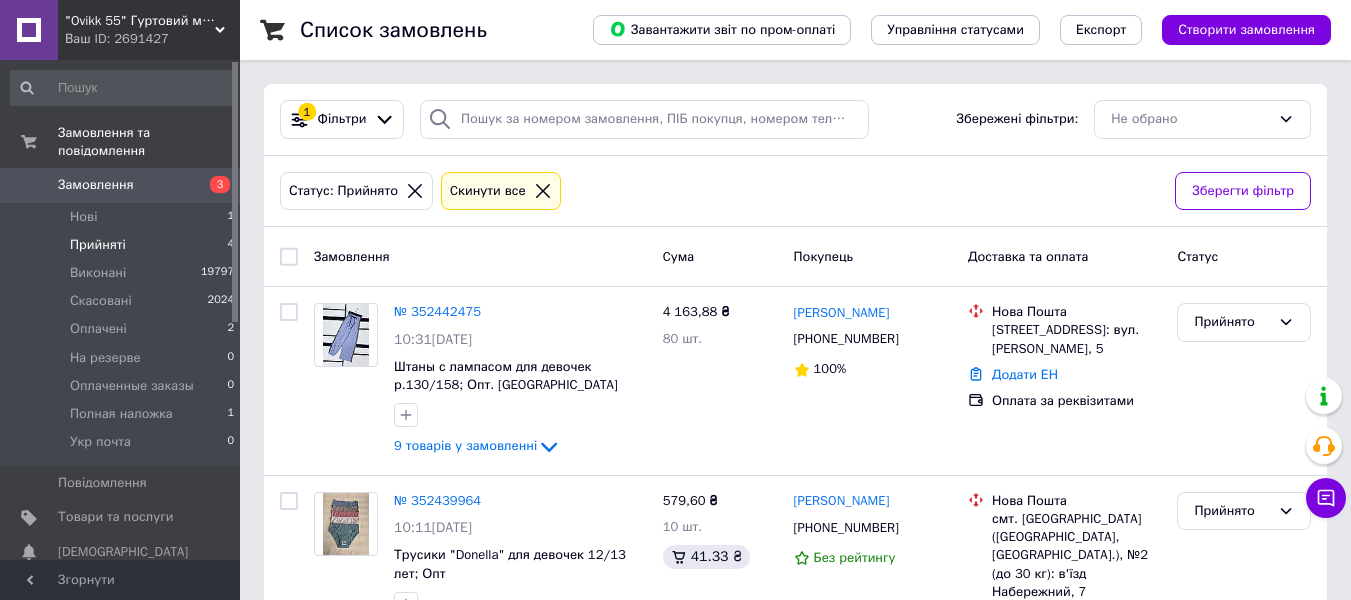 scroll, scrollTop: 0, scrollLeft: 0, axis: both 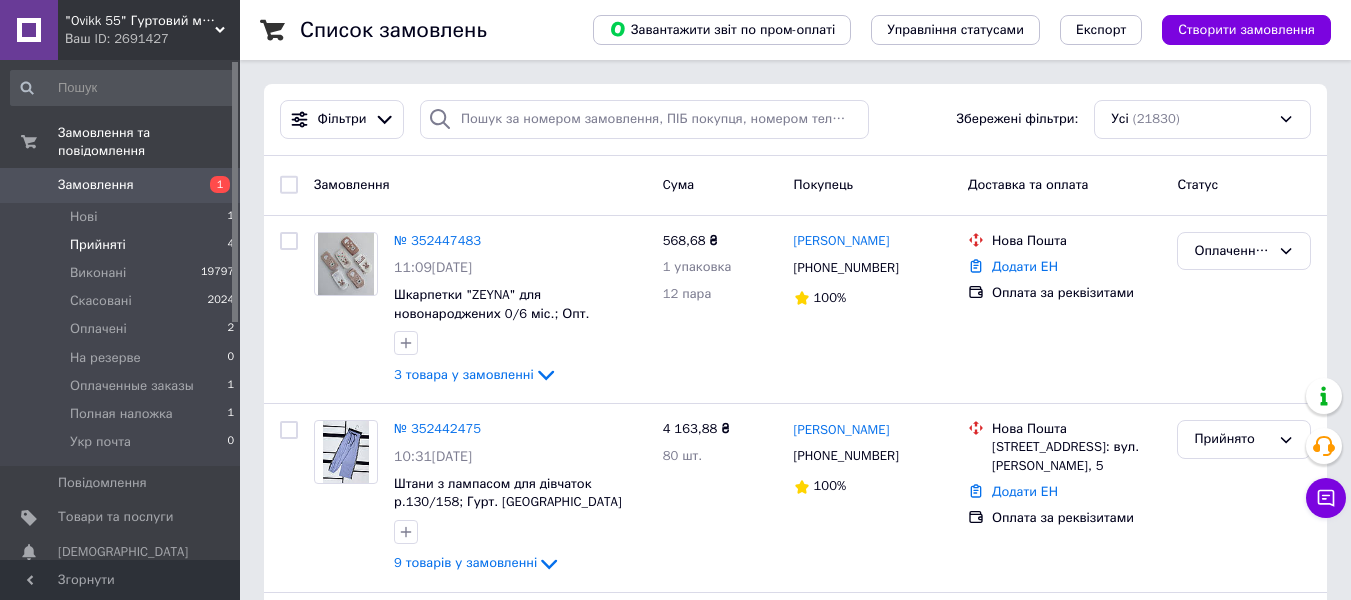 click on "Прийняті" at bounding box center [98, 245] 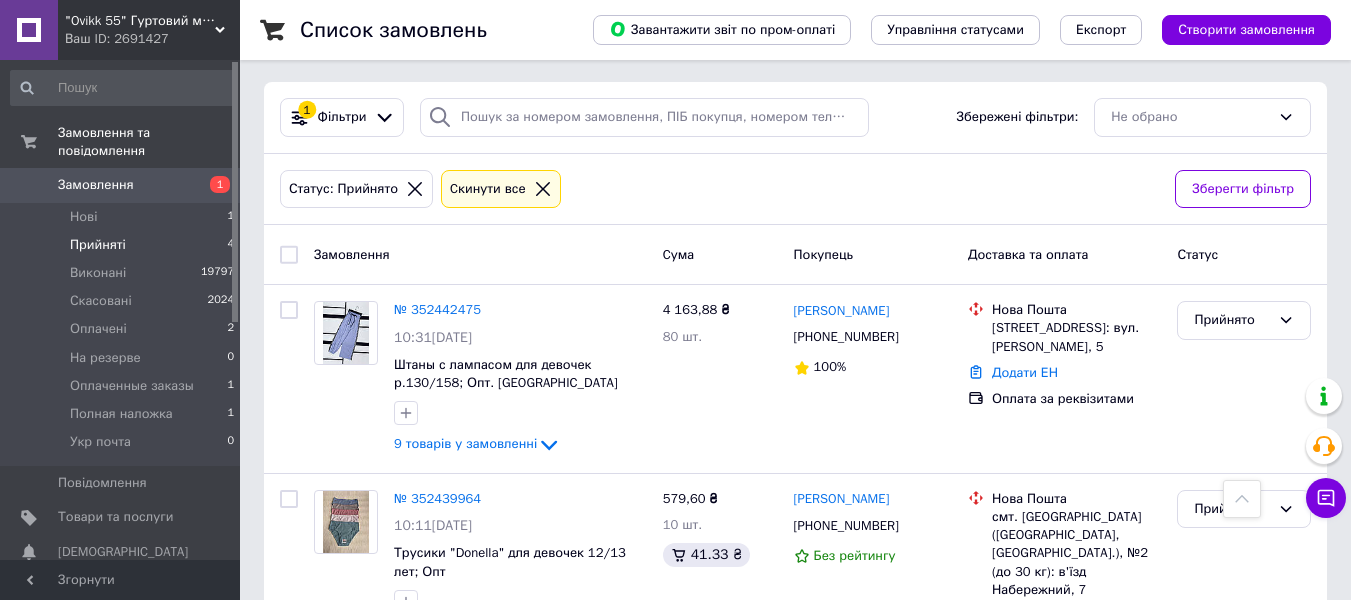 scroll, scrollTop: 0, scrollLeft: 0, axis: both 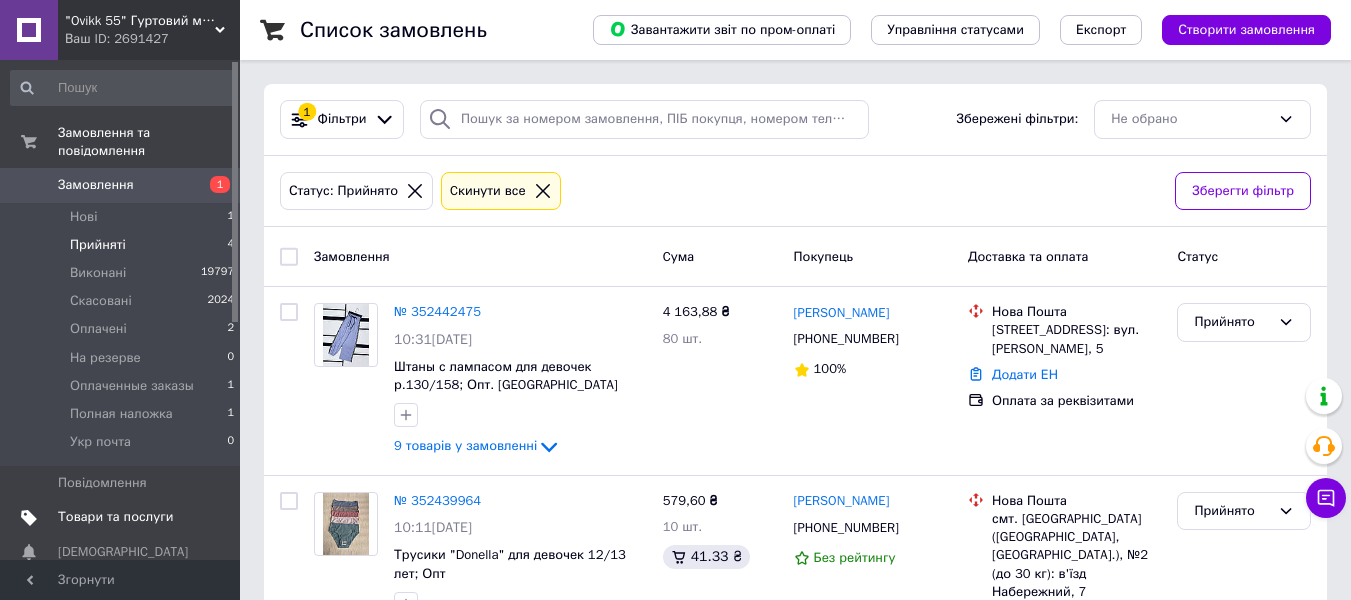 click on "Товари та послуги" at bounding box center (115, 517) 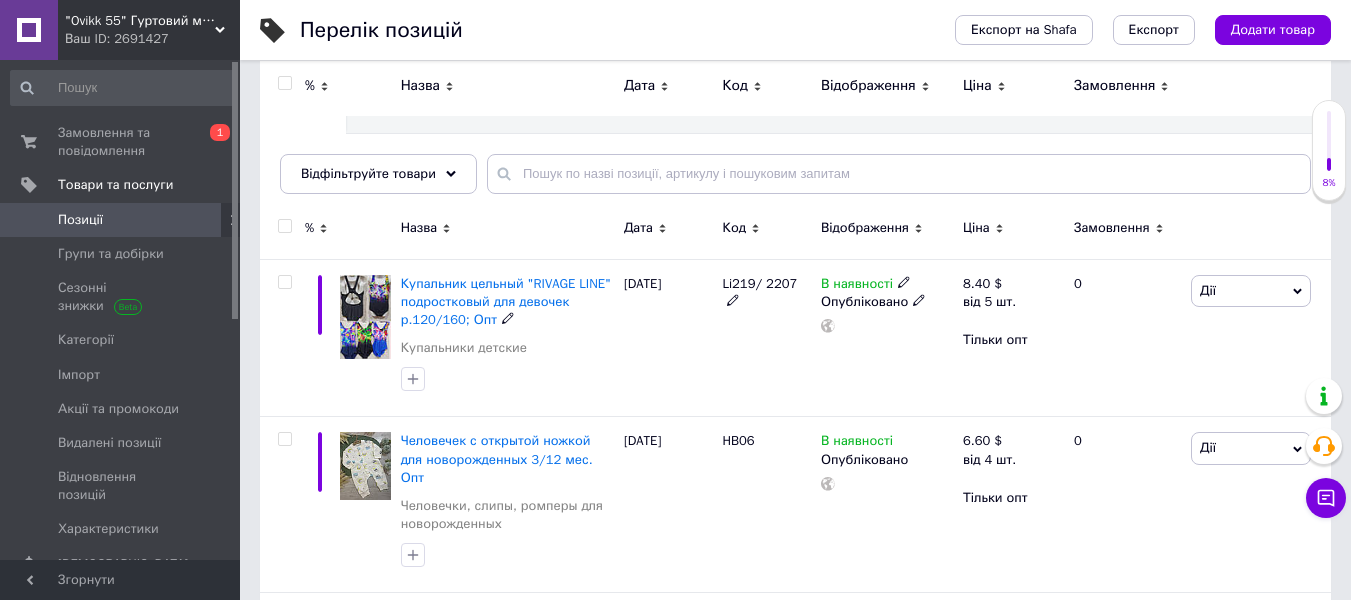 scroll, scrollTop: 0, scrollLeft: 0, axis: both 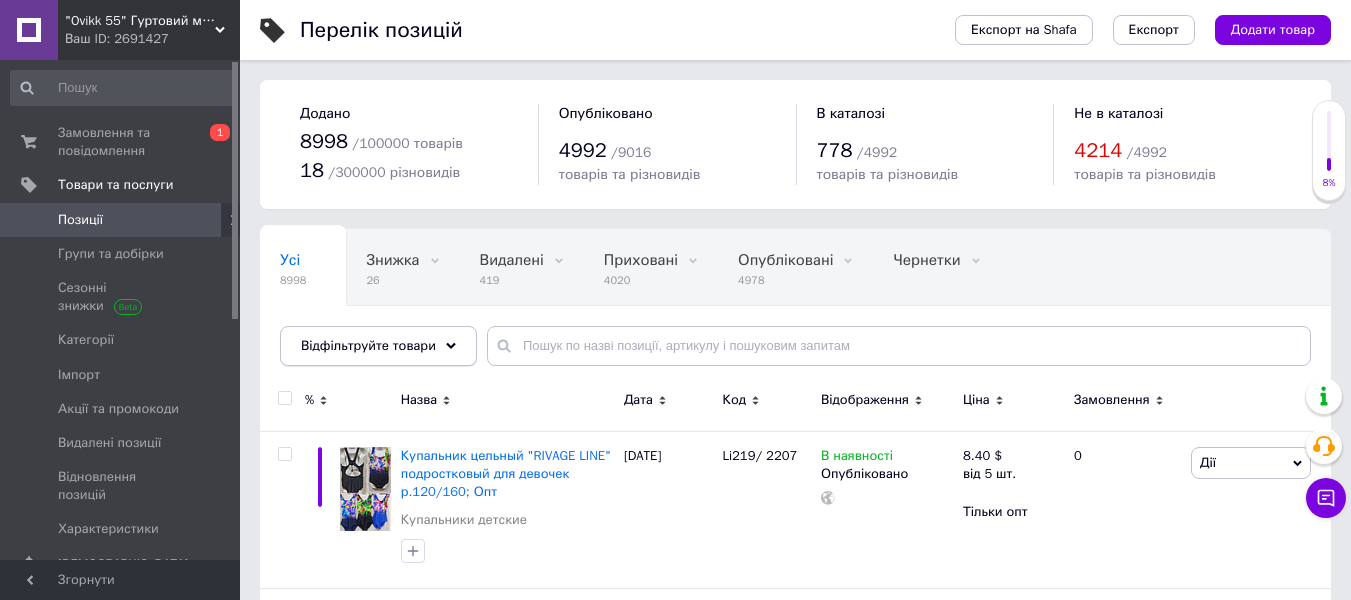 click on "Відфільтруйте товари" at bounding box center (368, 345) 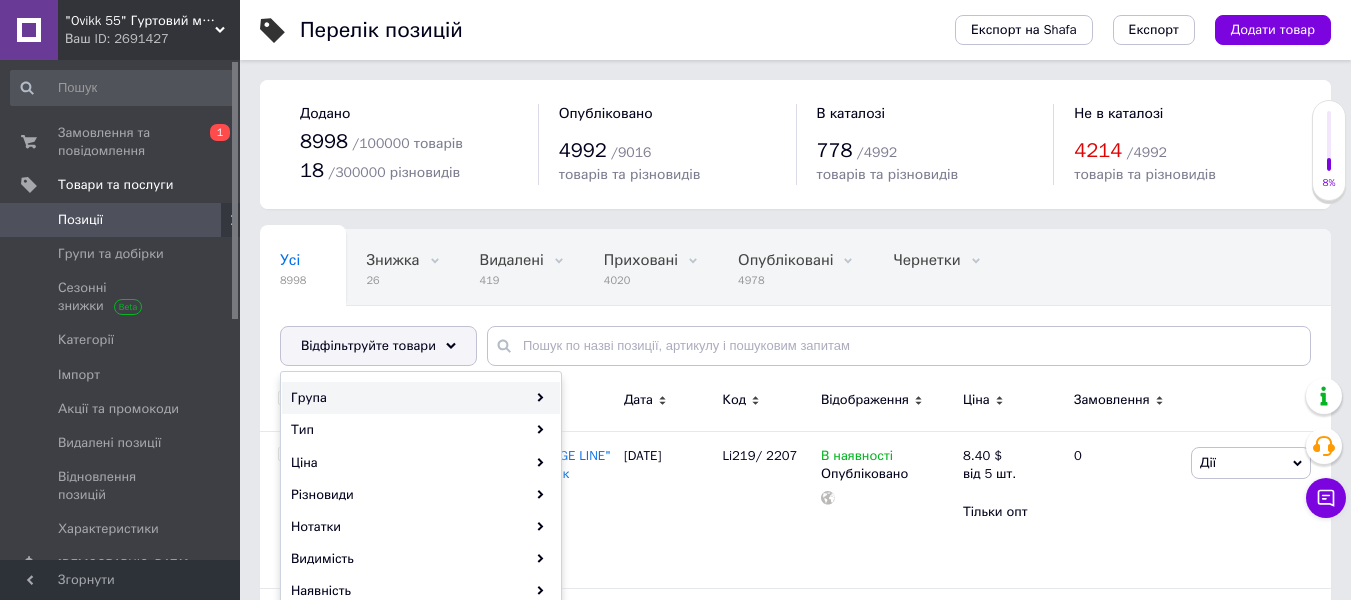click on "Група" at bounding box center [421, 398] 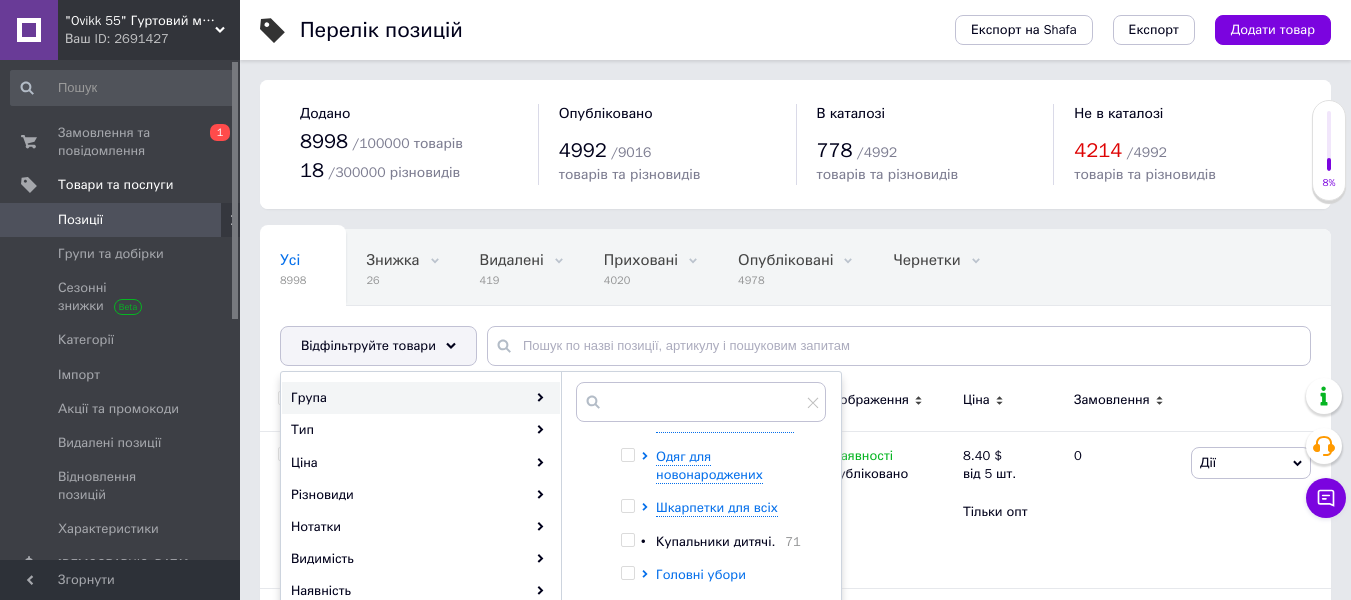 scroll, scrollTop: 200, scrollLeft: 0, axis: vertical 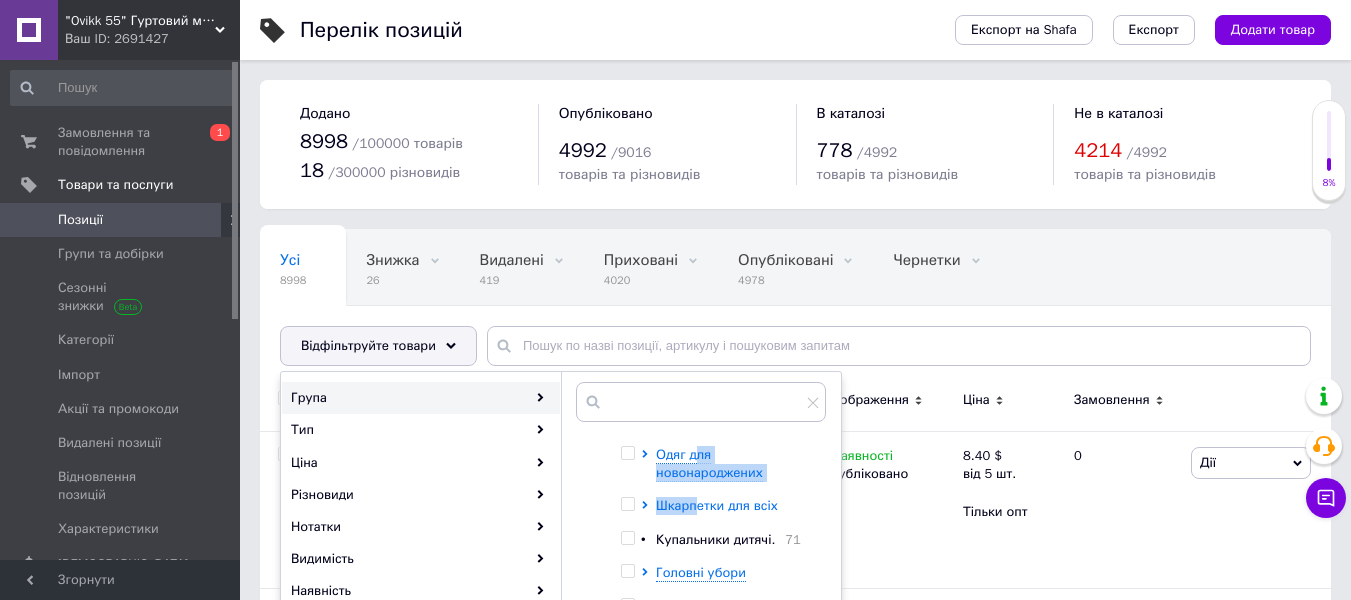 click on "Шкільна форма  [GEOGRAPHIC_DATA] та традиційний одяг Дитяча нижня білизна Одяг для новонароджених  Шкарпетки для всіх • Купальники дитячі. 71 Головні убори Дитячий спортивний одяг Дитячі колготи Дитячі сукні, джинсові сарафани та спідниці. • Гольфи, водолазки теплі 12 Лосини та легінси для дівчаток. Дитячі футболки Костюми для дівчаток [PERSON_NAME] для дітей і підлітків Костюми для хлопчиків  Дитячі піжами, халати і кігірумі Батники, світшоти, реглани і худі для хлопчиків • Дитячі сорочки. 72 Шорти, [GEOGRAPHIC_DATA], [GEOGRAPHIC_DATA]" at bounding box center [718, 744] 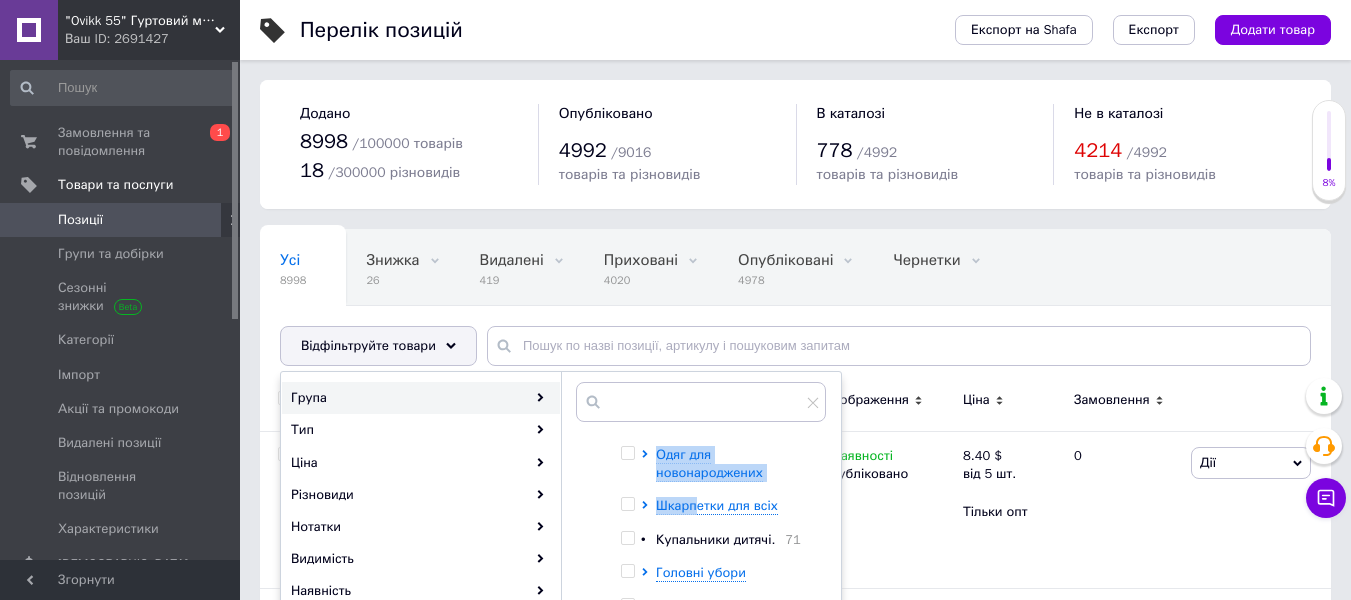 scroll, scrollTop: 128, scrollLeft: 0, axis: vertical 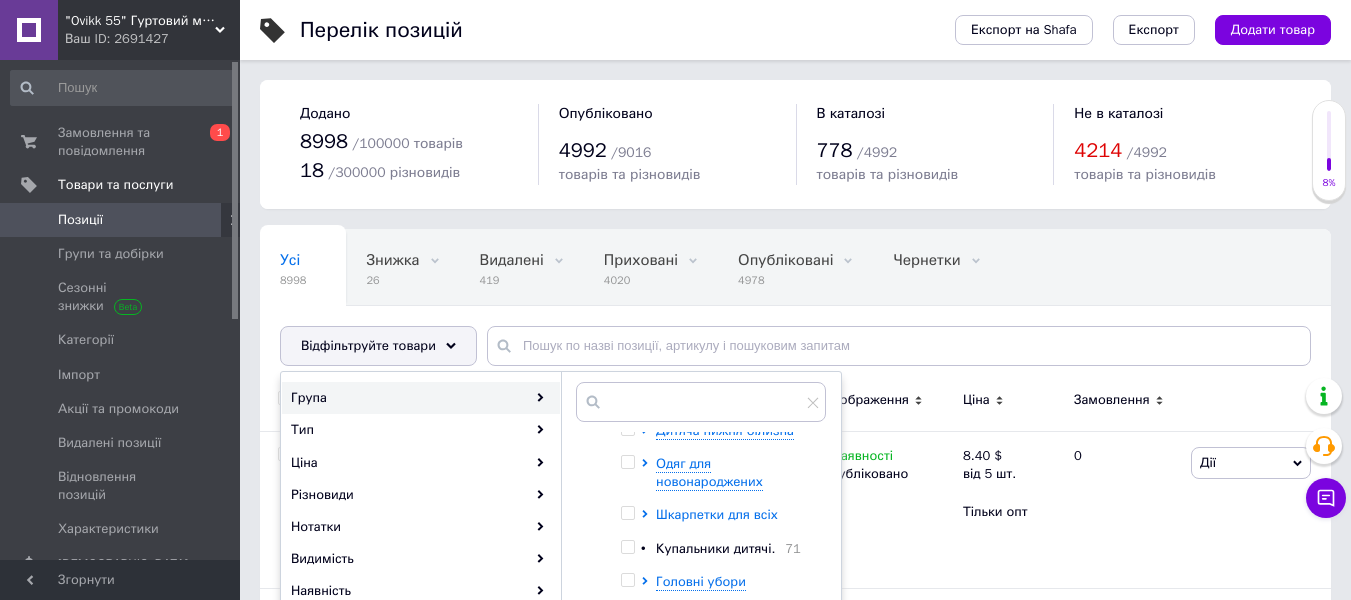 click on "Шкарпетки для всіх" at bounding box center (717, 514) 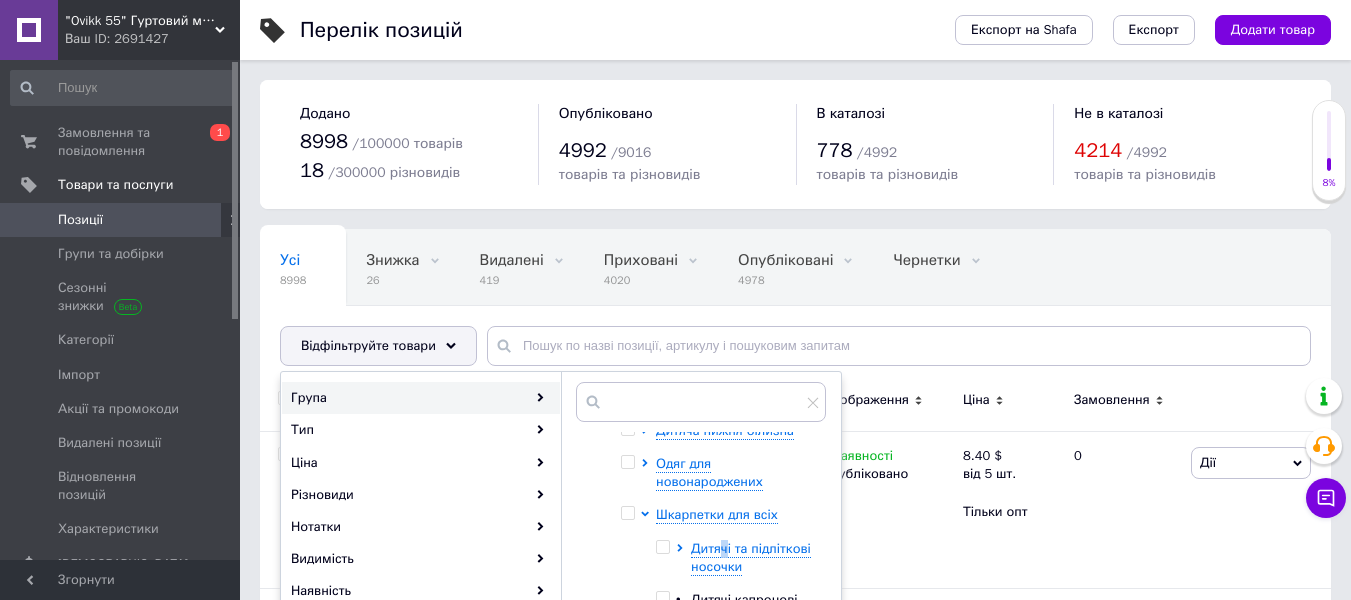 drag, startPoint x: 724, startPoint y: 545, endPoint x: 776, endPoint y: 565, distance: 55.713554 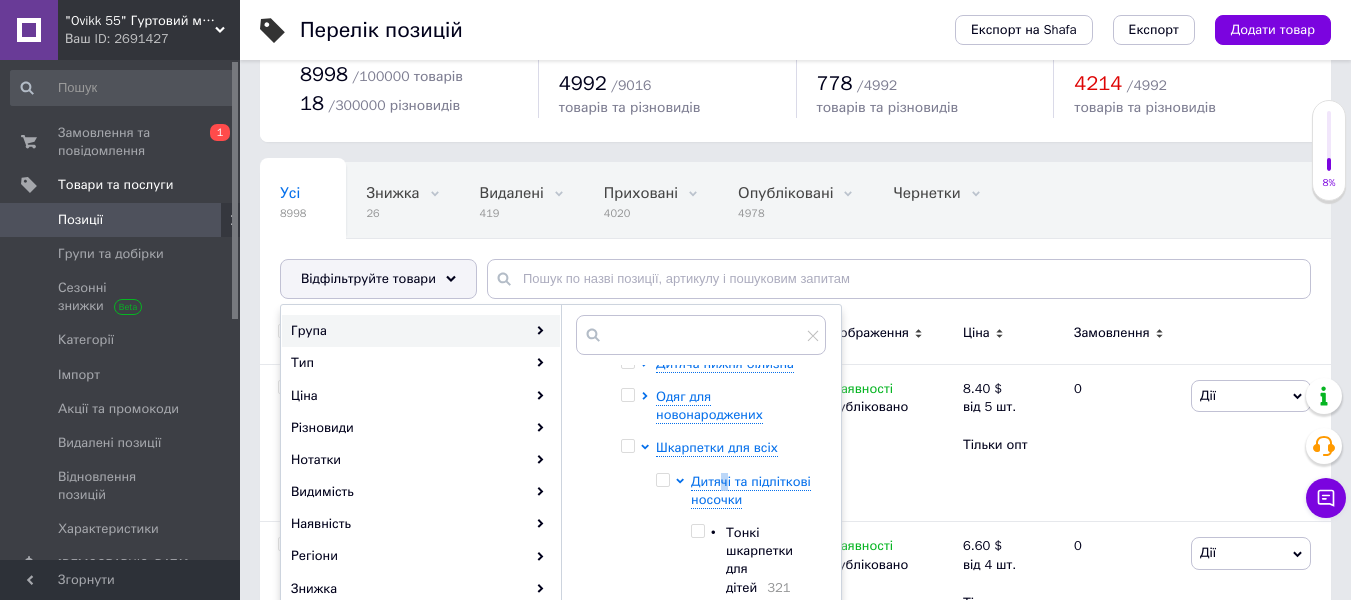 scroll, scrollTop: 100, scrollLeft: 0, axis: vertical 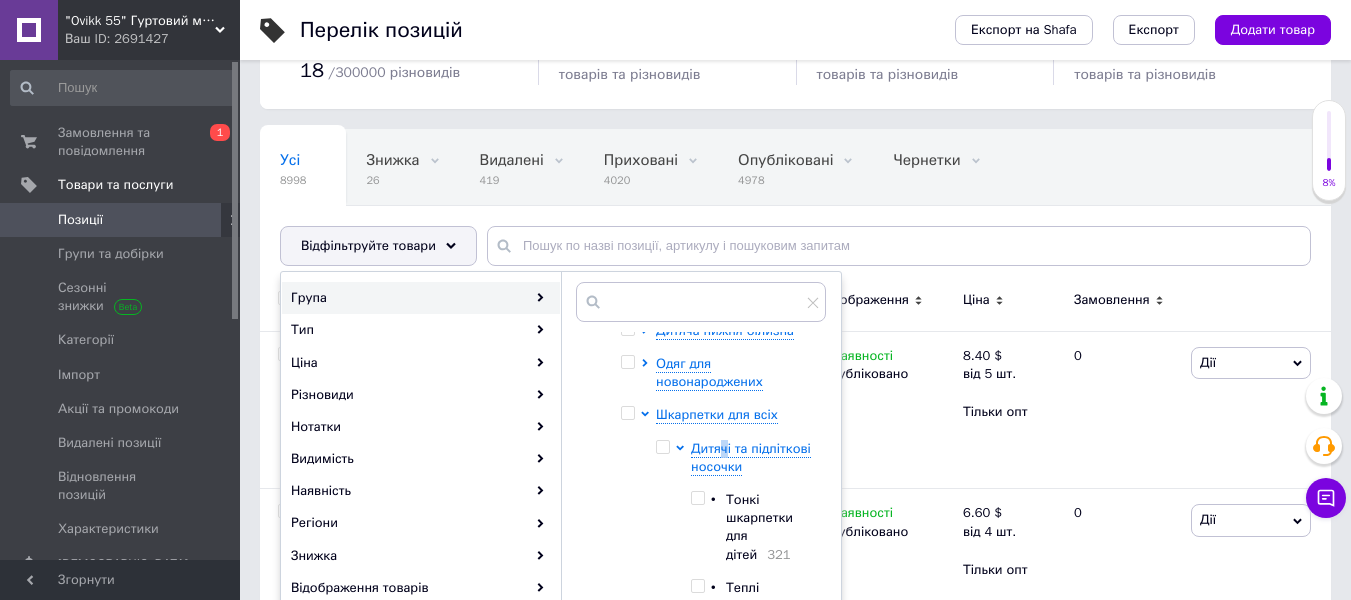 click at bounding box center [697, 498] 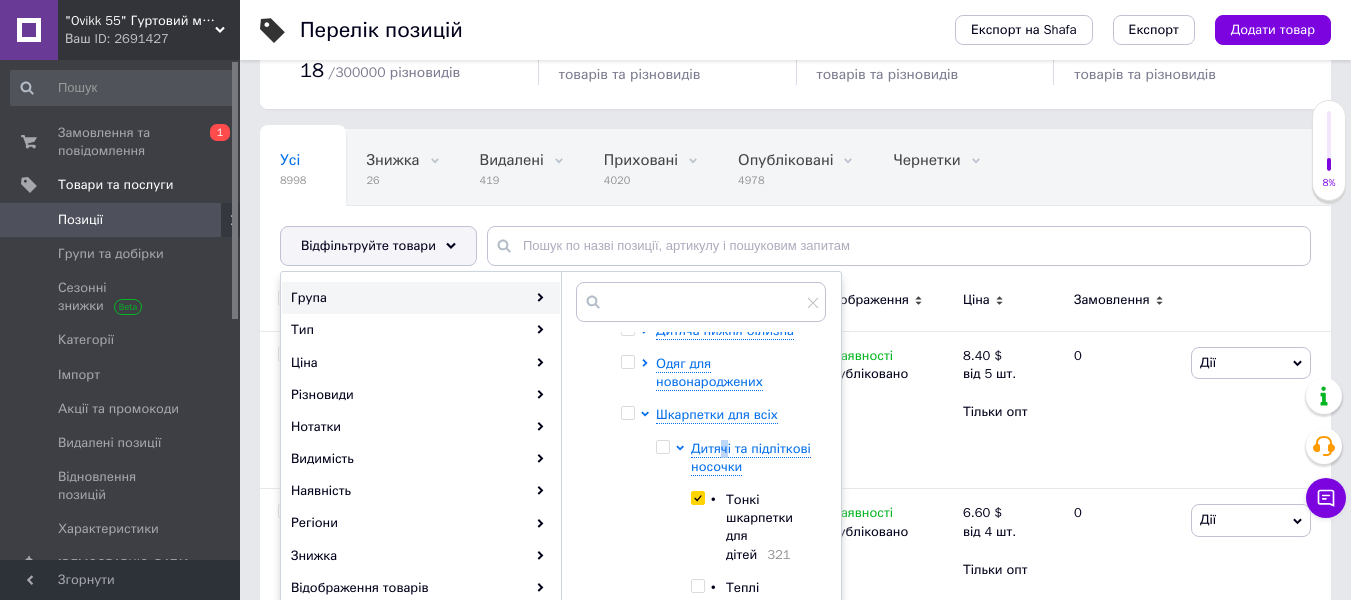 checkbox on "true" 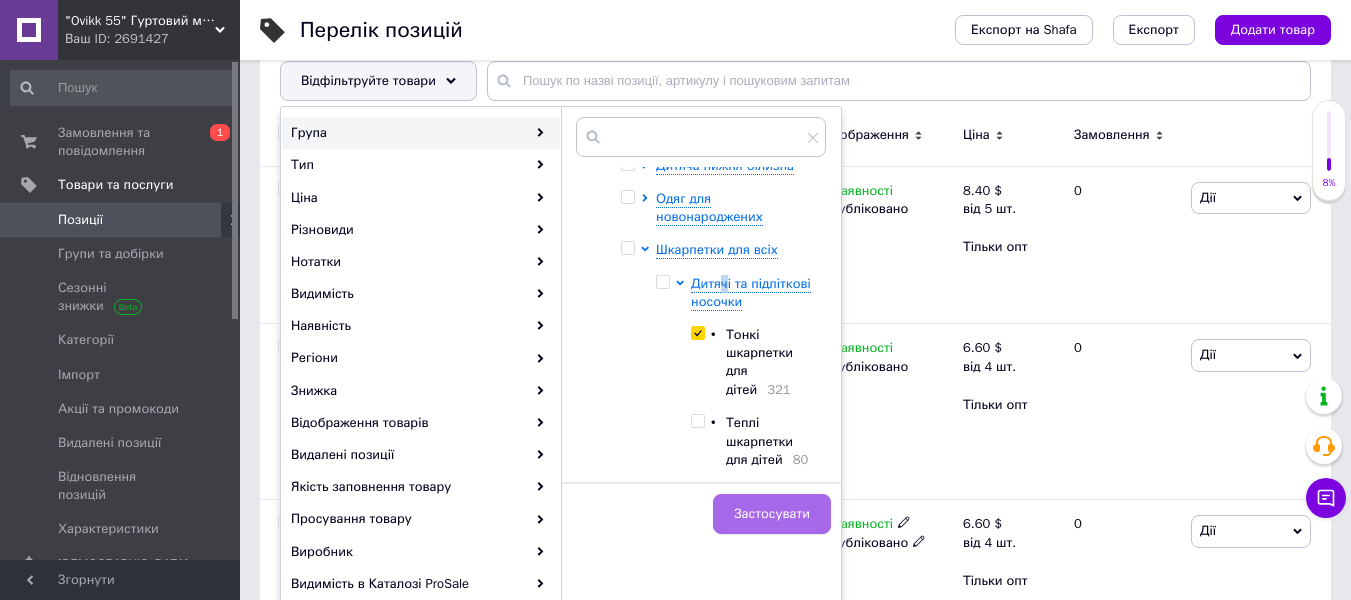 scroll, scrollTop: 300, scrollLeft: 0, axis: vertical 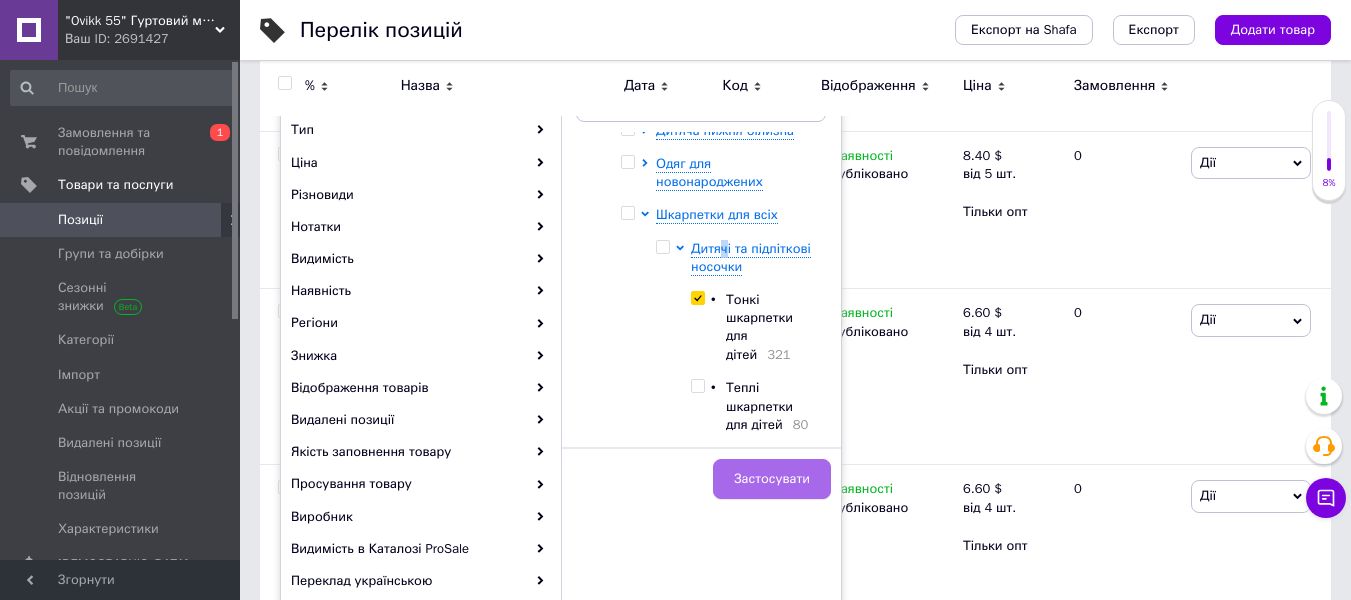 click on "Застосувати" at bounding box center (772, 479) 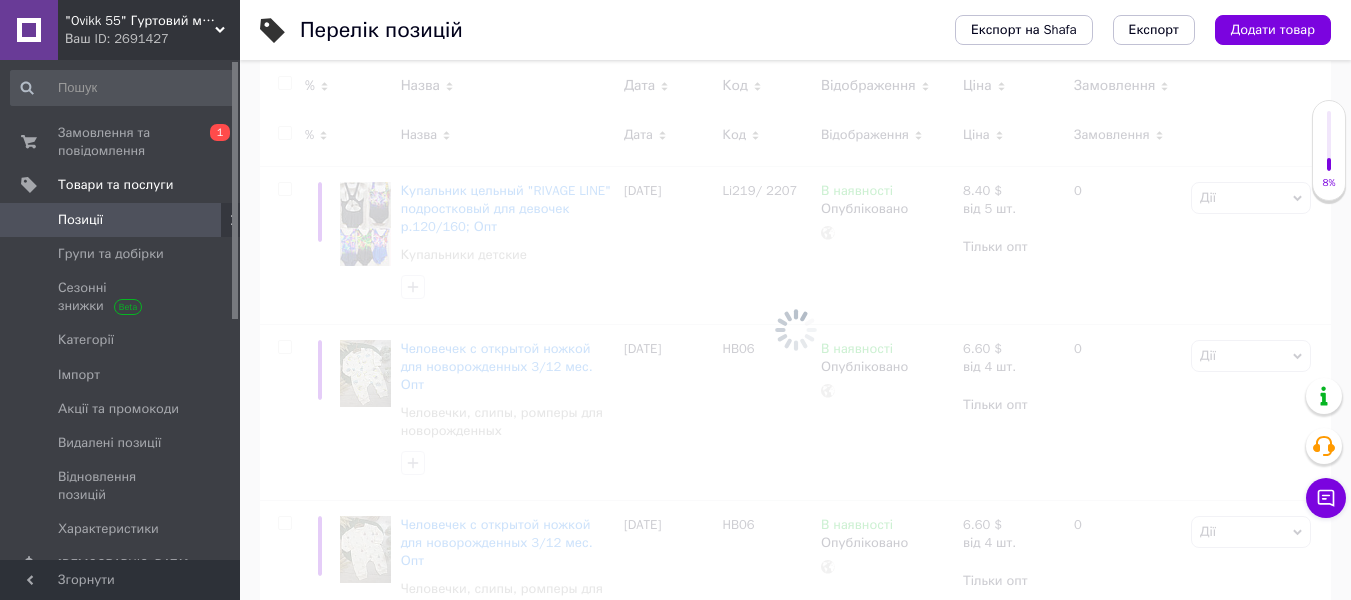 scroll, scrollTop: 0, scrollLeft: 209, axis: horizontal 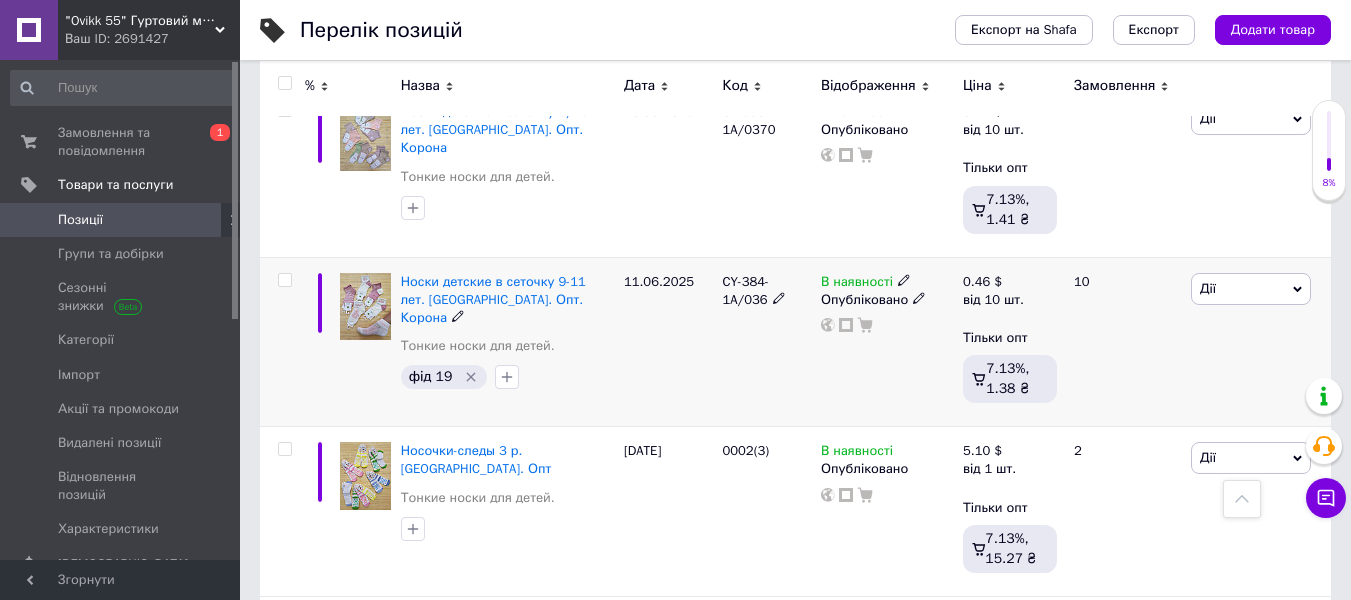 click on "Дії" at bounding box center [1251, 289] 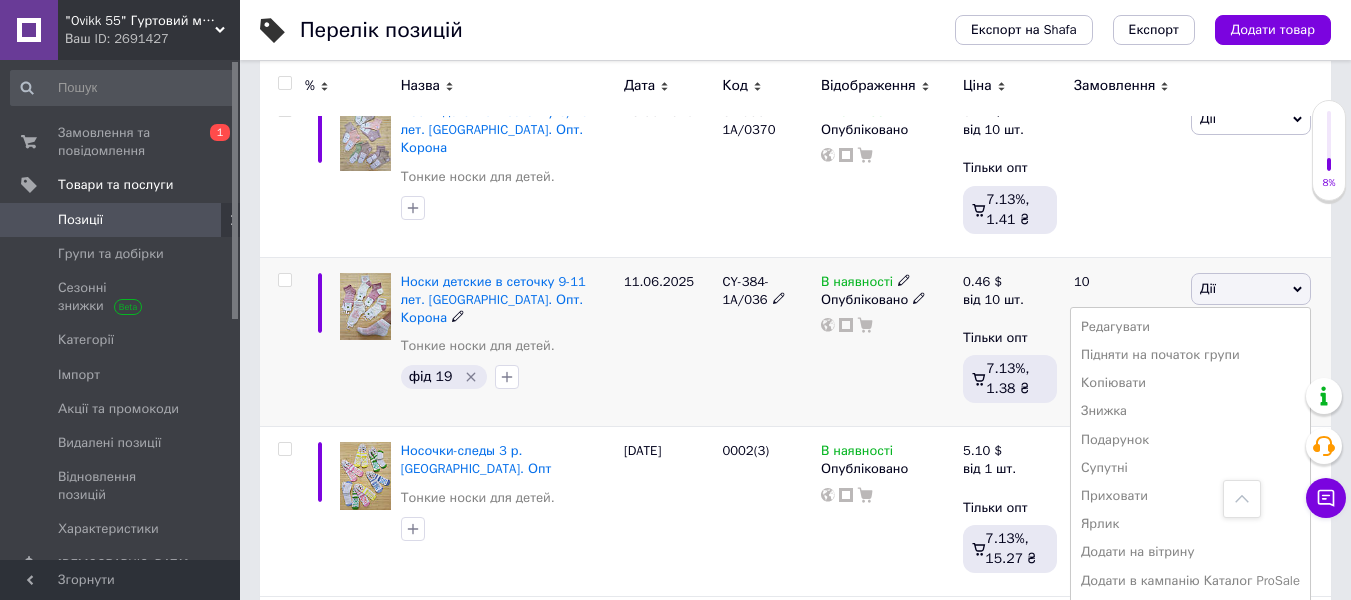 click on "Підняти на початок групи" at bounding box center (1190, 355) 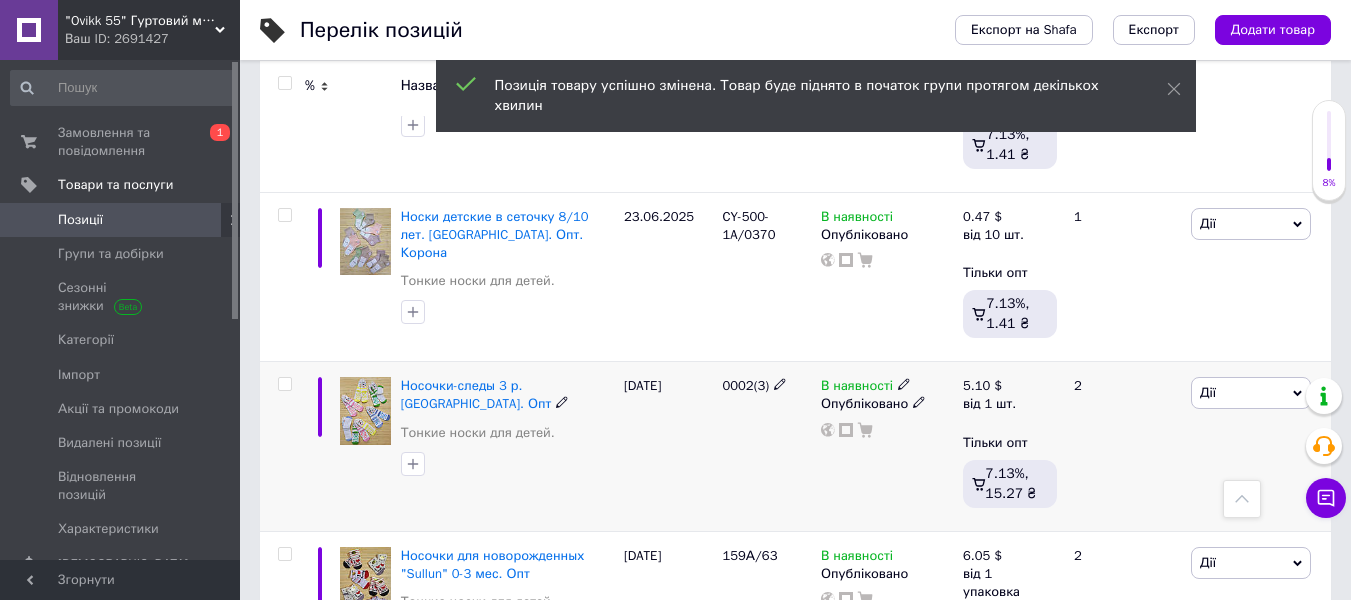 scroll, scrollTop: 6700, scrollLeft: 0, axis: vertical 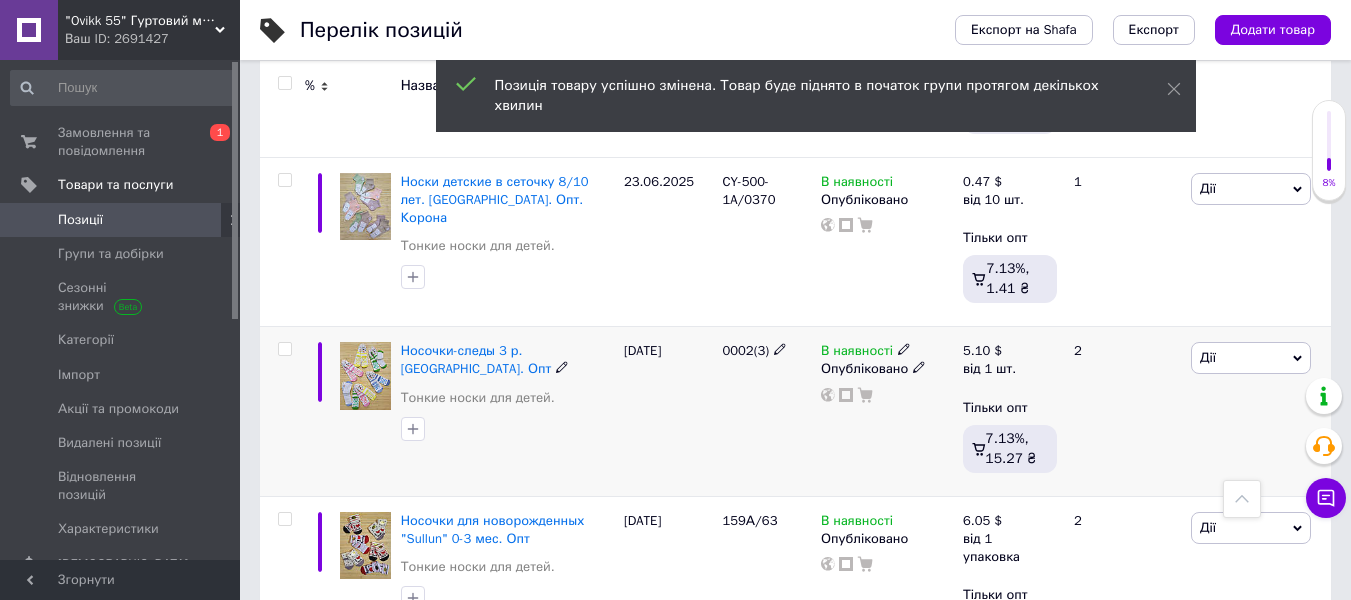 click on "Дії" at bounding box center (1251, 358) 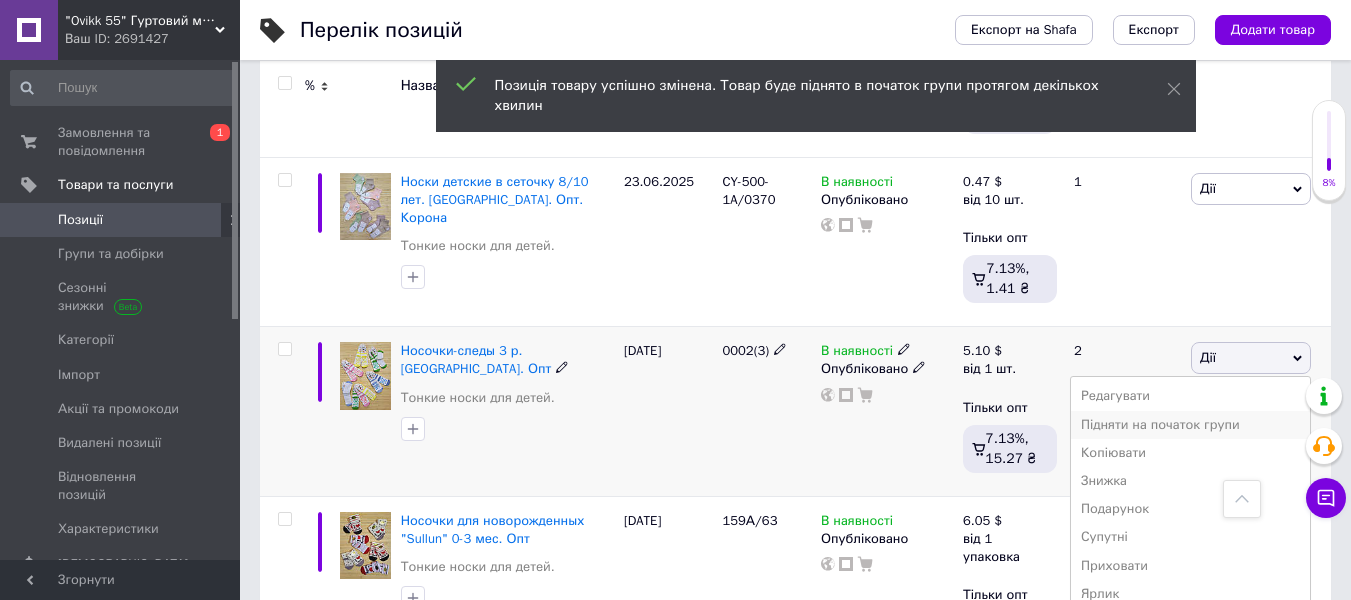 click on "Підняти на початок групи" at bounding box center (1190, 425) 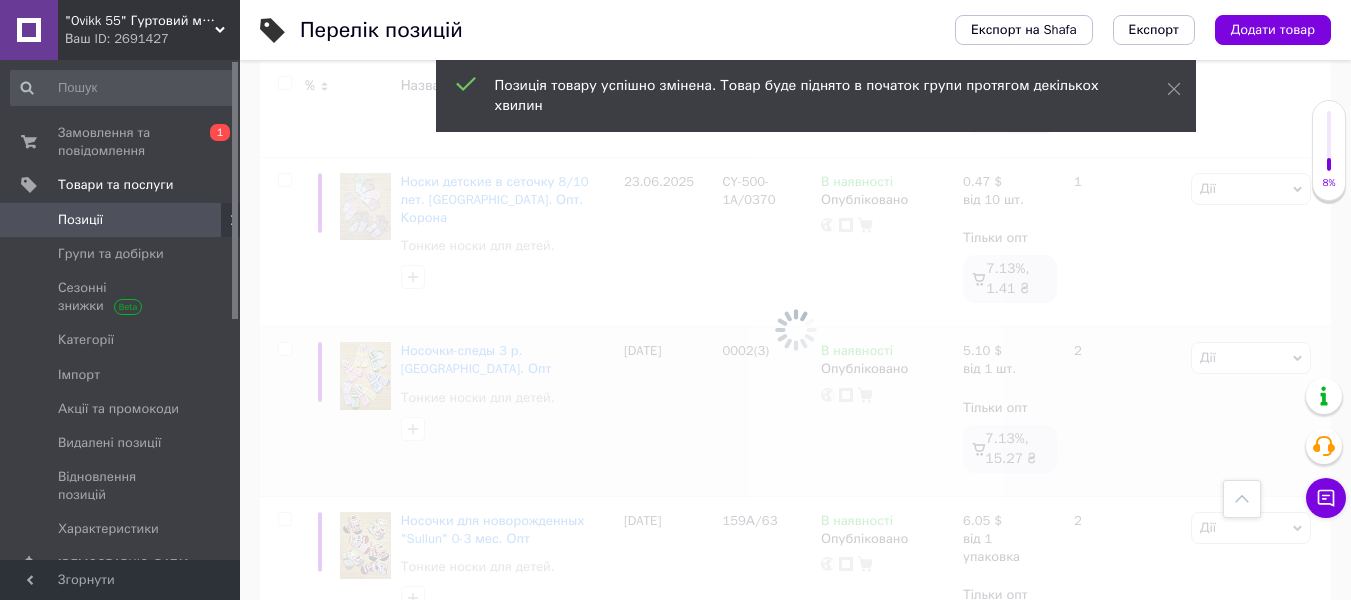 scroll, scrollTop: 6900, scrollLeft: 0, axis: vertical 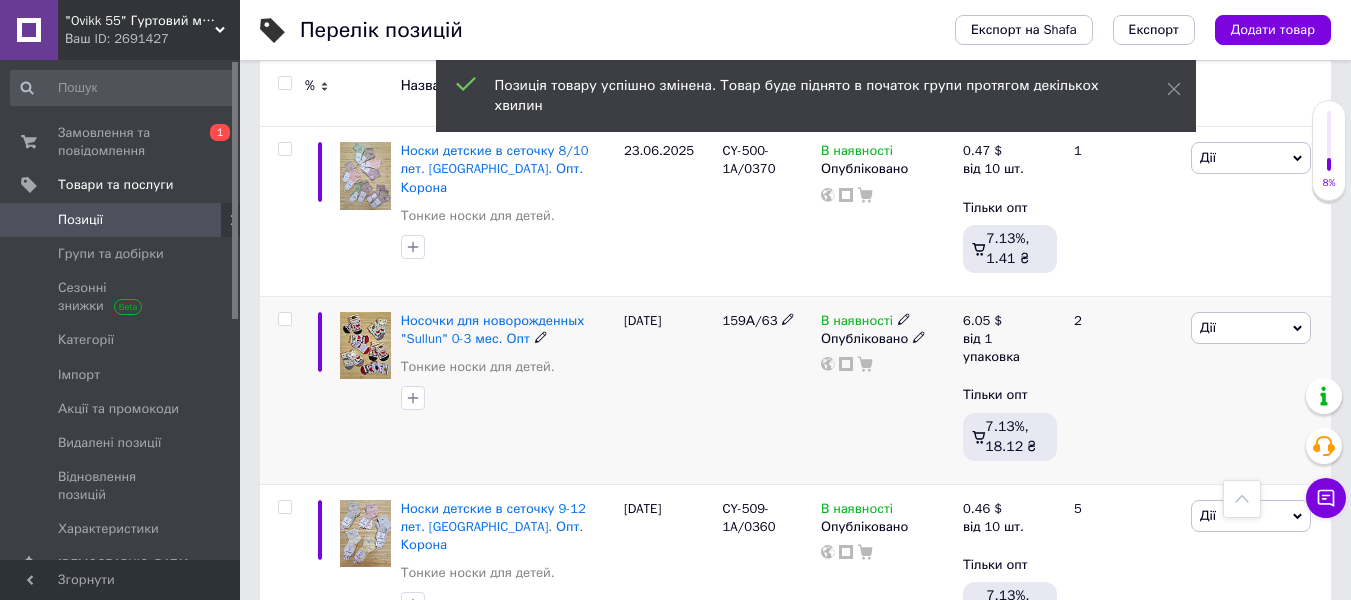 click on "Дії" at bounding box center [1251, 328] 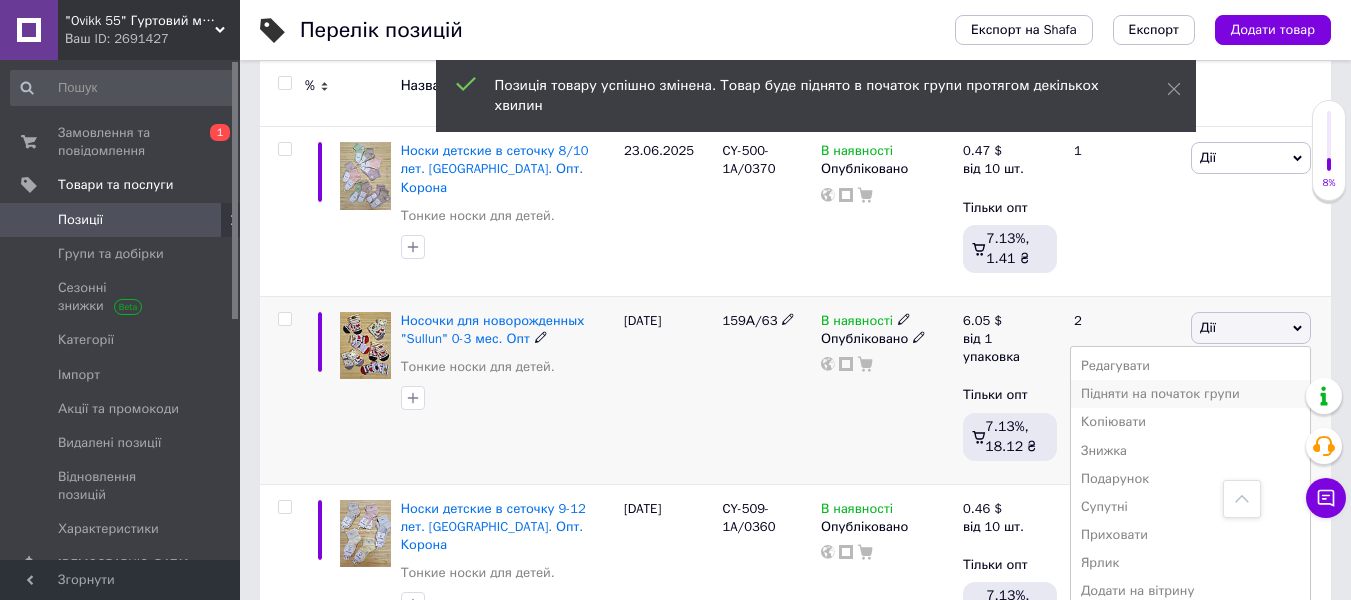click on "Підняти на початок групи" at bounding box center (1190, 394) 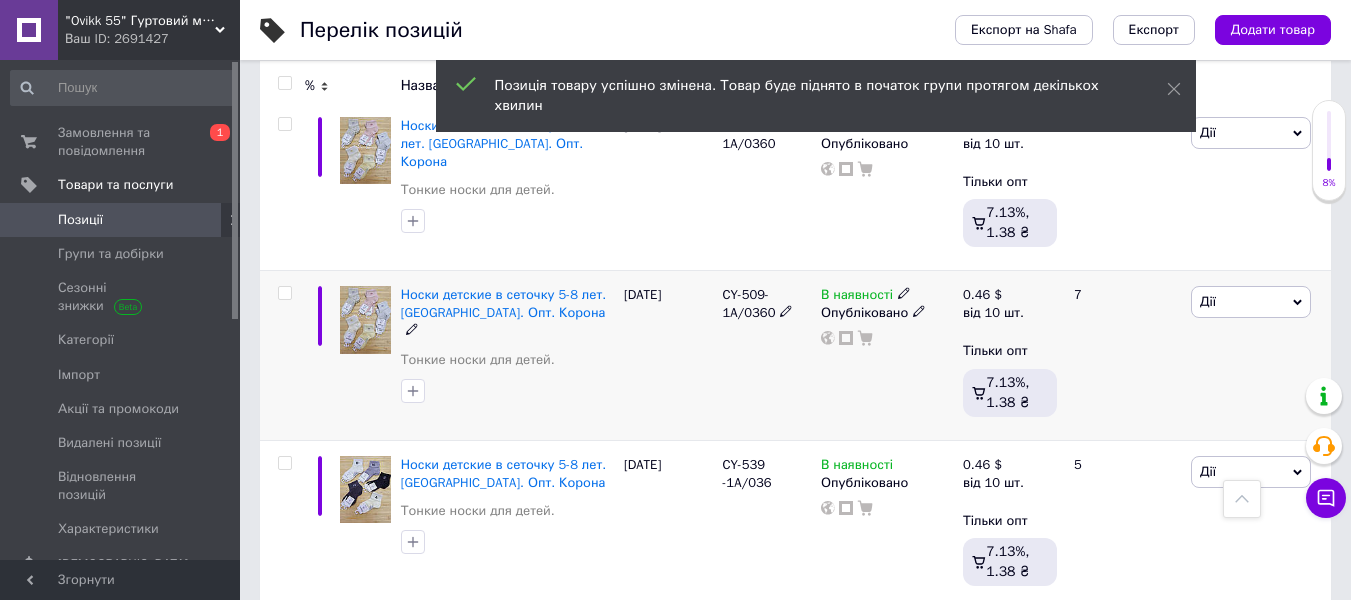 scroll, scrollTop: 7400, scrollLeft: 0, axis: vertical 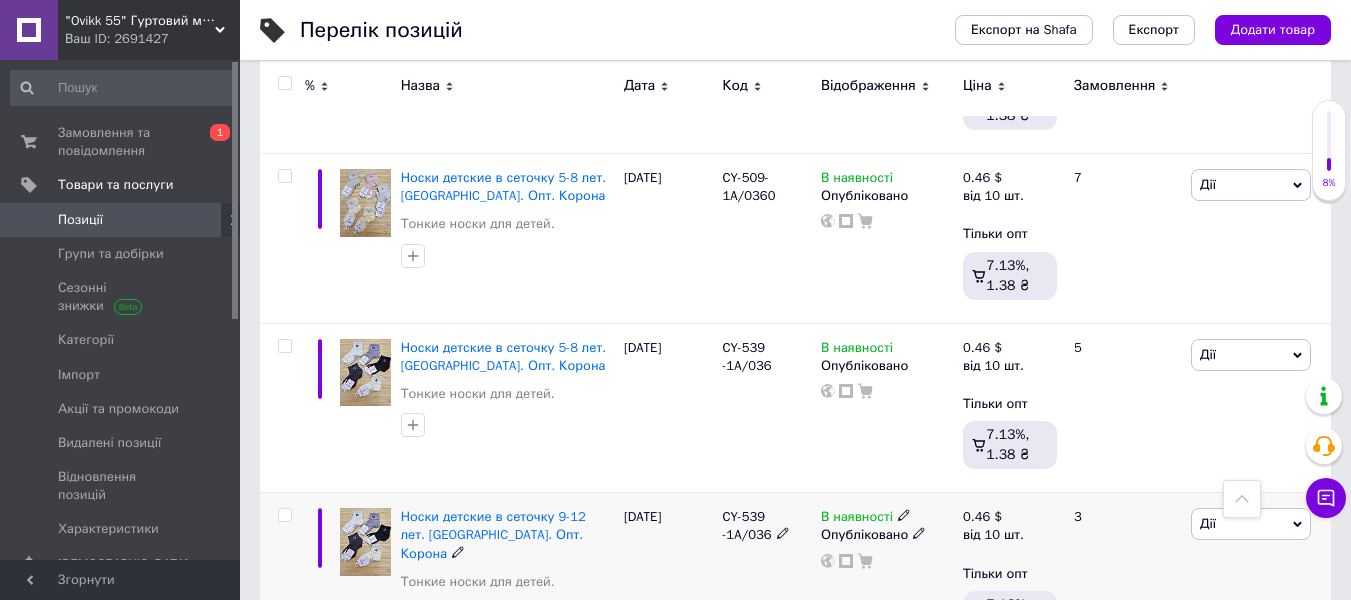 drag, startPoint x: 286, startPoint y: 495, endPoint x: 279, endPoint y: 482, distance: 14.764823 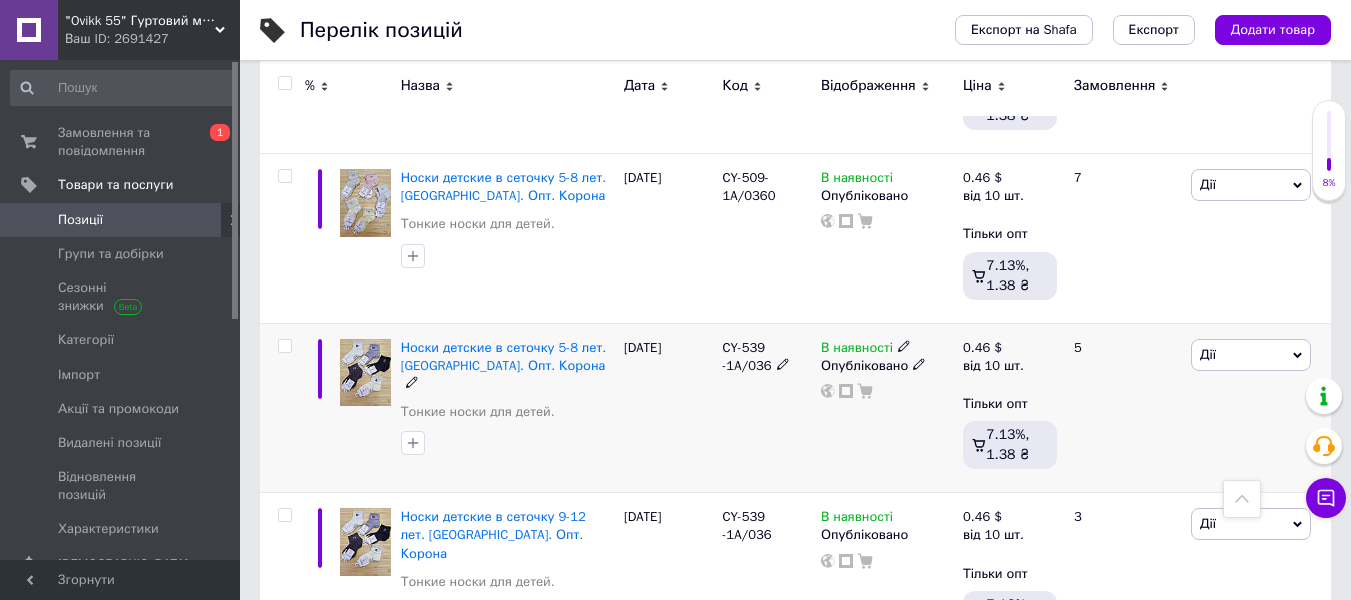 click at bounding box center (284, 346) 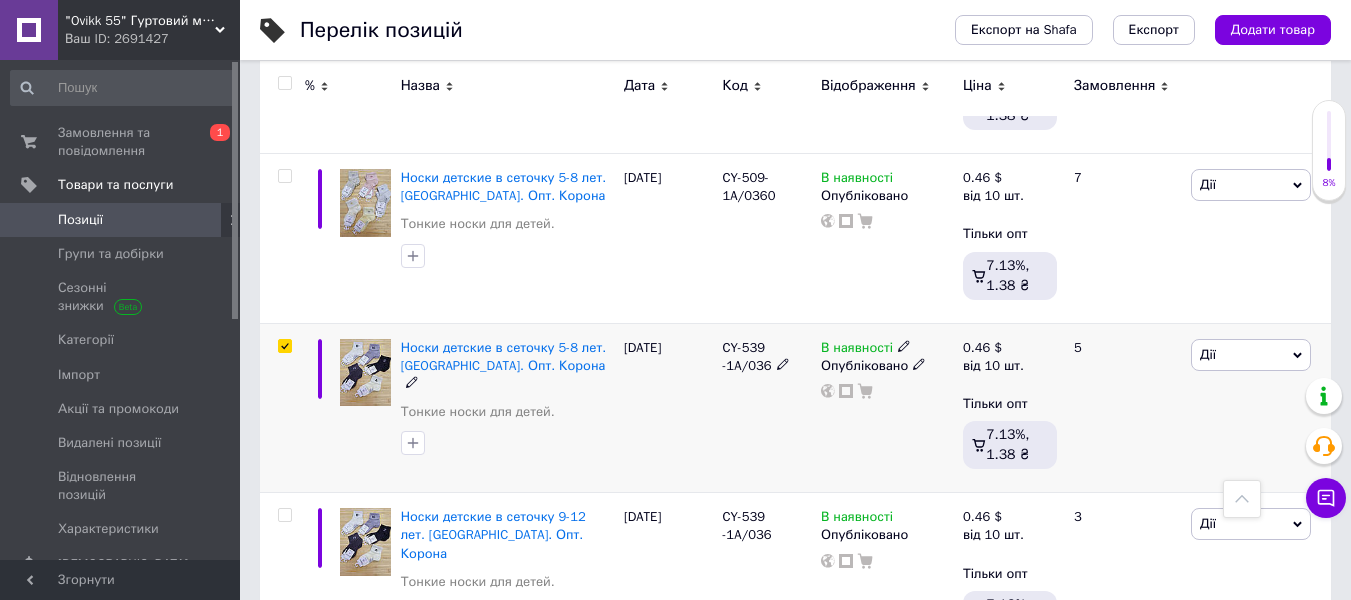 checkbox on "true" 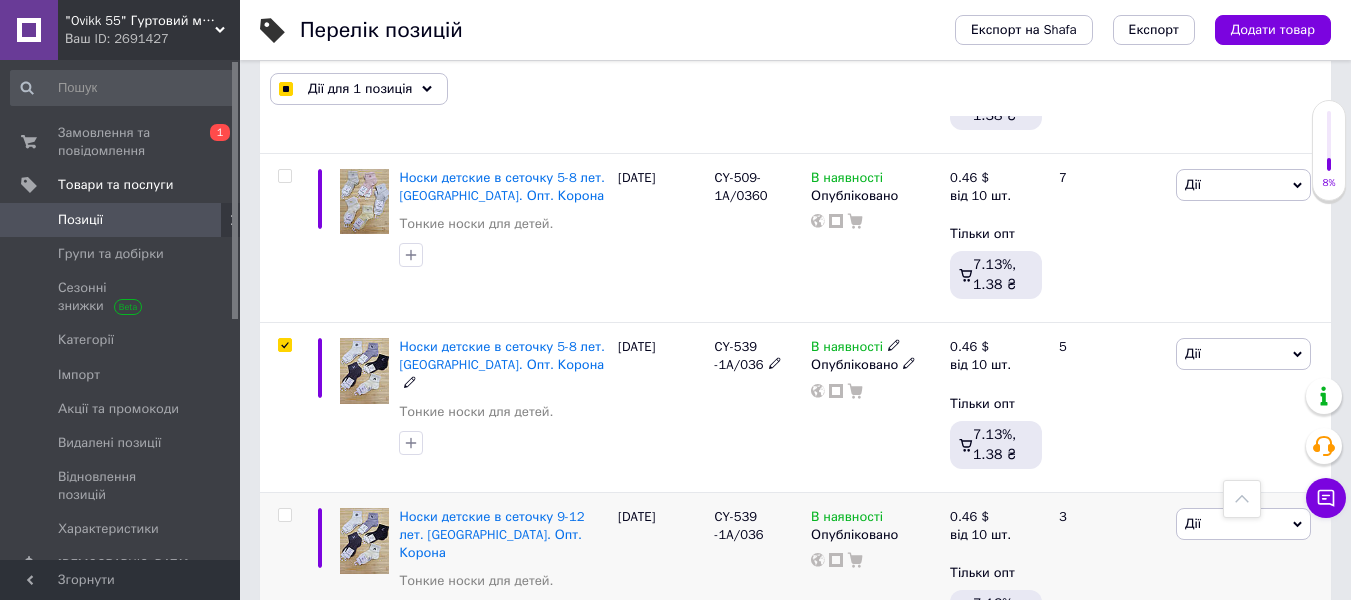 scroll, scrollTop: 7399, scrollLeft: 0, axis: vertical 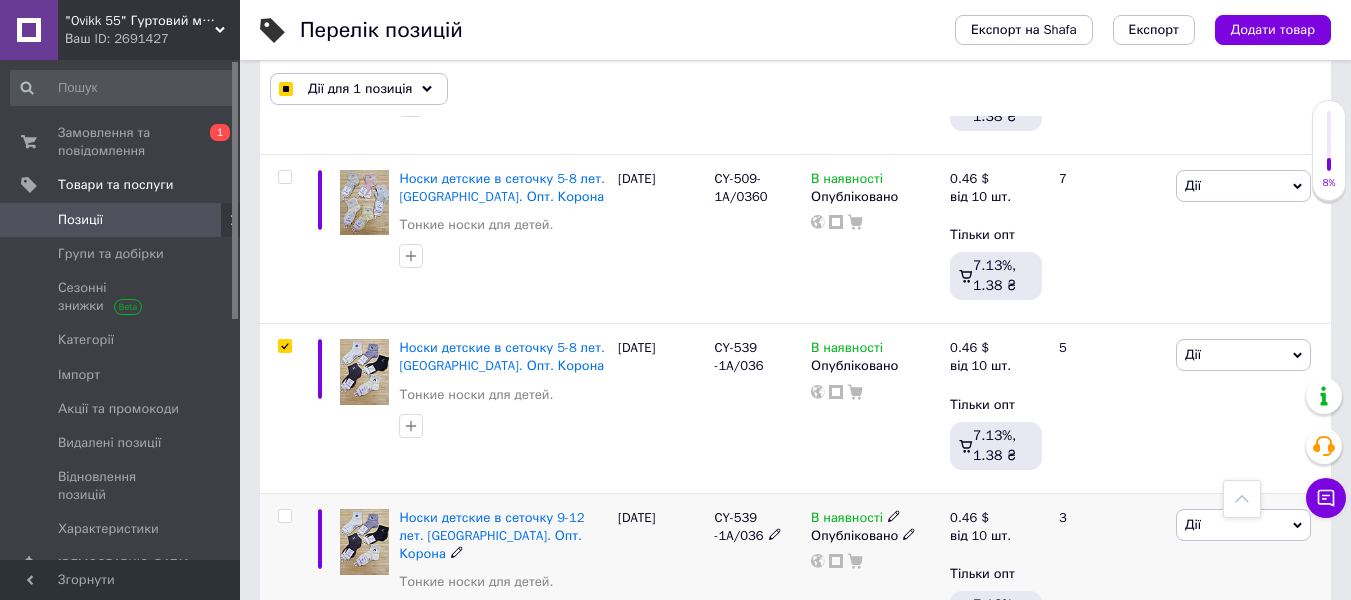 drag, startPoint x: 280, startPoint y: 501, endPoint x: 272, endPoint y: 323, distance: 178.17969 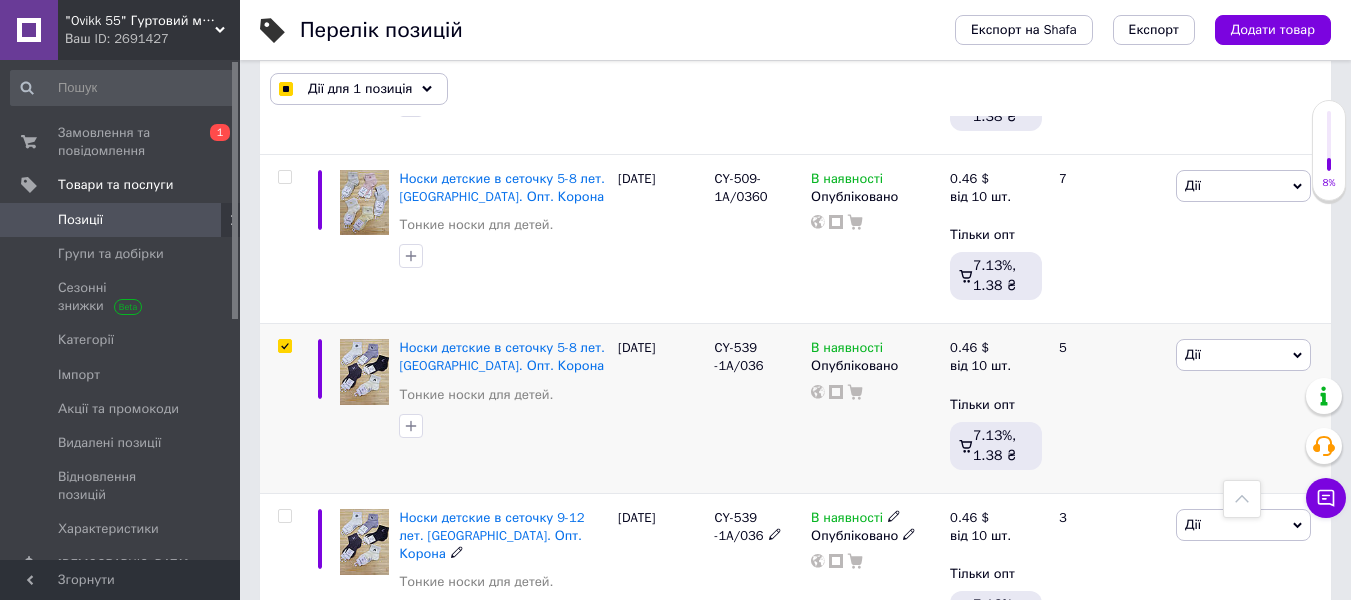 click at bounding box center [284, 516] 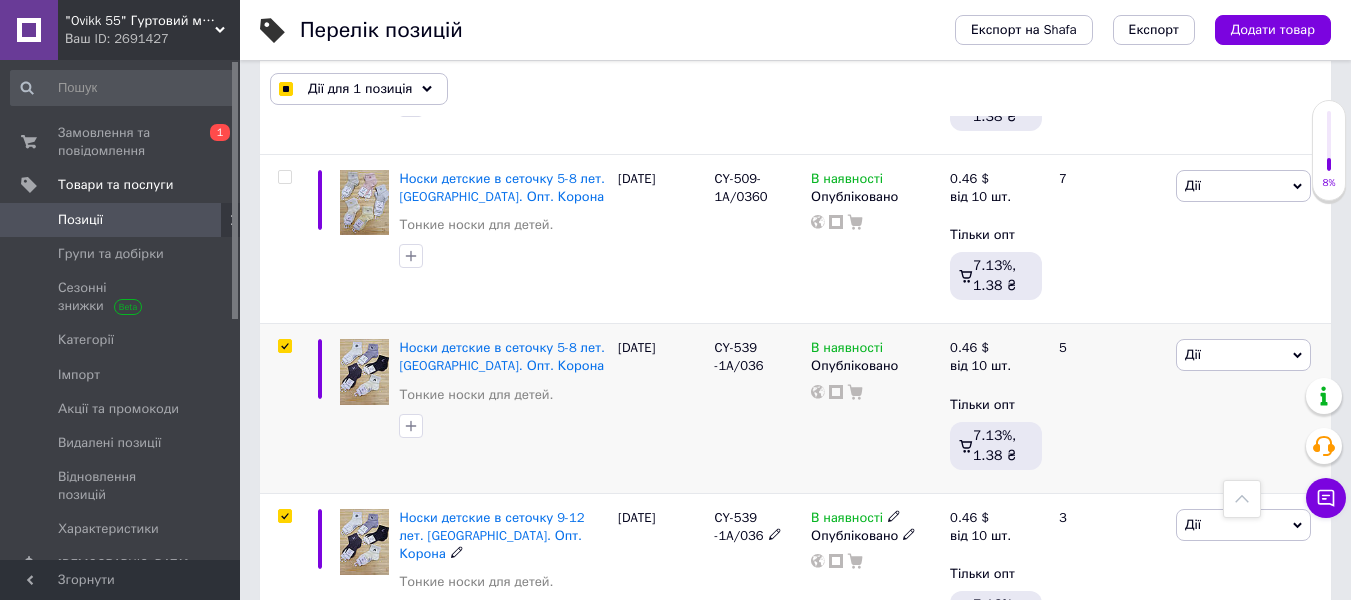 checkbox on "true" 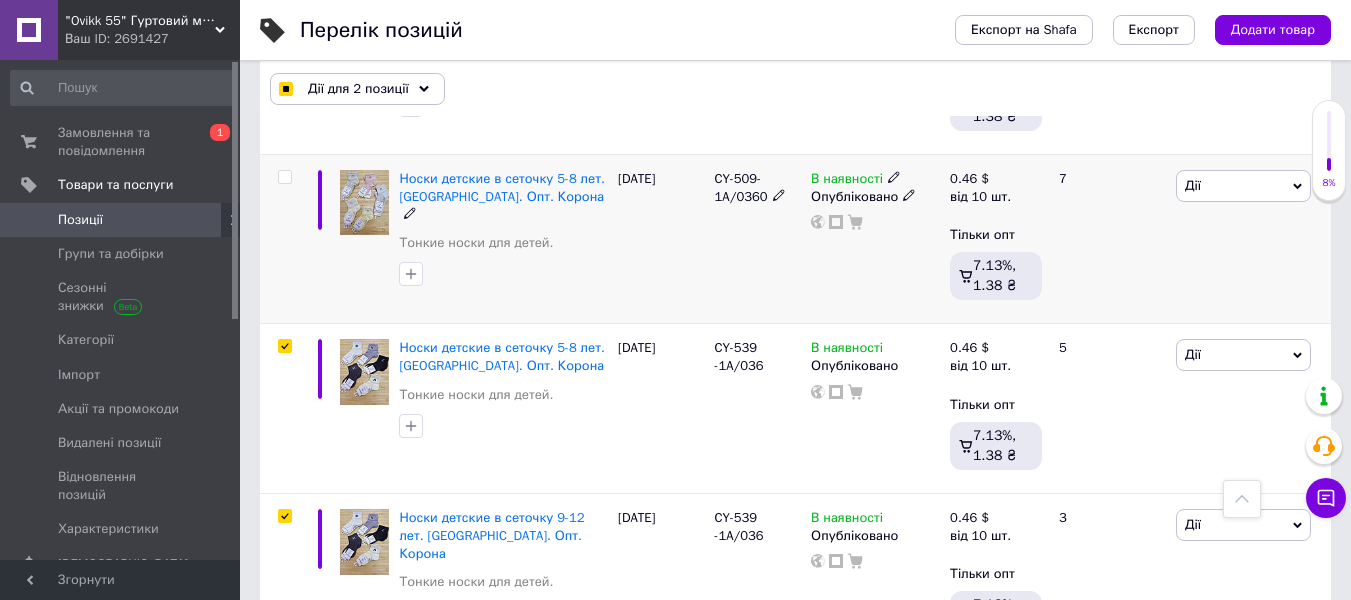 click at bounding box center [285, 177] 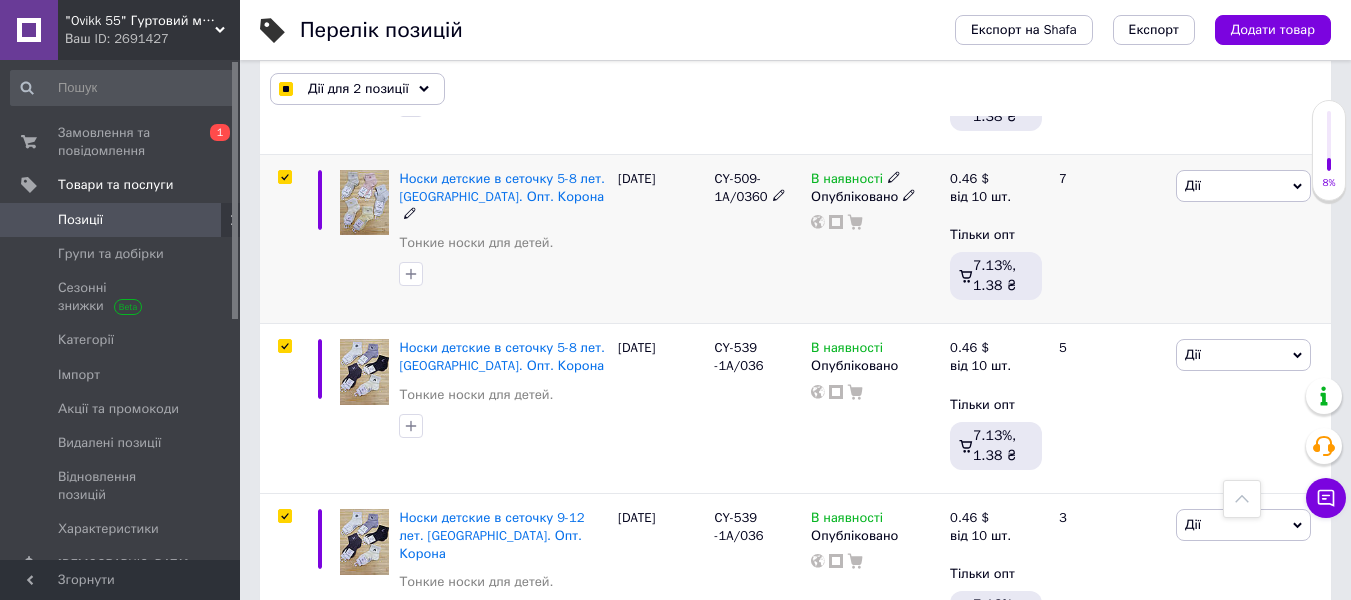 checkbox on "true" 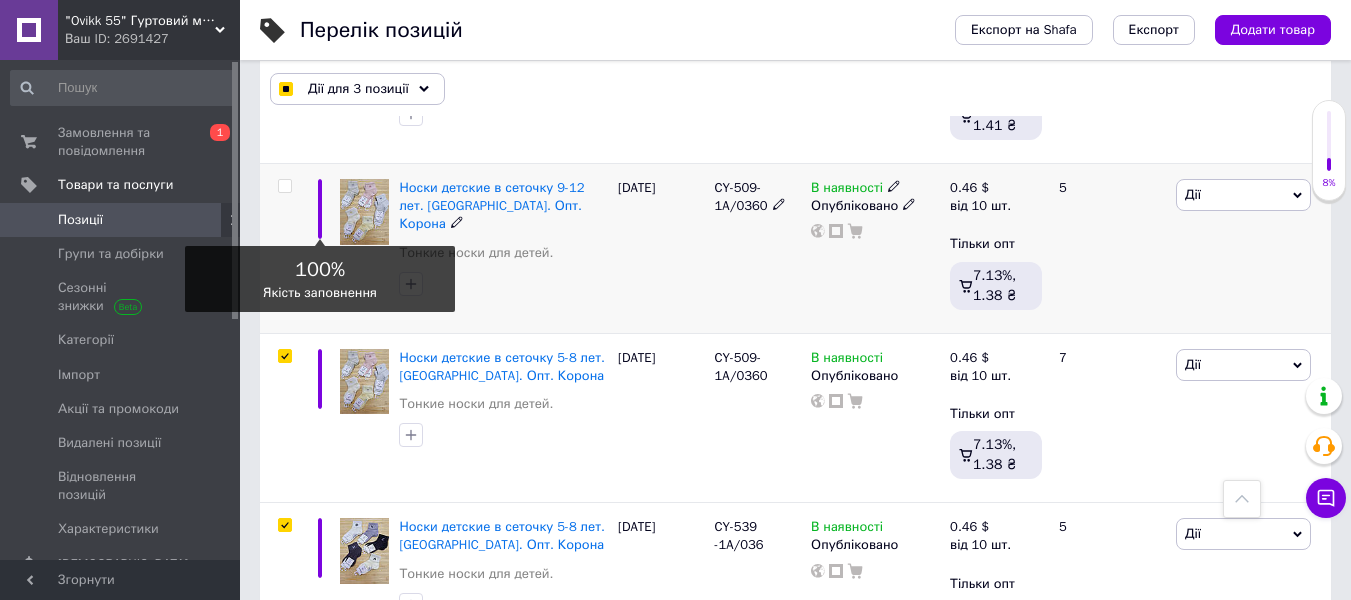 scroll, scrollTop: 7199, scrollLeft: 0, axis: vertical 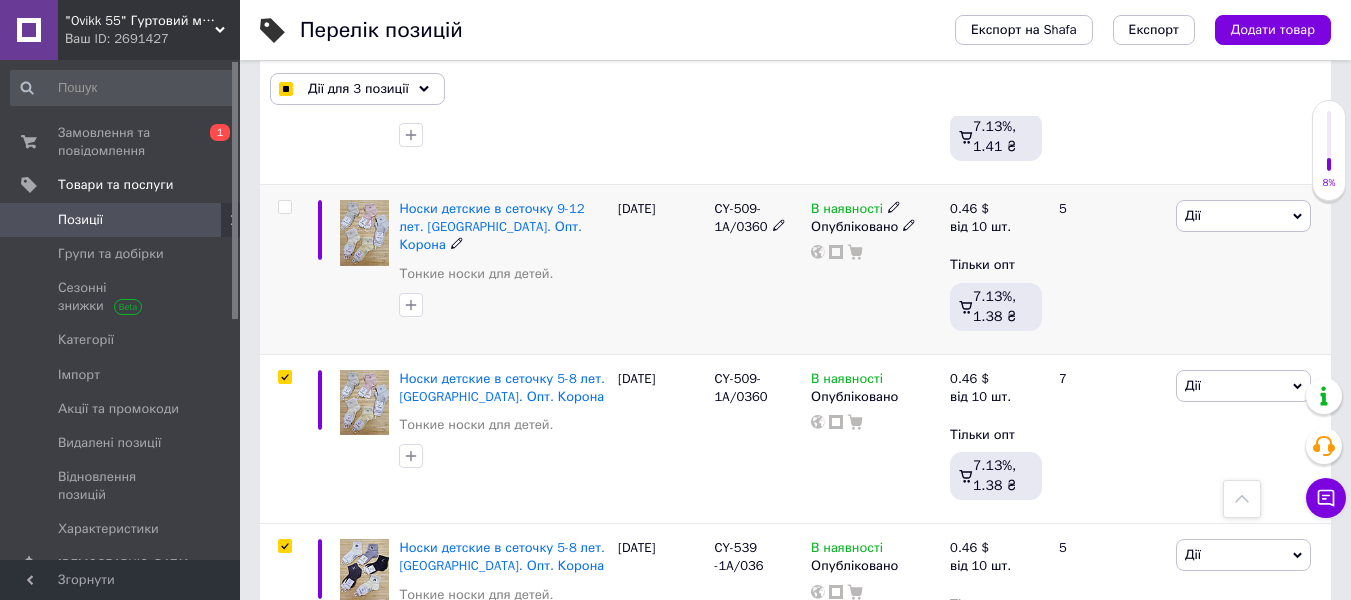 click at bounding box center [284, 207] 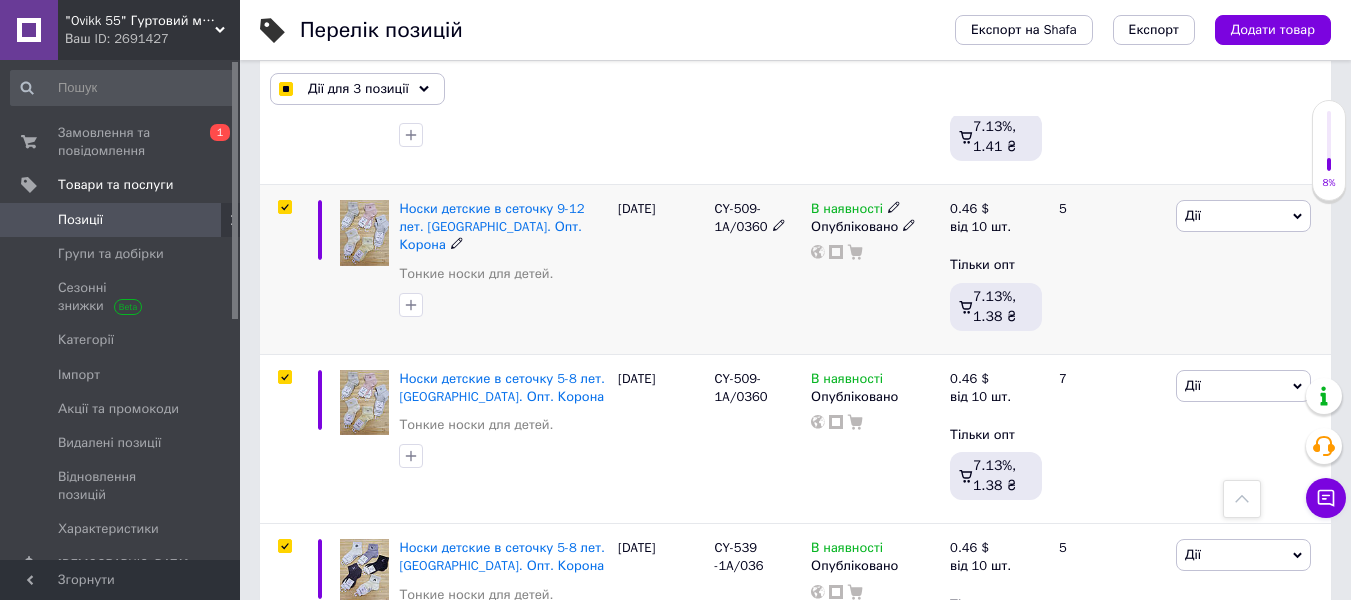 checkbox on "true" 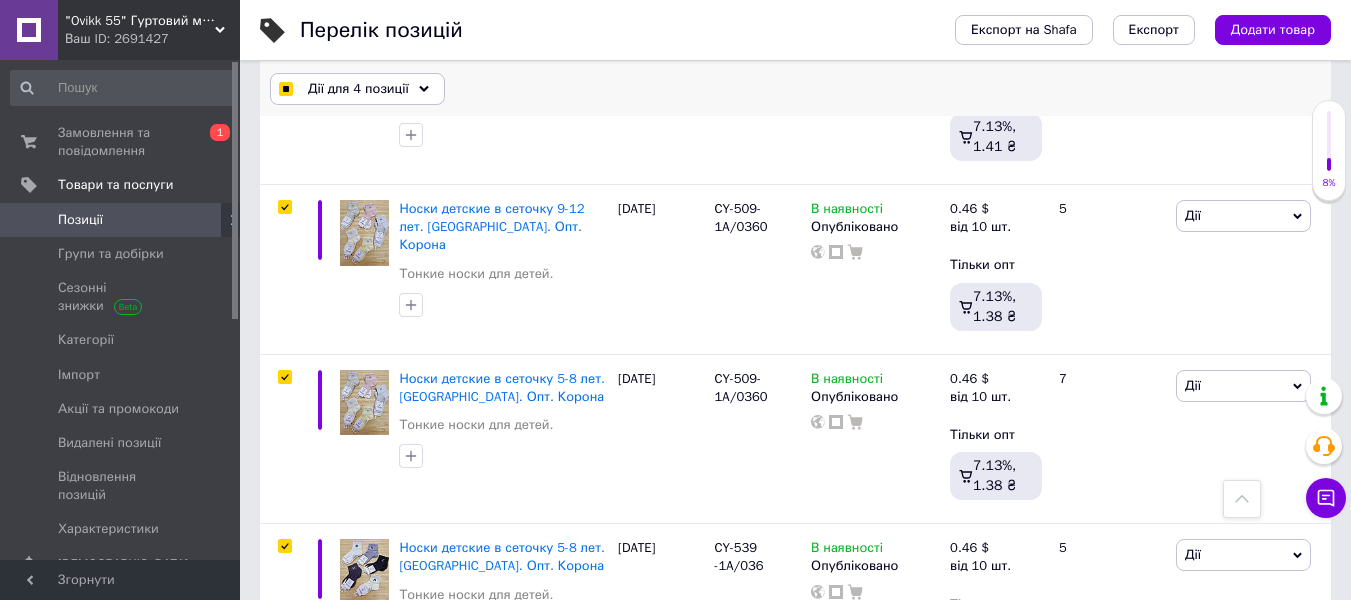 click on "Дії для 4 позиції" at bounding box center [358, 89] 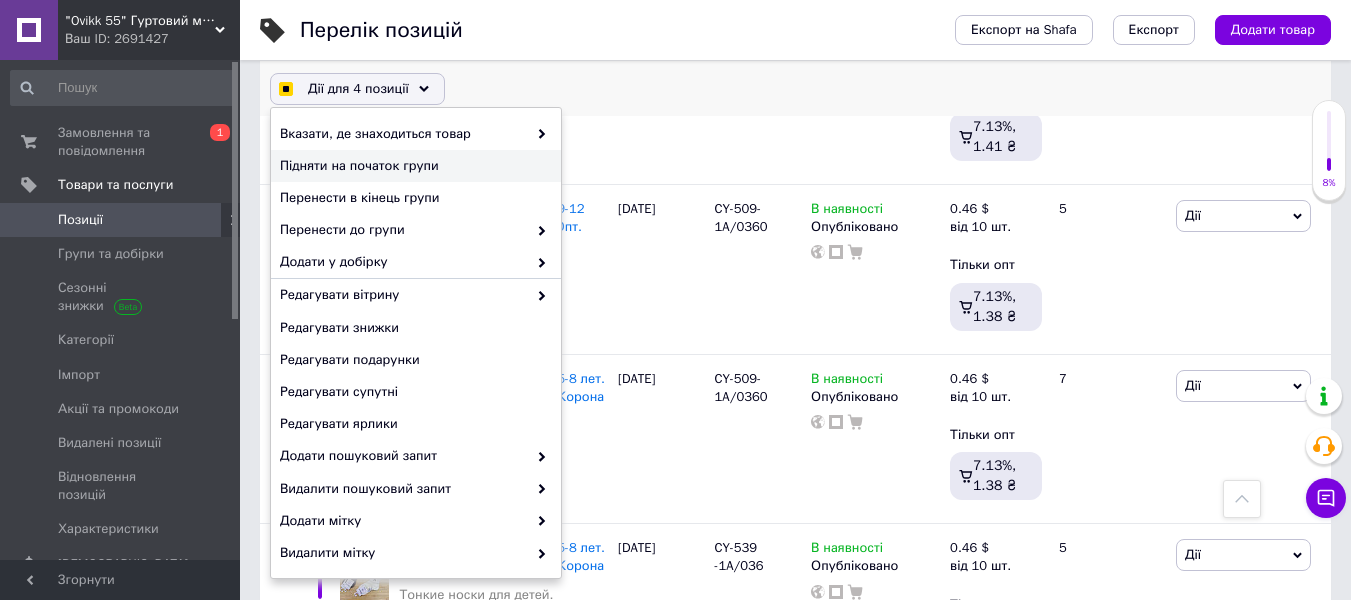 checkbox on "true" 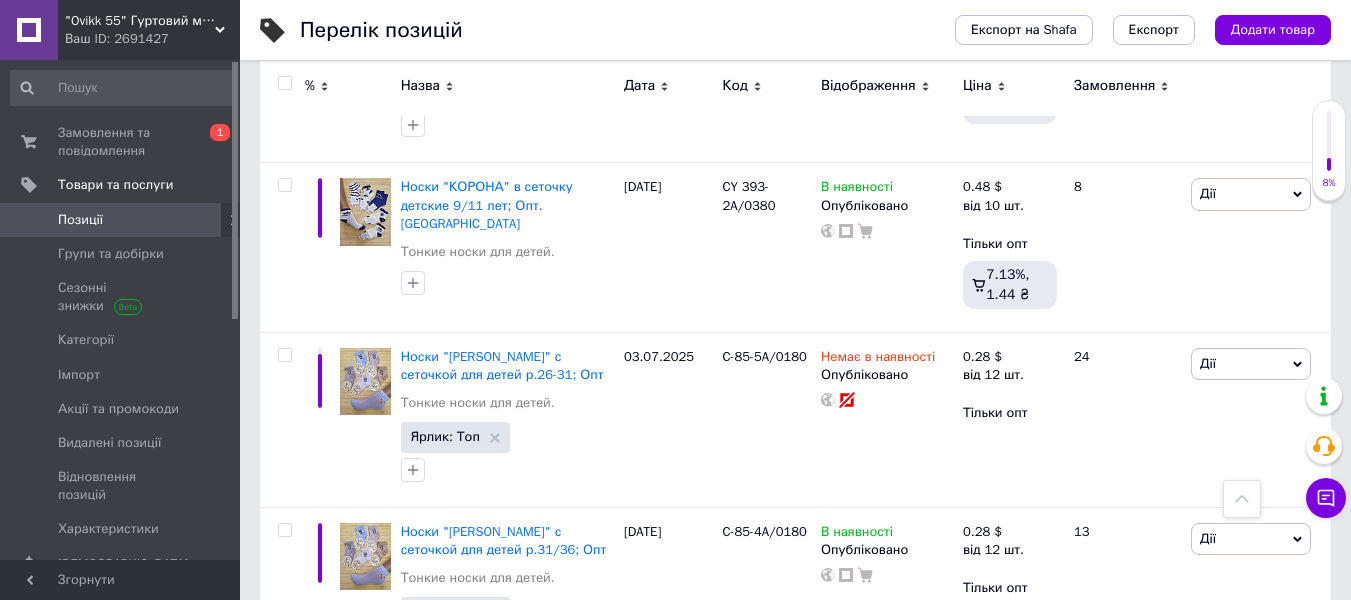 scroll, scrollTop: 8800, scrollLeft: 0, axis: vertical 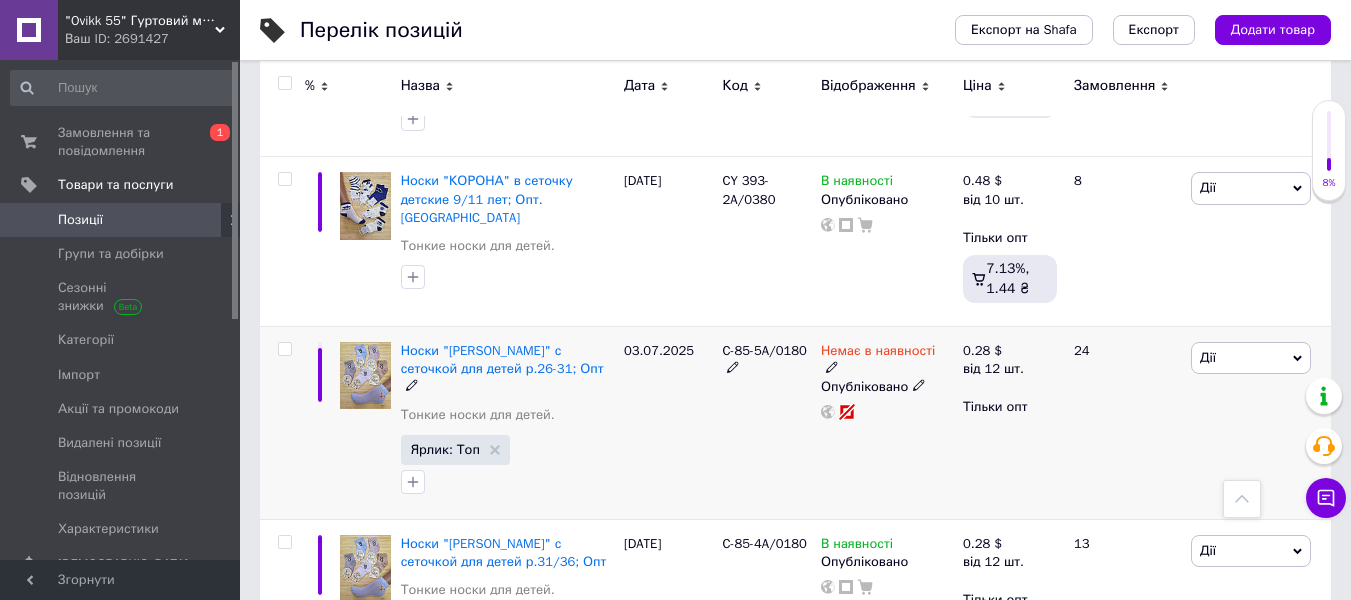click at bounding box center (284, 349) 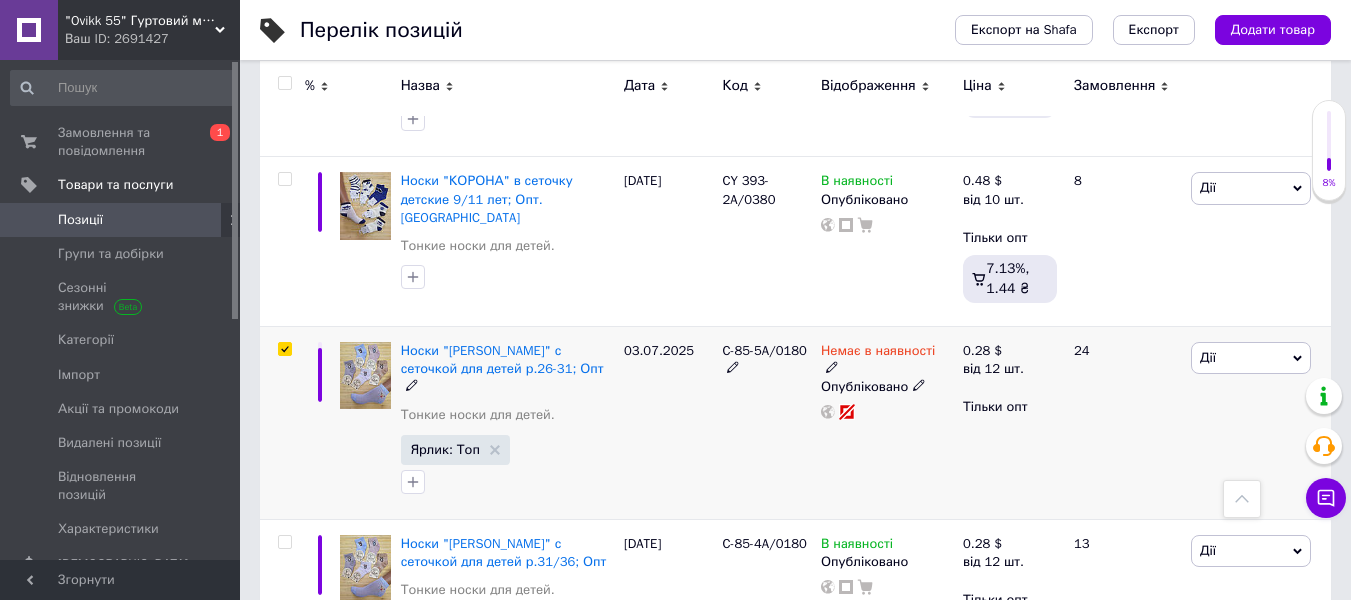 checkbox on "true" 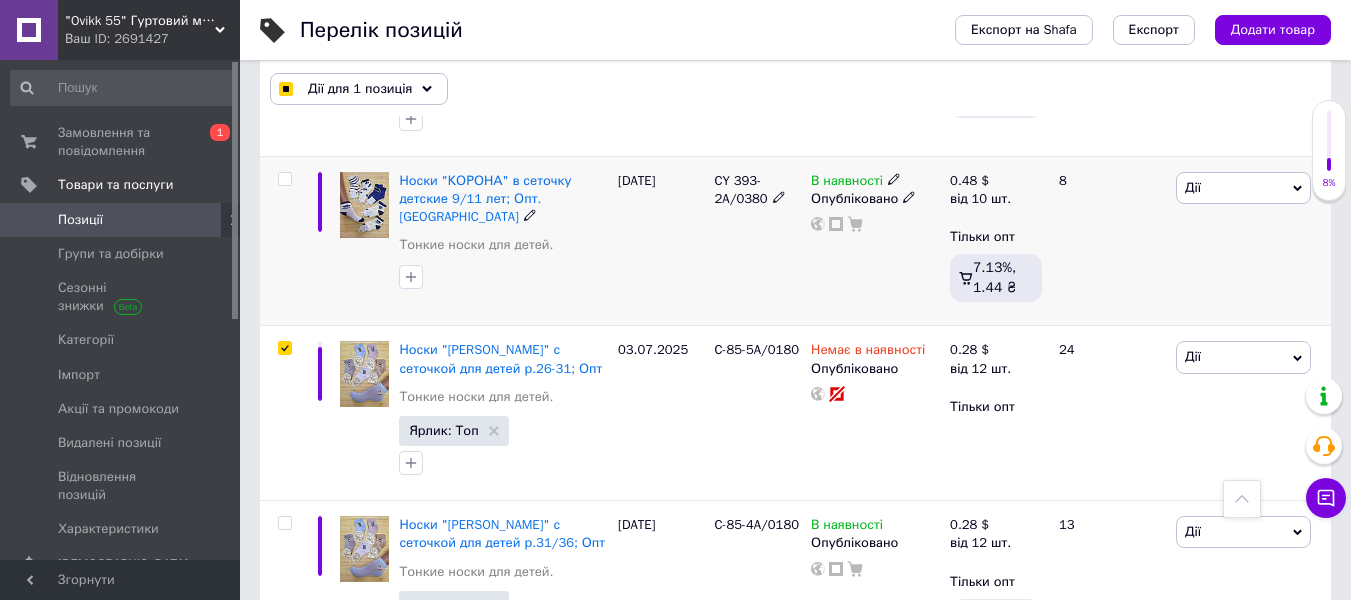 scroll, scrollTop: 8799, scrollLeft: 0, axis: vertical 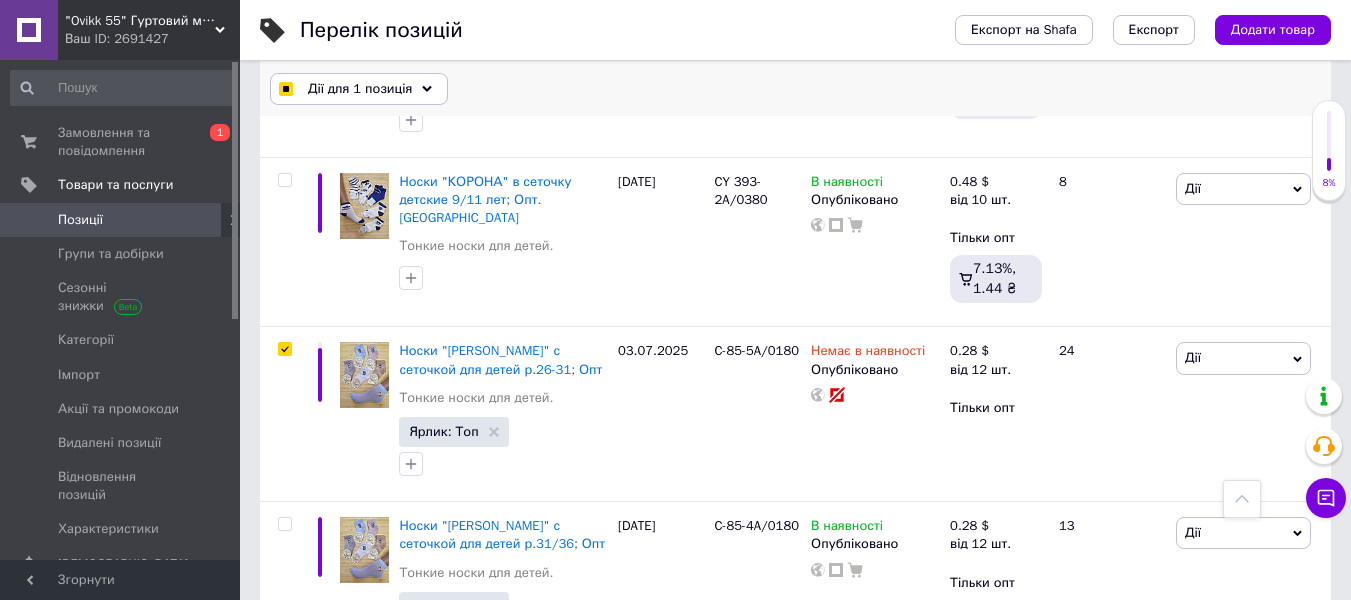 click on "Дії для 1 позиція" at bounding box center (359, 89) 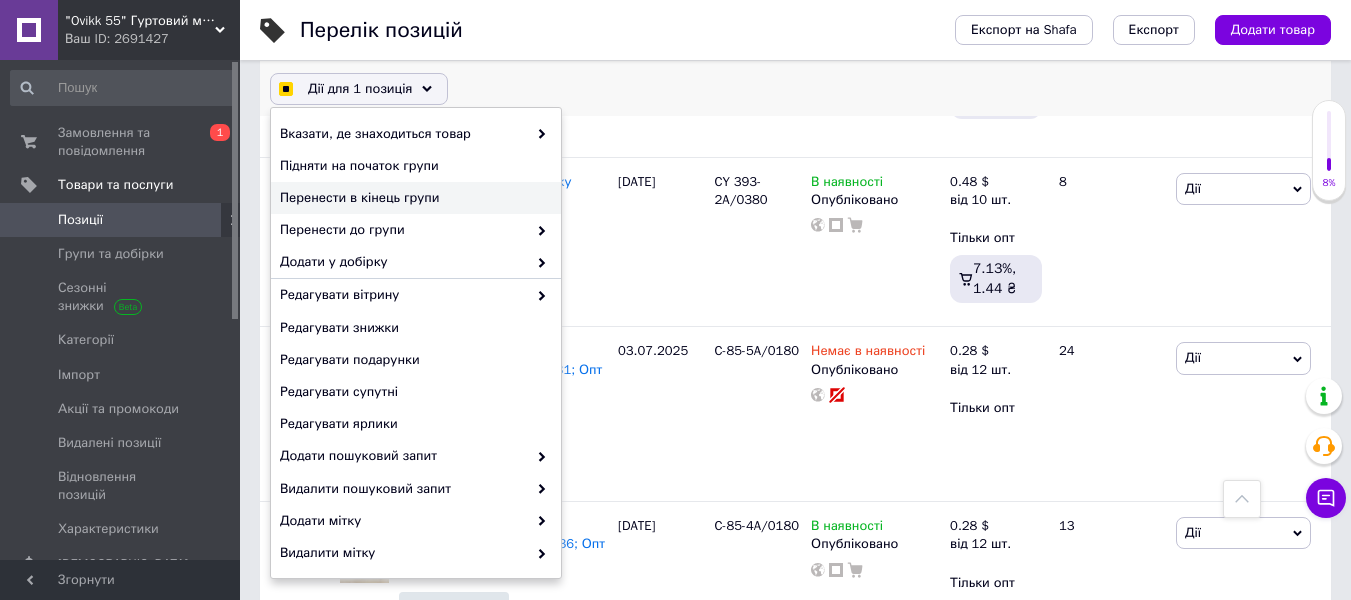 checkbox on "true" 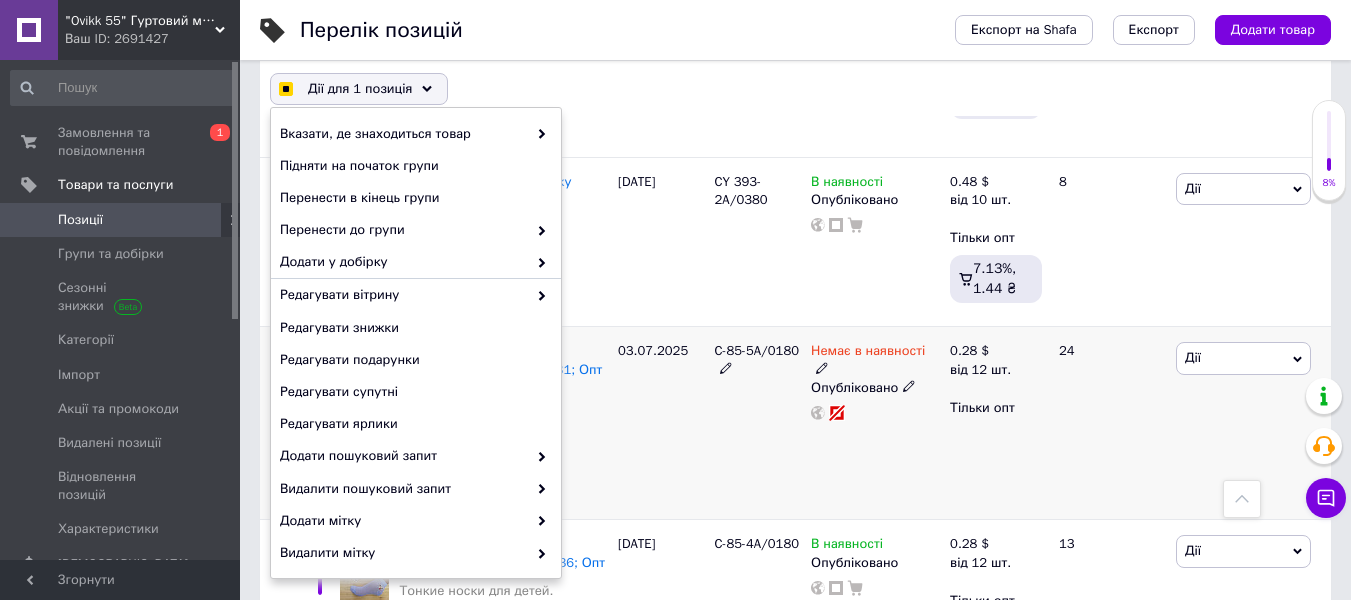 checkbox on "false" 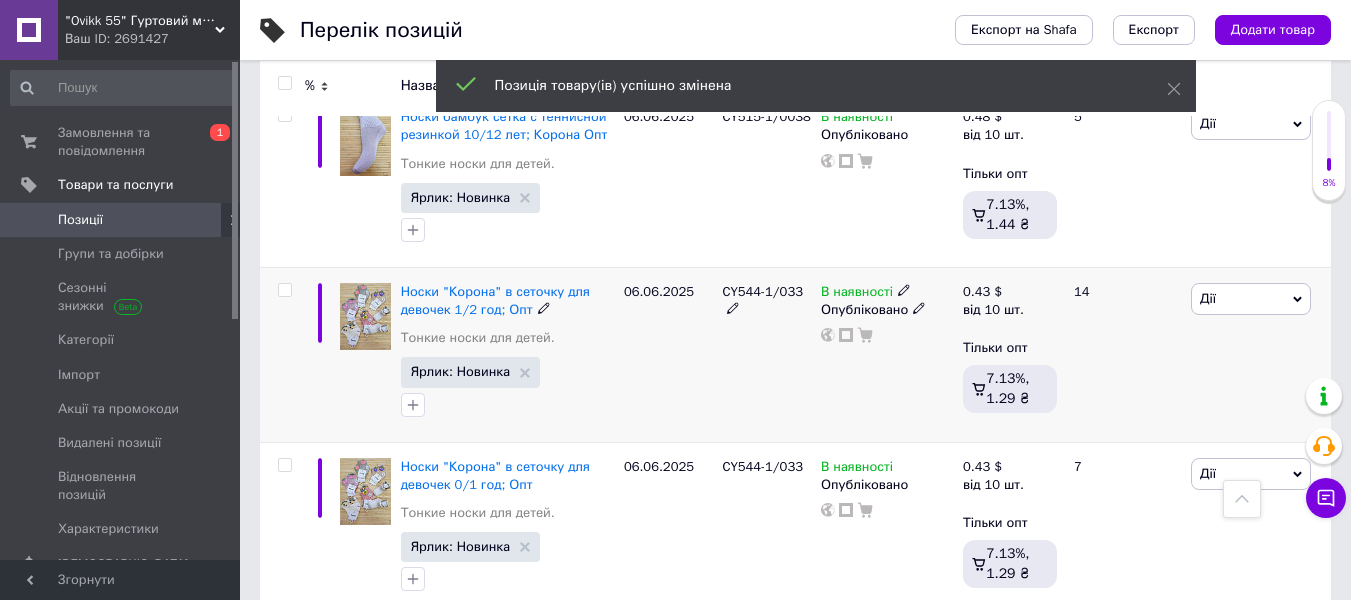 scroll, scrollTop: 9600, scrollLeft: 0, axis: vertical 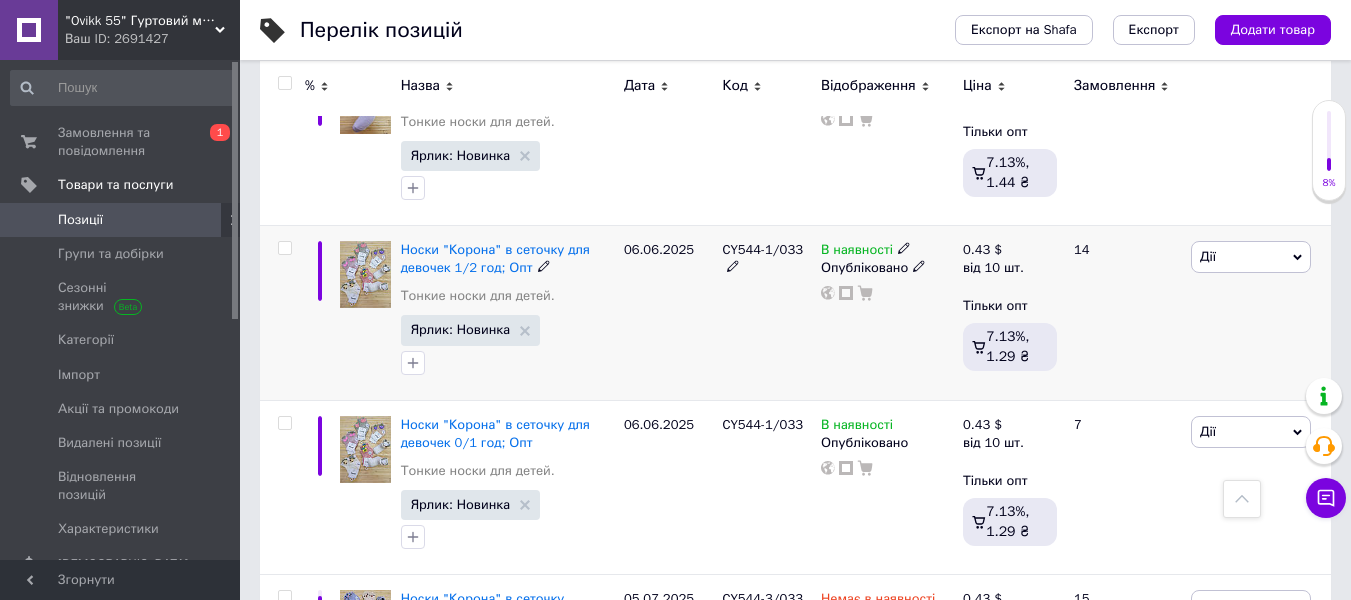 drag, startPoint x: 289, startPoint y: 200, endPoint x: 319, endPoint y: 306, distance: 110.16351 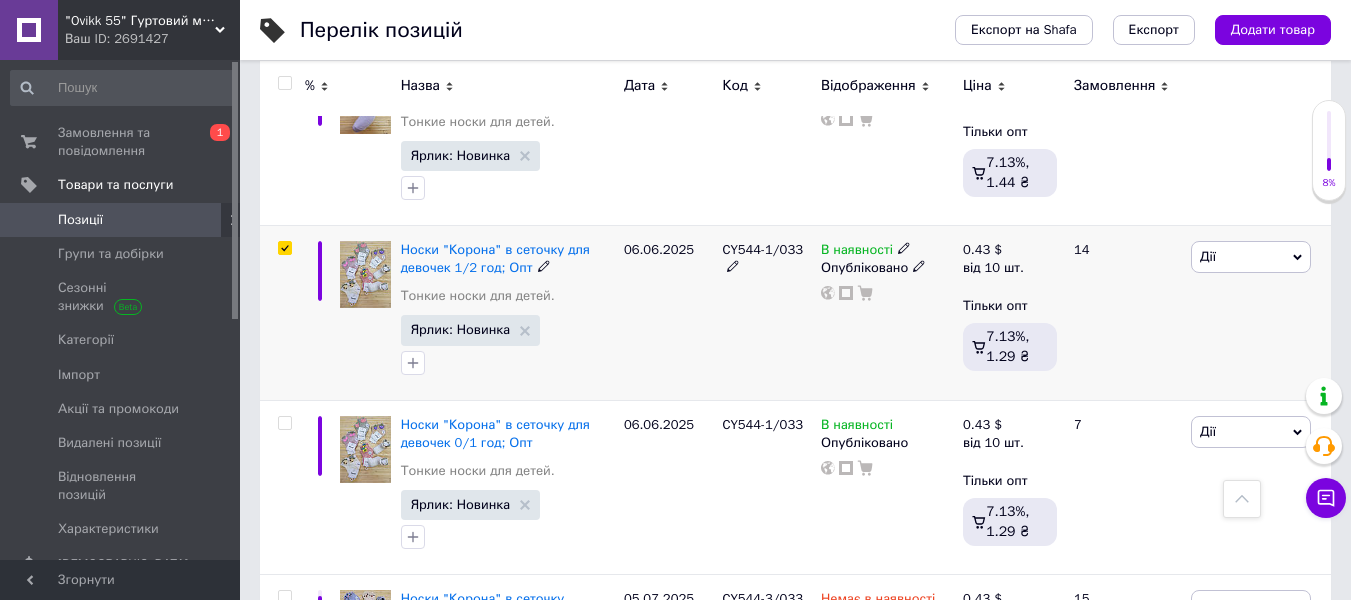 checkbox on "true" 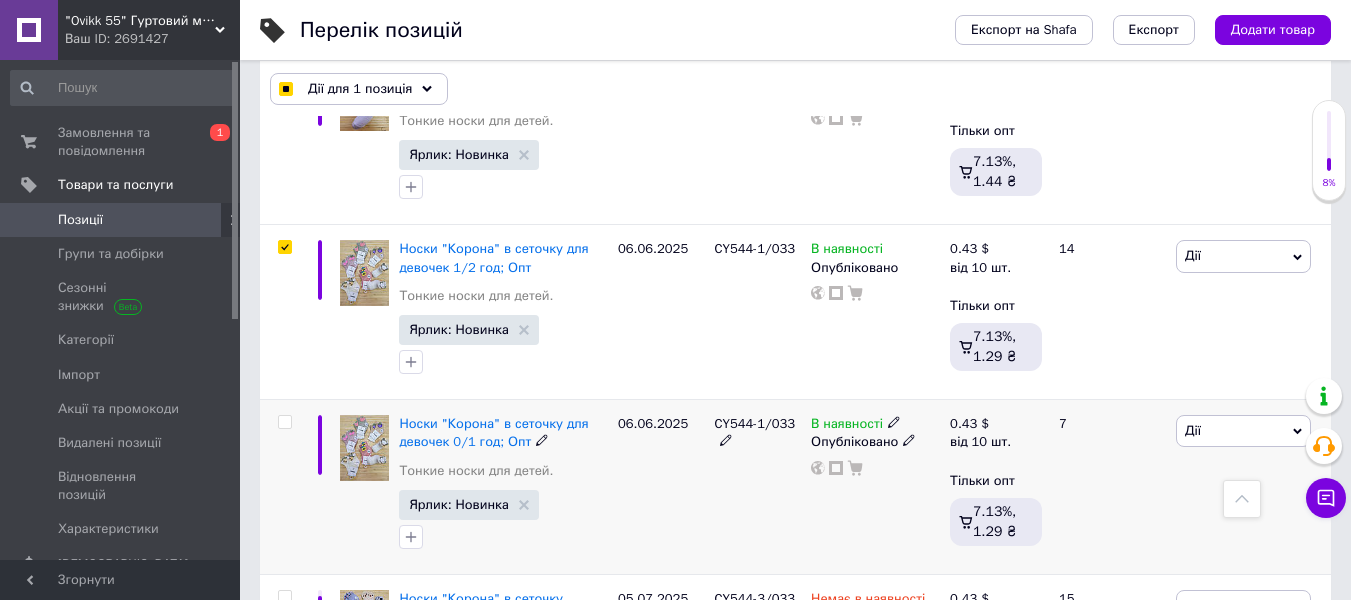click at bounding box center [284, 422] 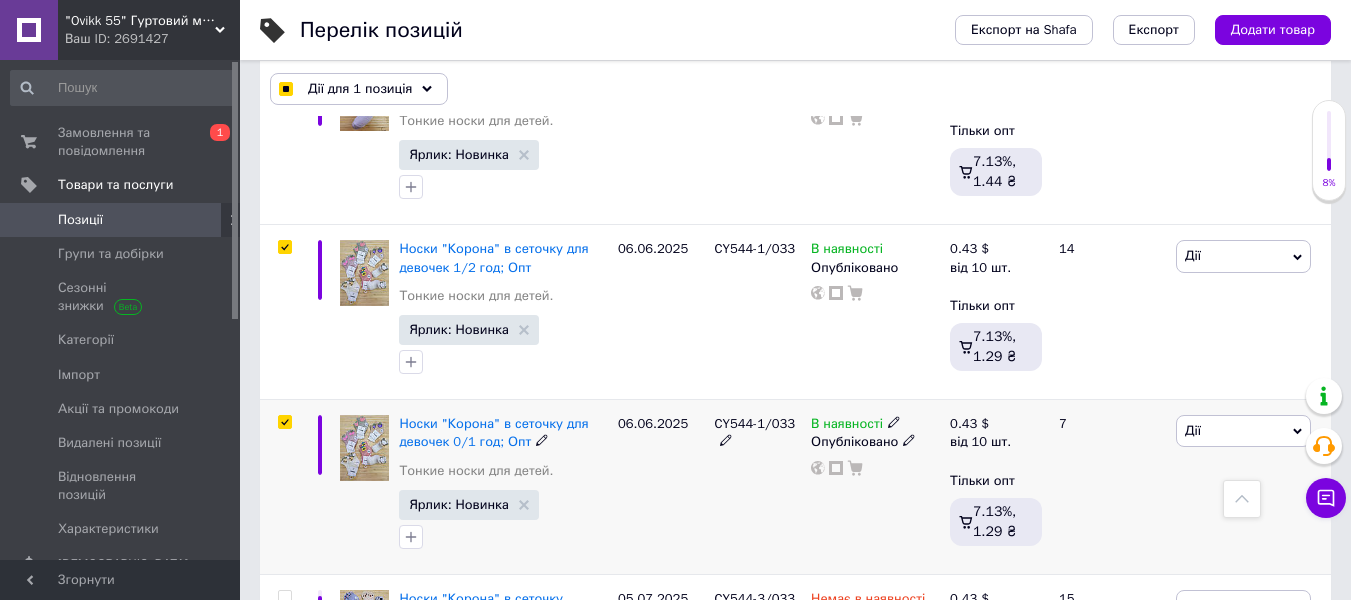 checkbox on "true" 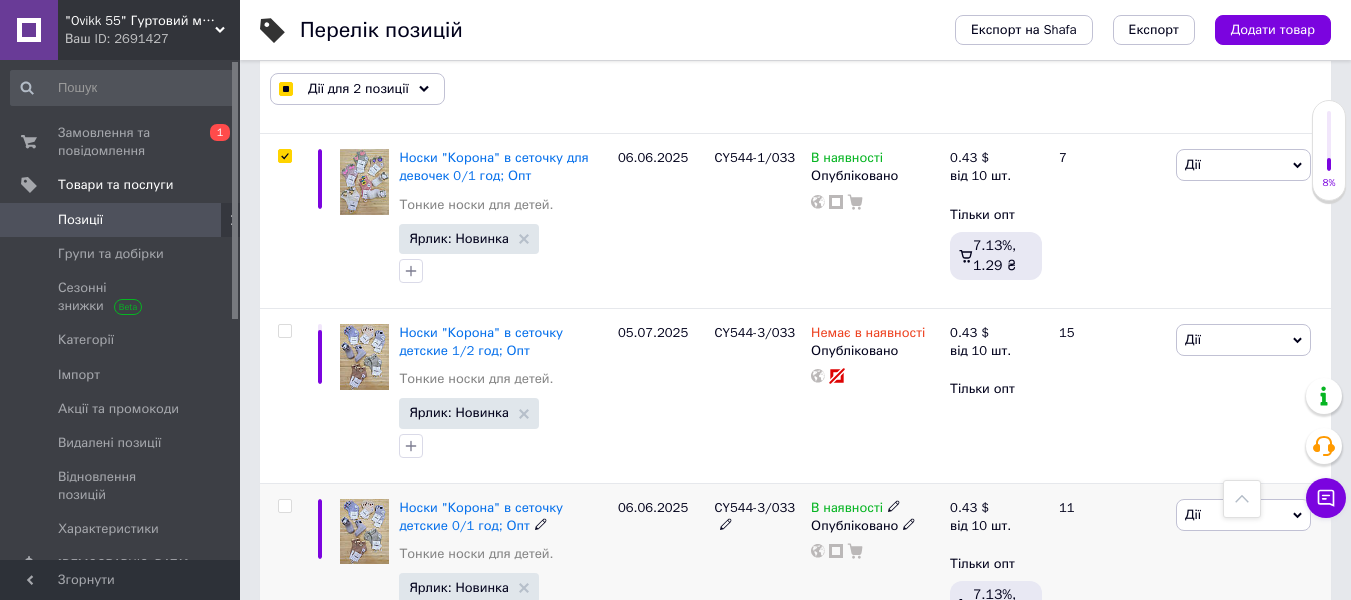 scroll, scrollTop: 10000, scrollLeft: 0, axis: vertical 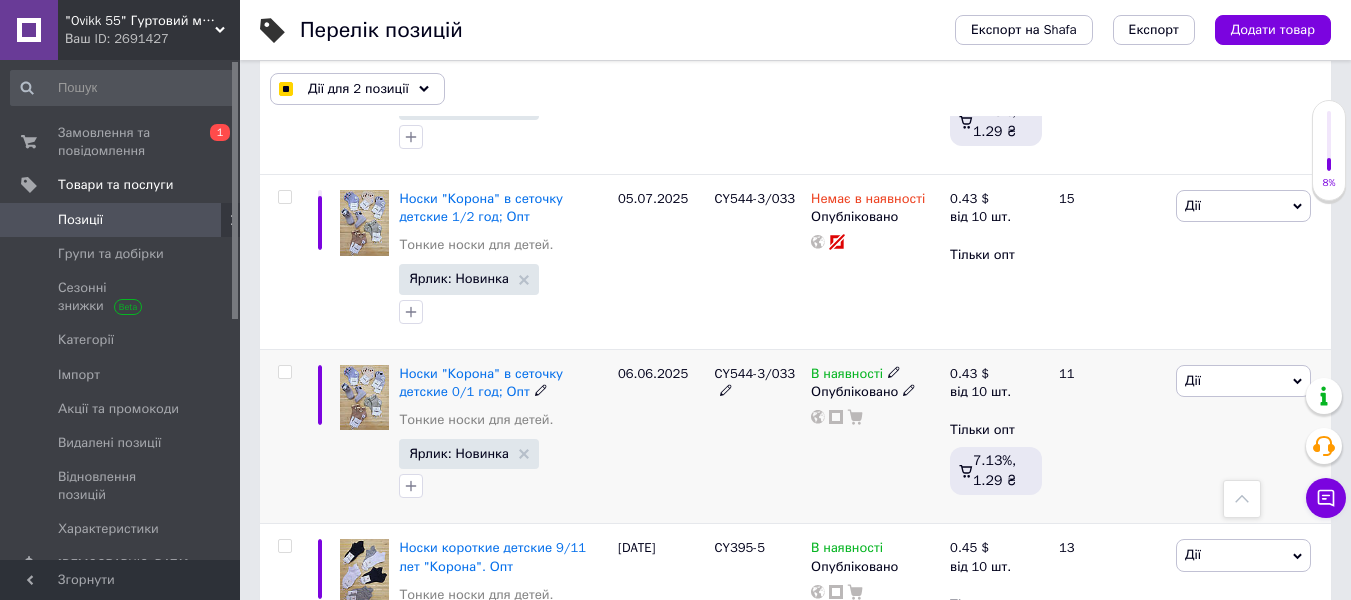 click at bounding box center [284, 372] 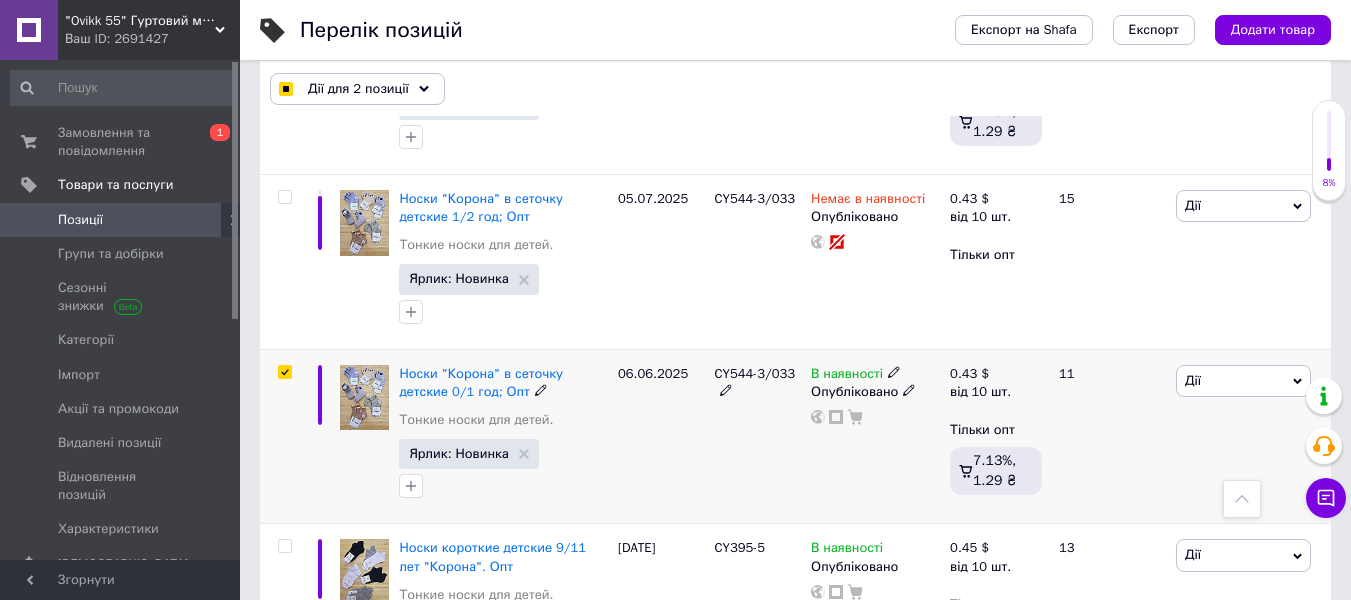 checkbox on "true" 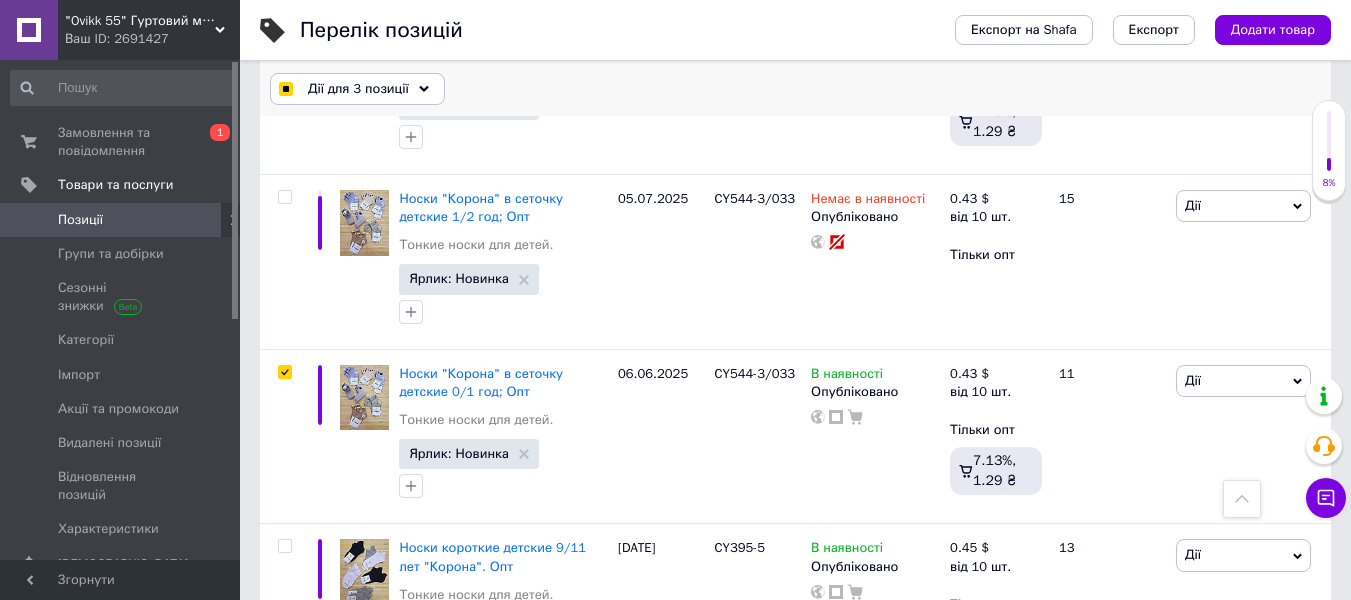 click on "Дії для 3 позиції" at bounding box center (358, 89) 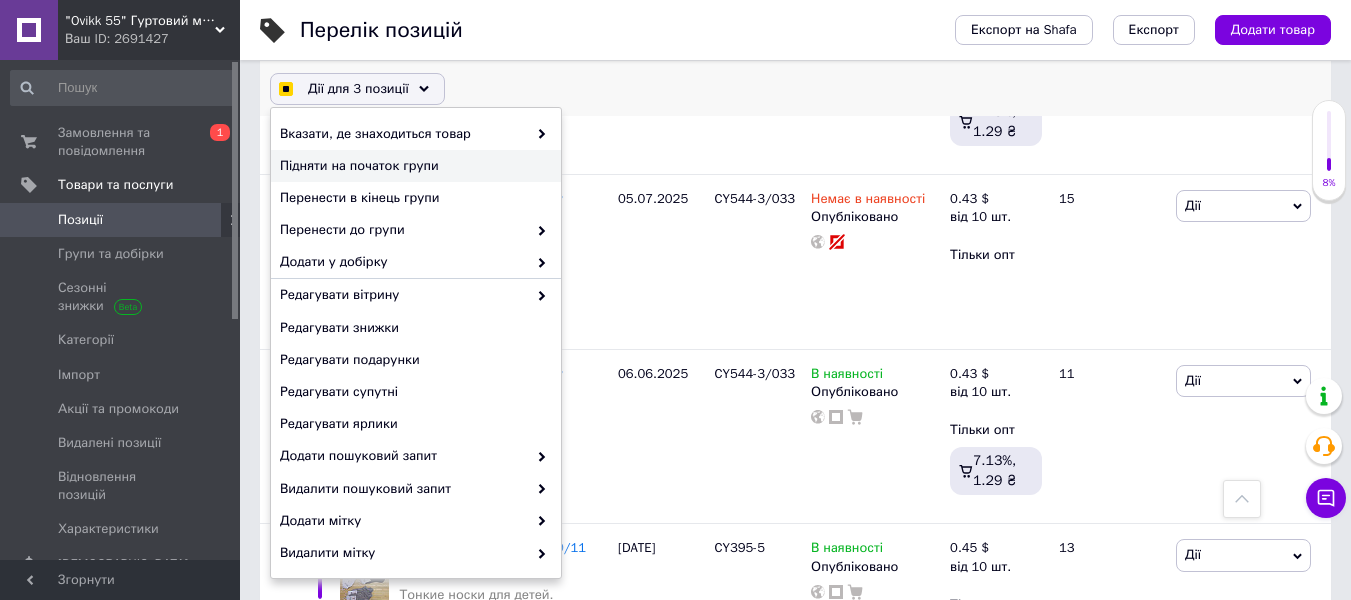 click on "Підняти на початок групи" at bounding box center [413, 166] 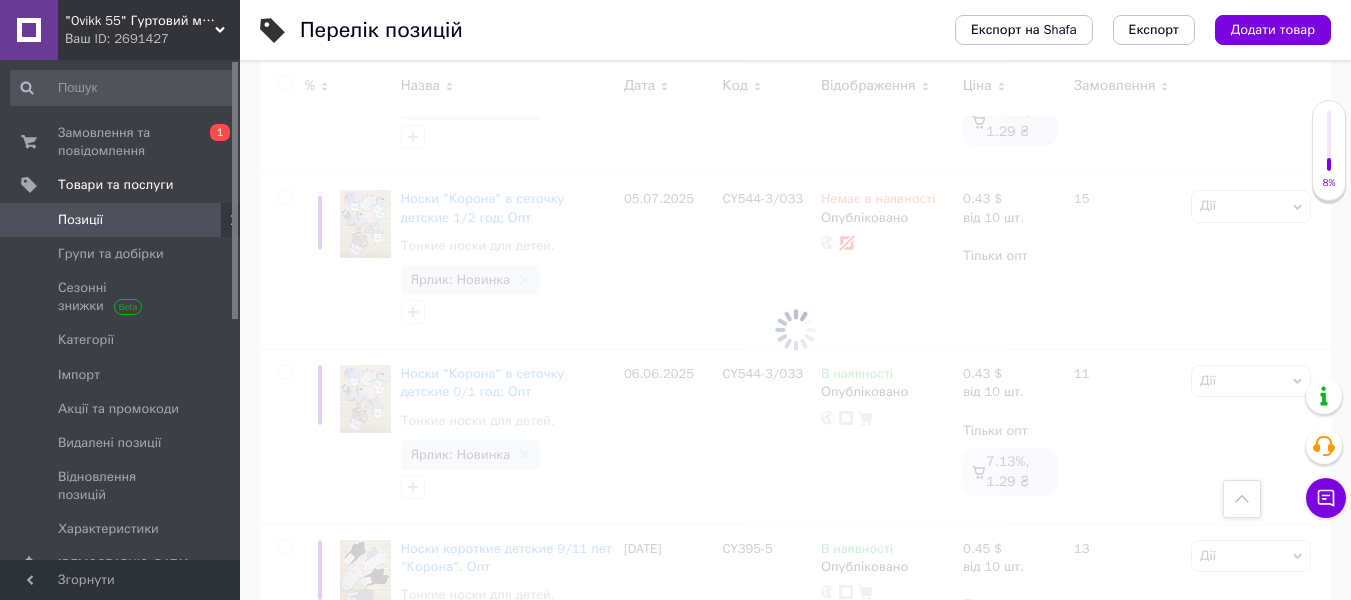 scroll, scrollTop: 10001, scrollLeft: 0, axis: vertical 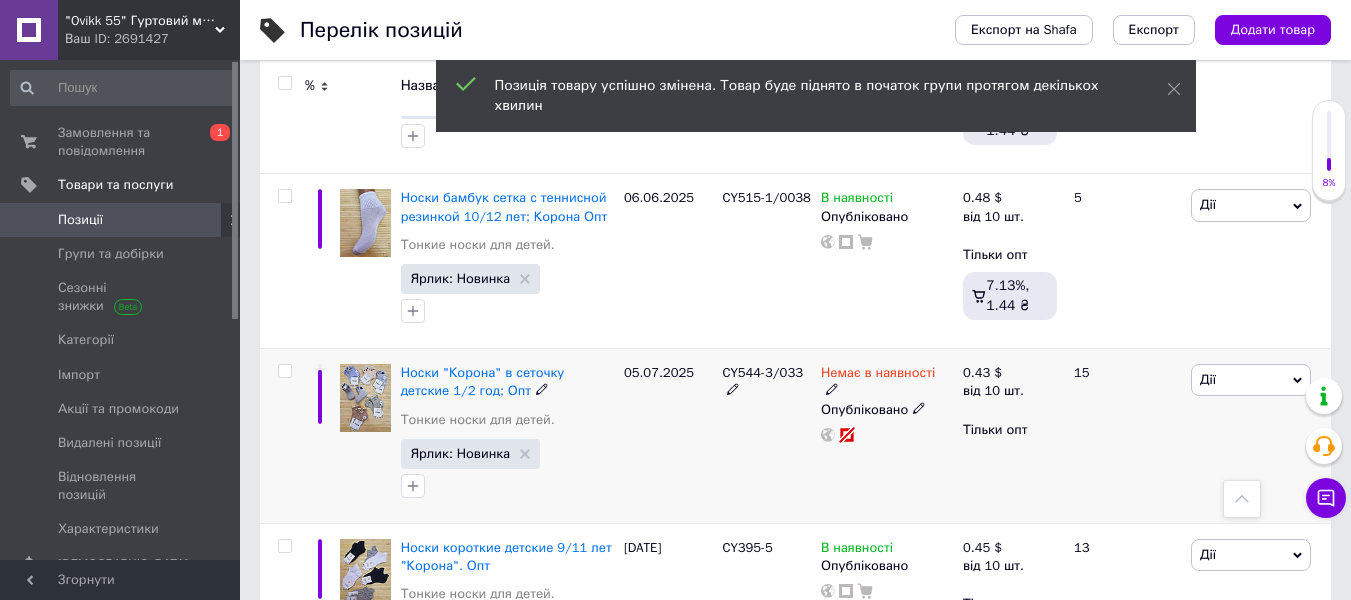 click at bounding box center [284, 371] 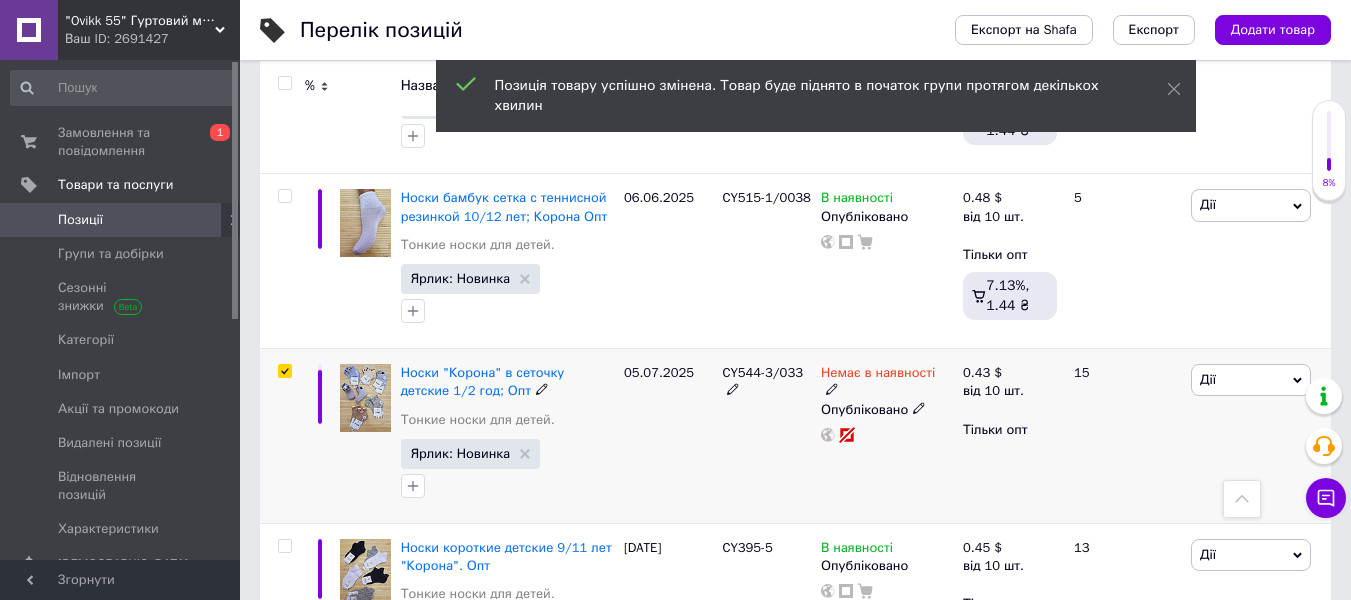 checkbox on "true" 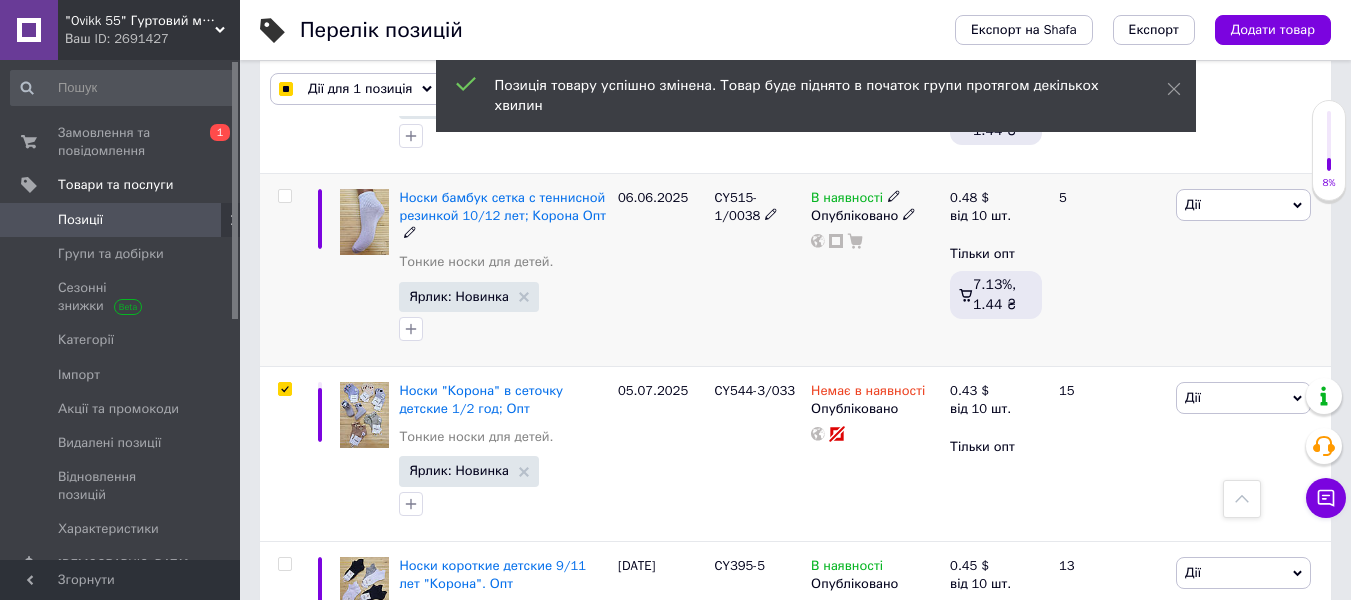 scroll, scrollTop: 10000, scrollLeft: 0, axis: vertical 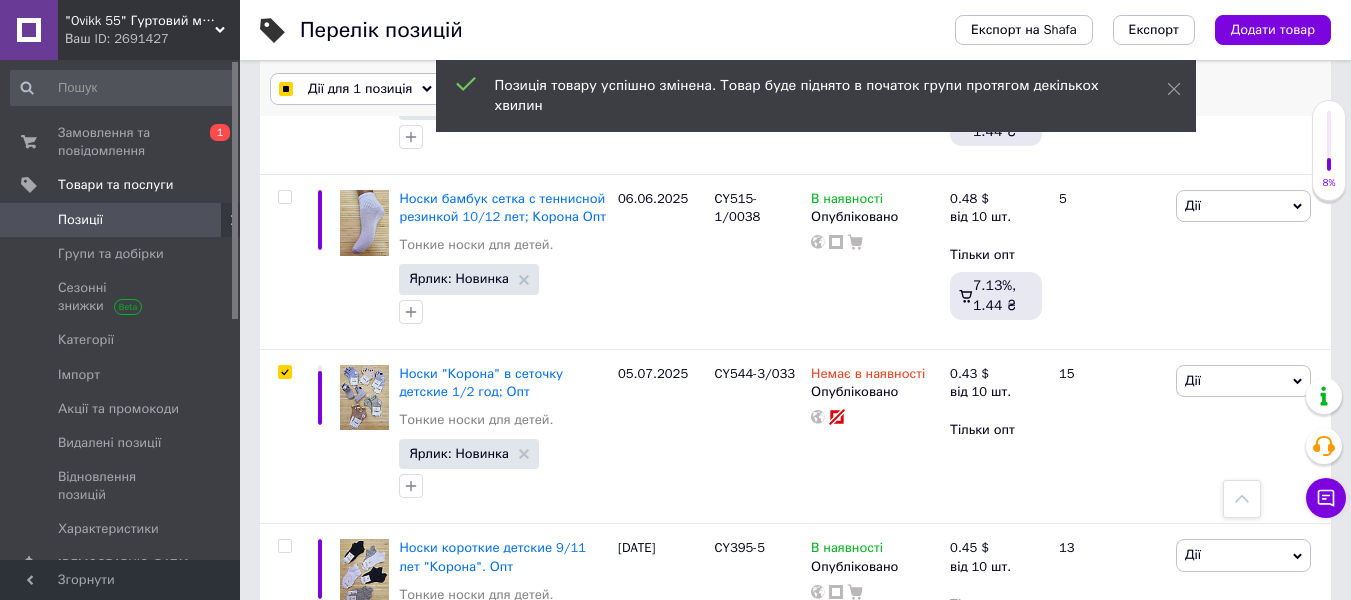 click on "Дії для 1 позиція" at bounding box center [360, 89] 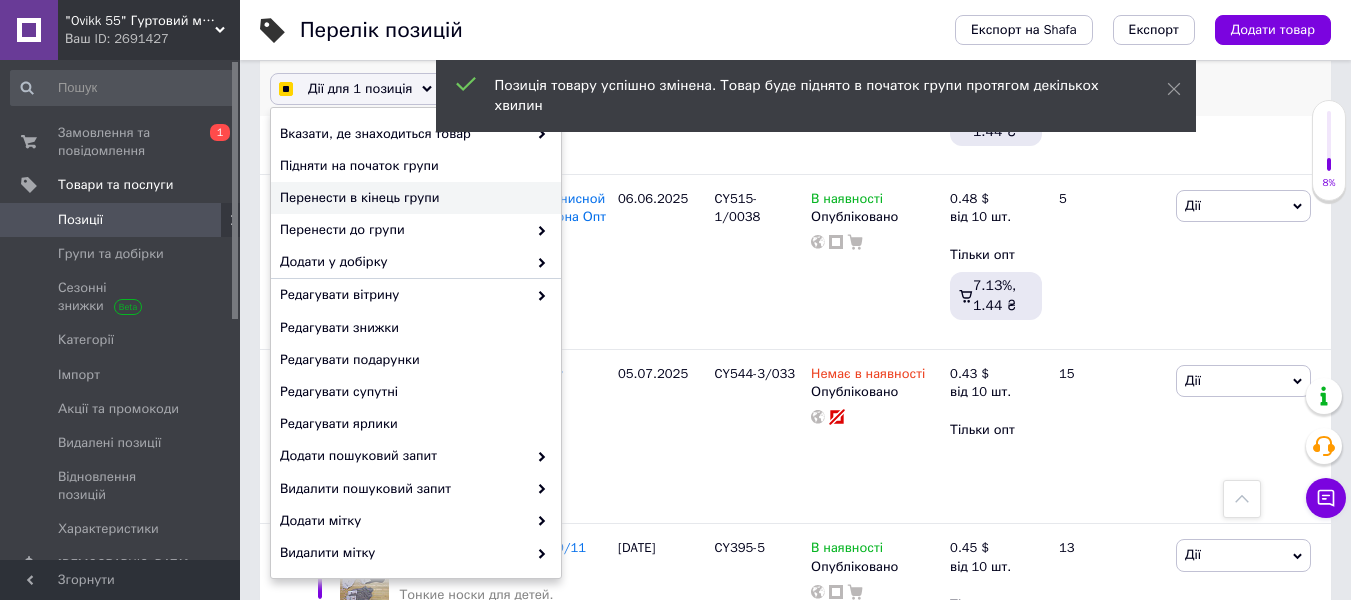 checkbox on "true" 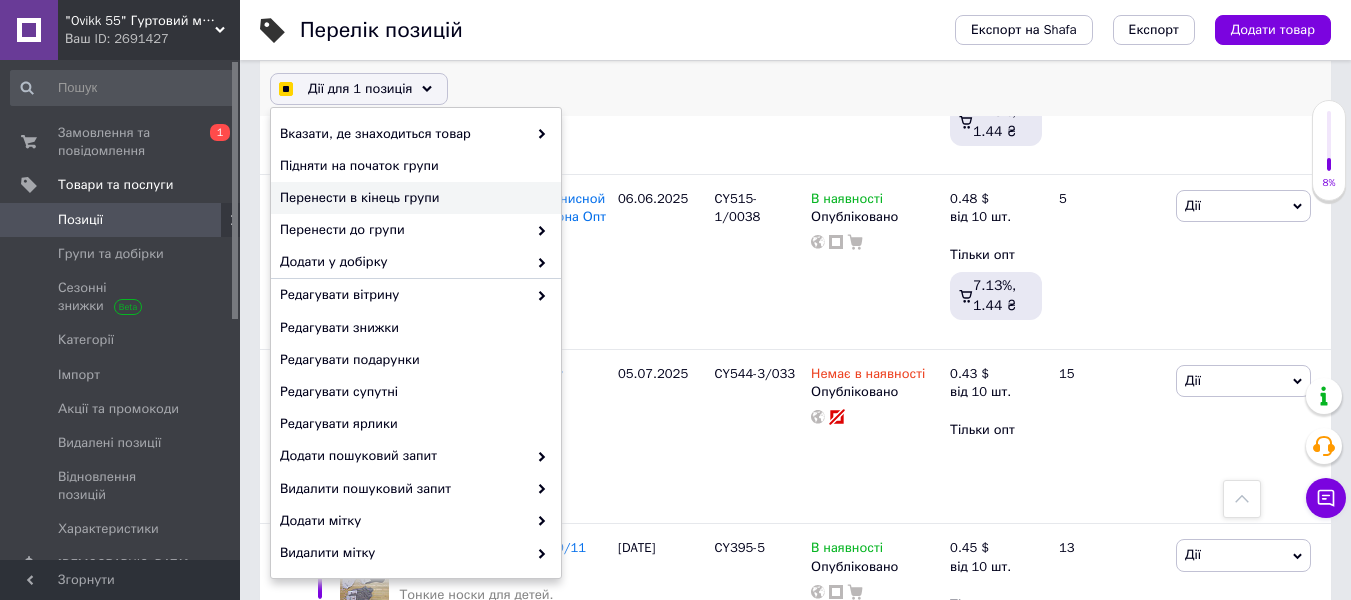click on "Перенести в кінець групи" at bounding box center [413, 198] 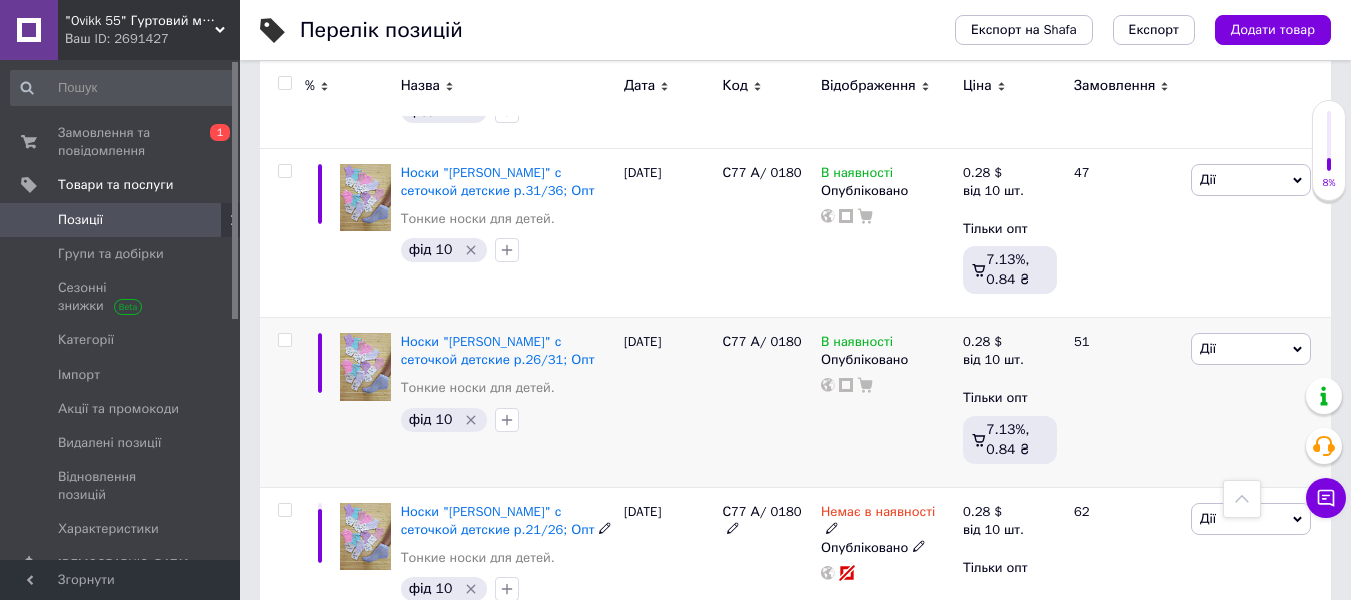 scroll, scrollTop: 11101, scrollLeft: 0, axis: vertical 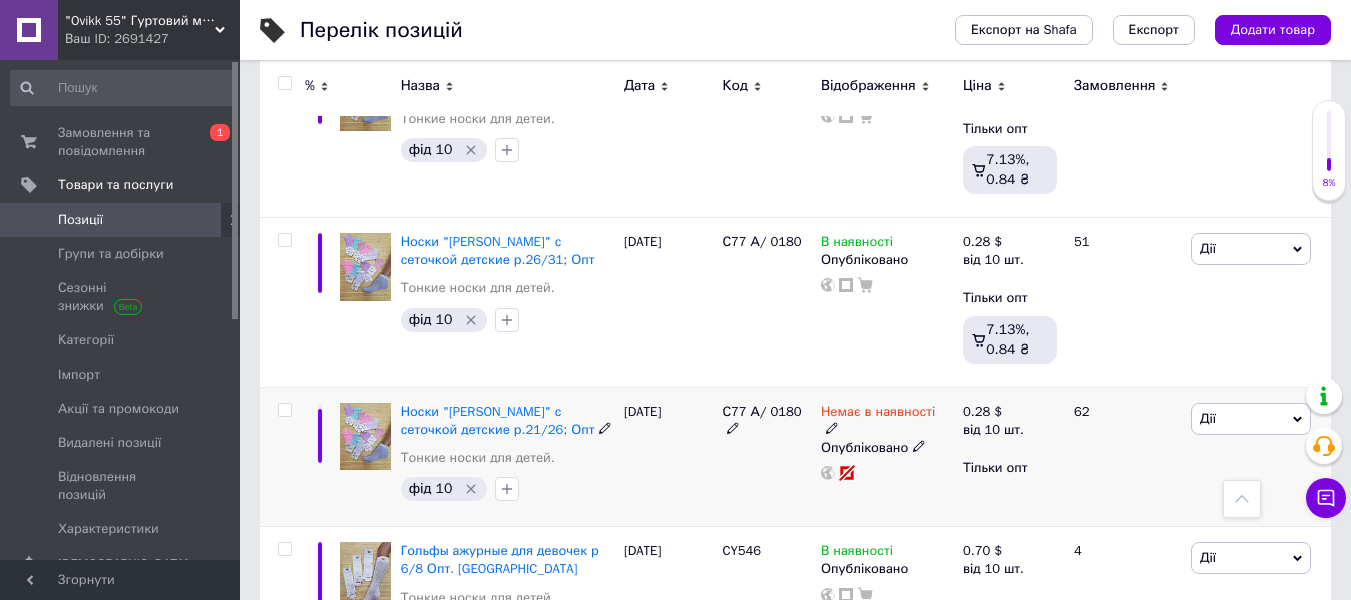 click at bounding box center [285, 410] 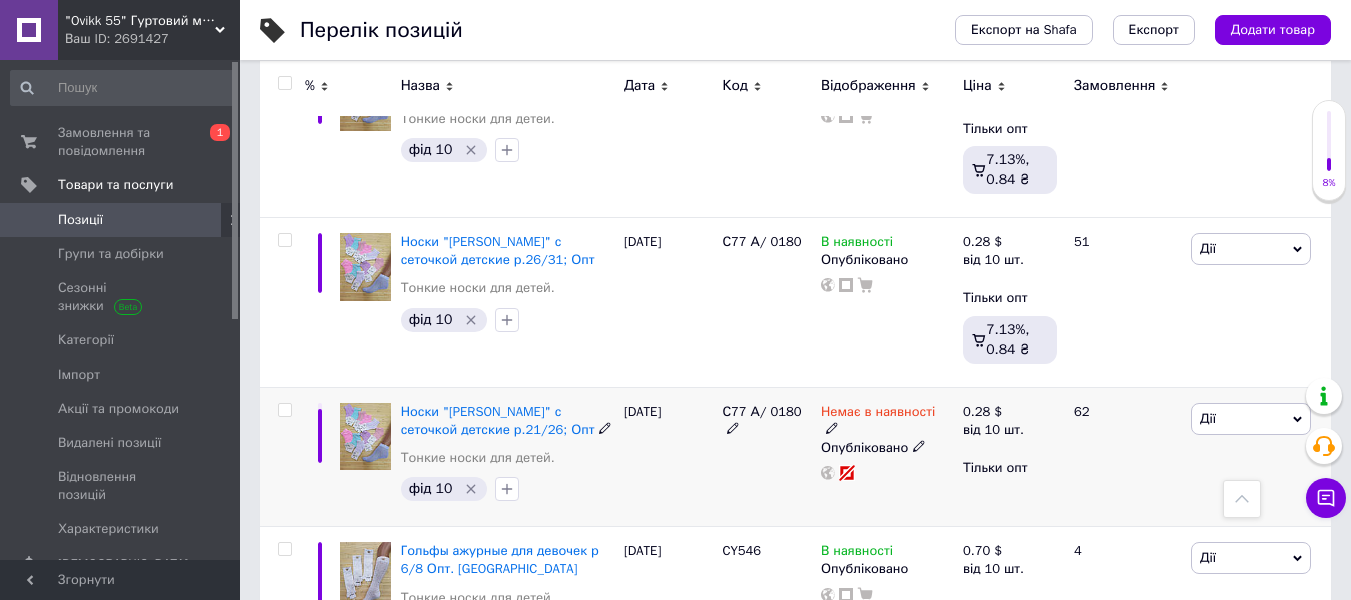 click at bounding box center (284, 410) 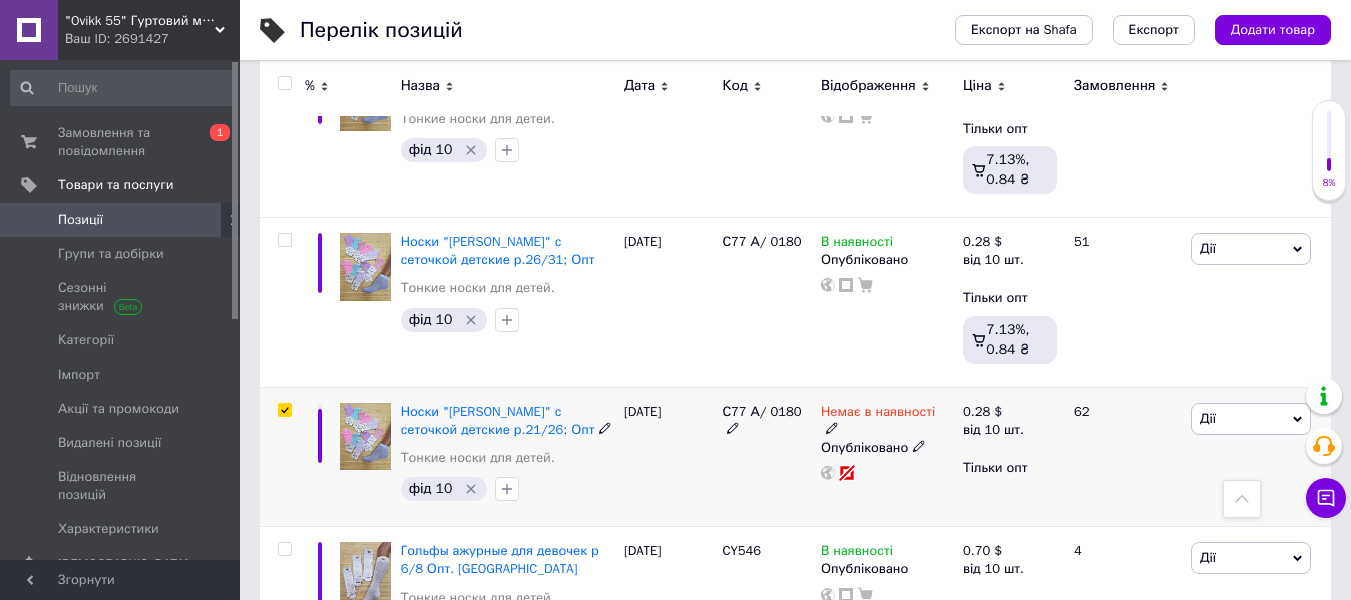 checkbox on "true" 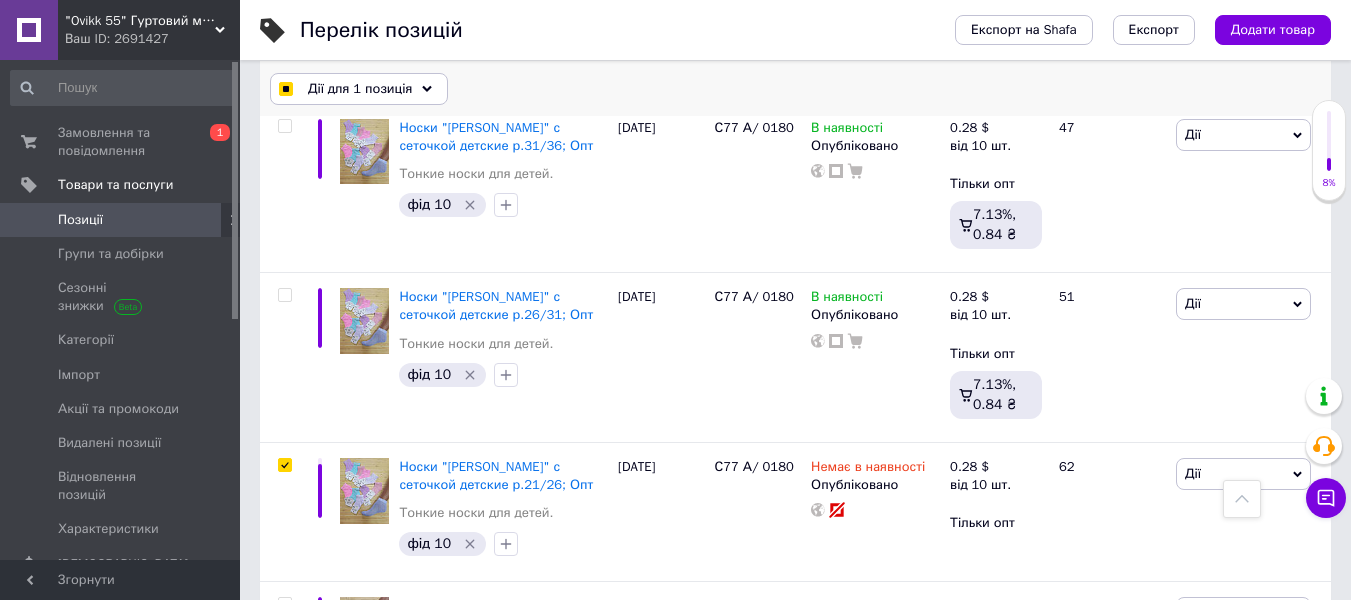 click on "Дії для 1 позиція" at bounding box center [360, 89] 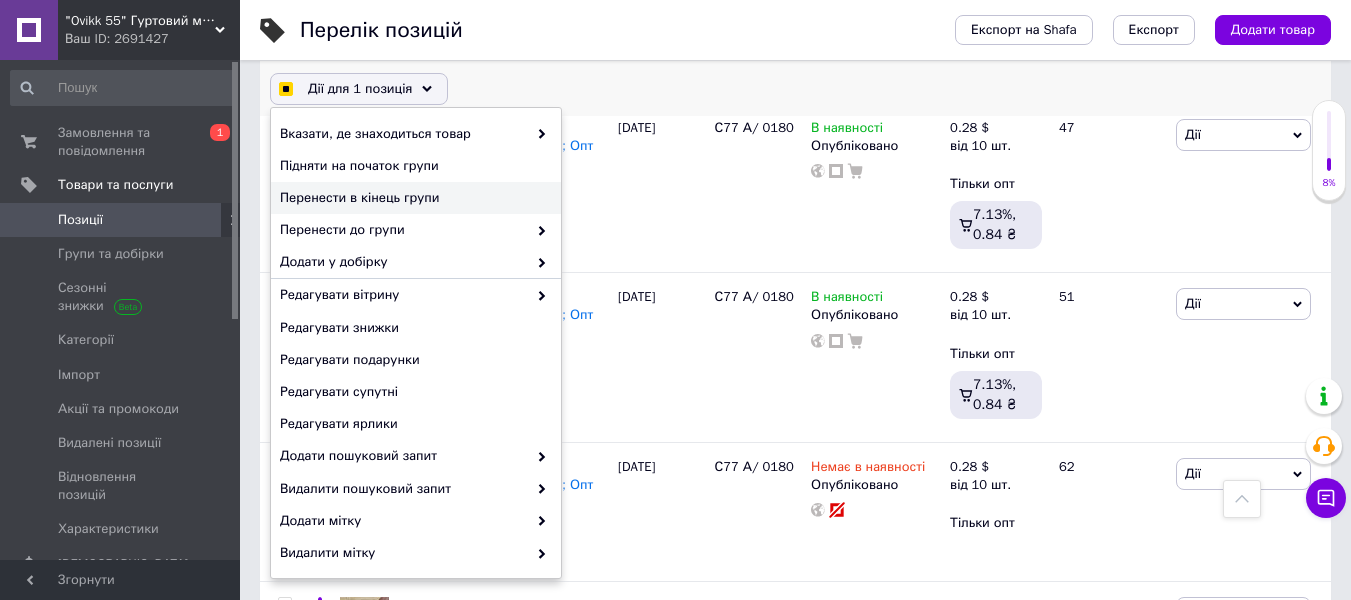 click on "Перенести в кінець групи" at bounding box center [413, 198] 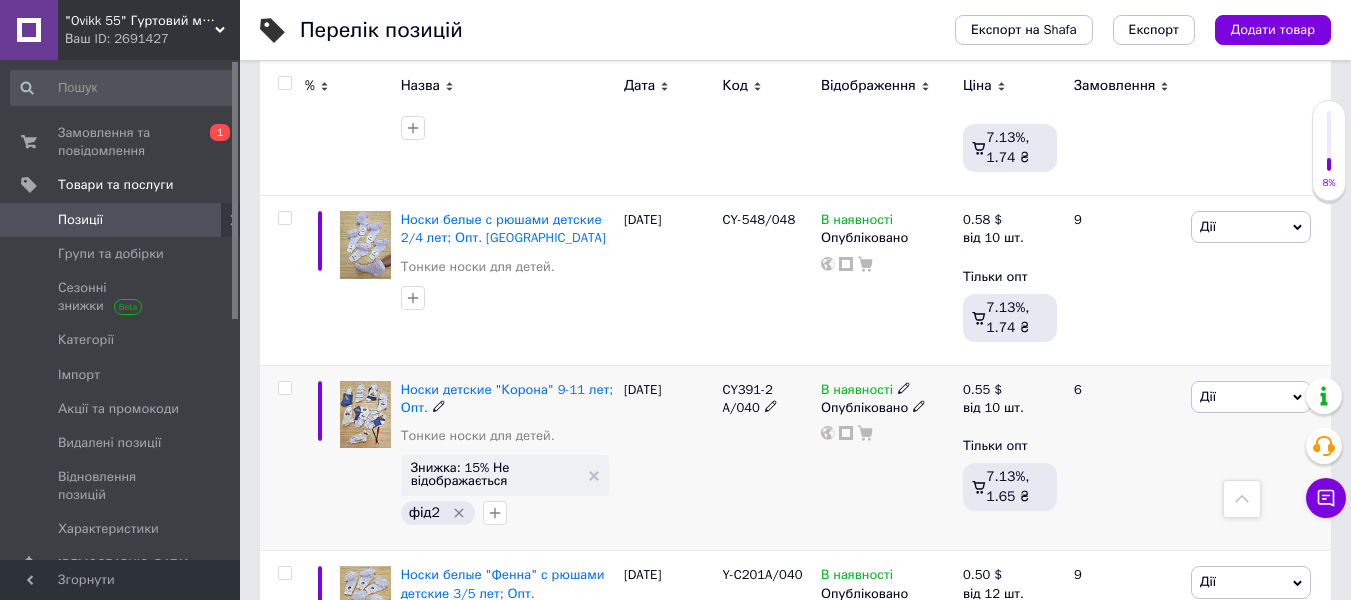 scroll, scrollTop: 12601, scrollLeft: 0, axis: vertical 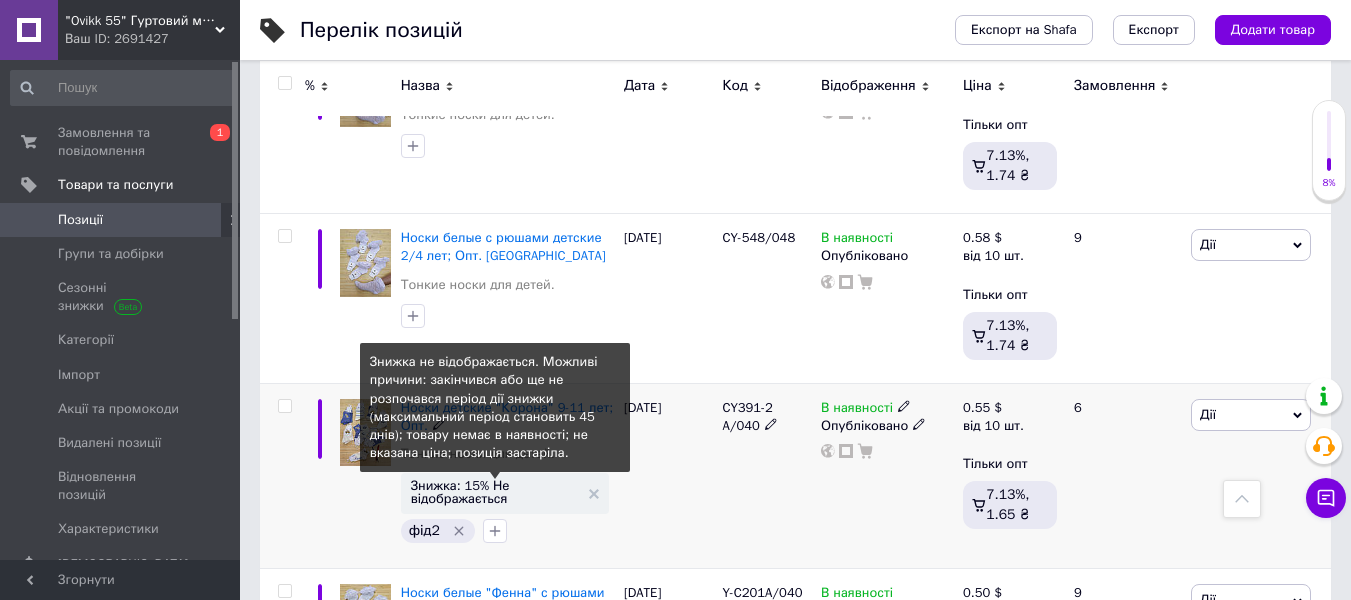 click on "Знижка: 15% Не відображається" at bounding box center (495, 492) 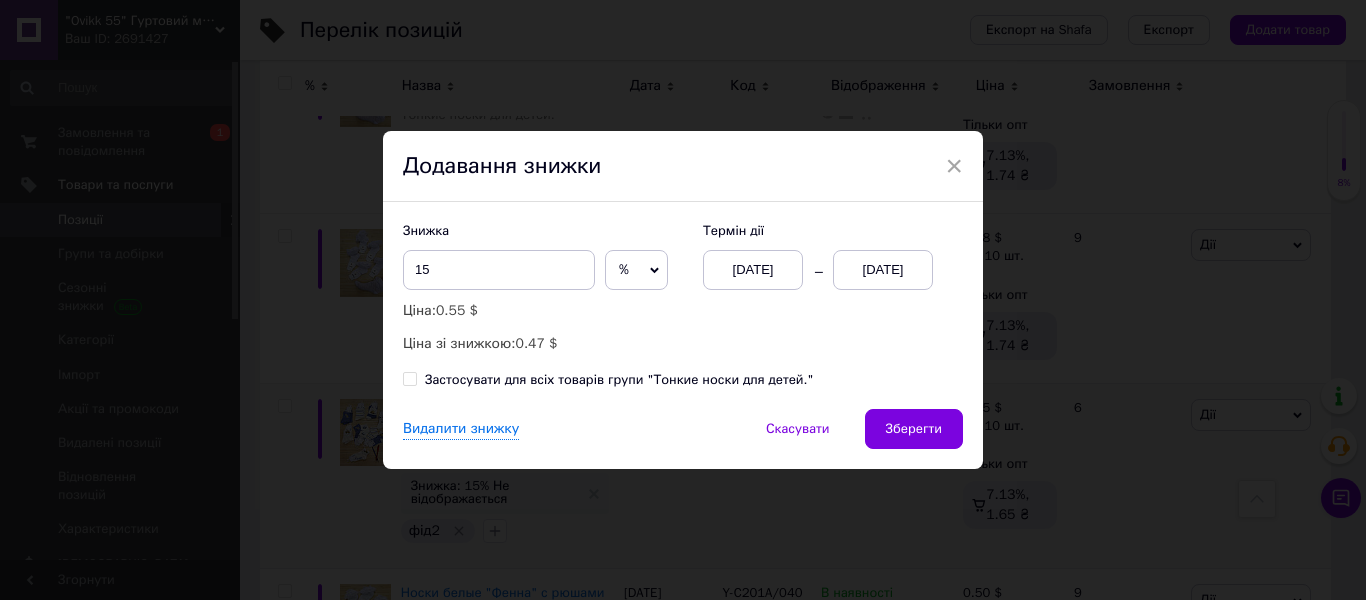 click on "[DATE]" at bounding box center (883, 270) 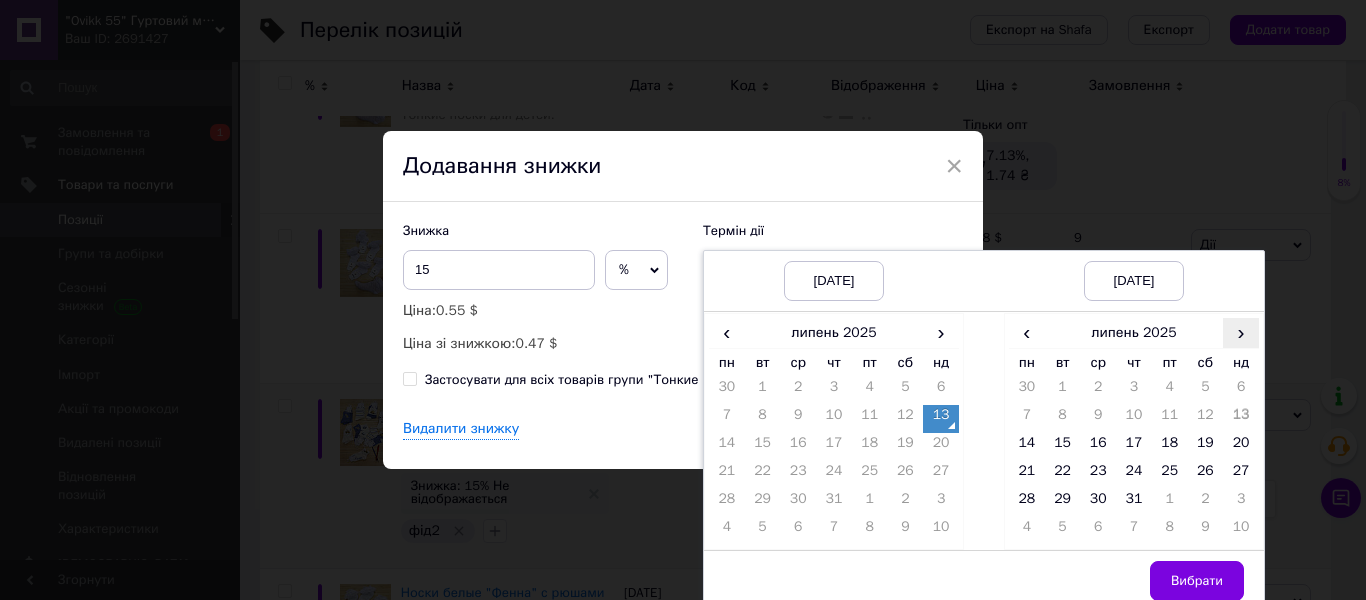 click on "›" at bounding box center [1241, 332] 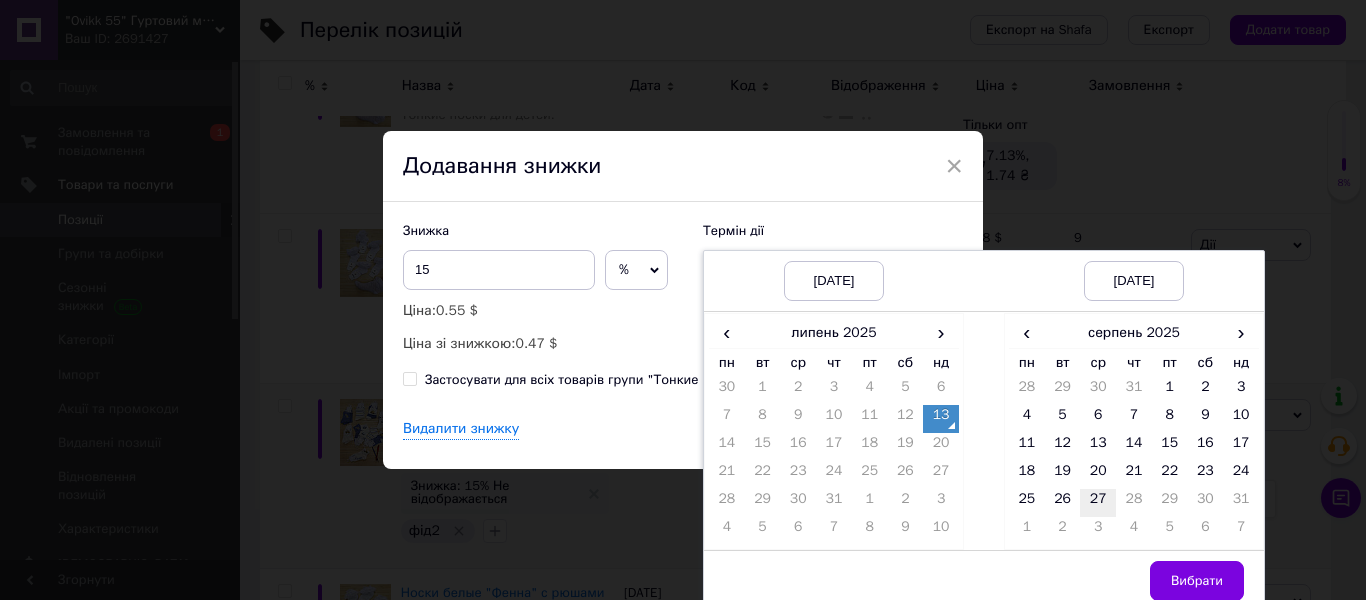 click on "27" at bounding box center [1098, 503] 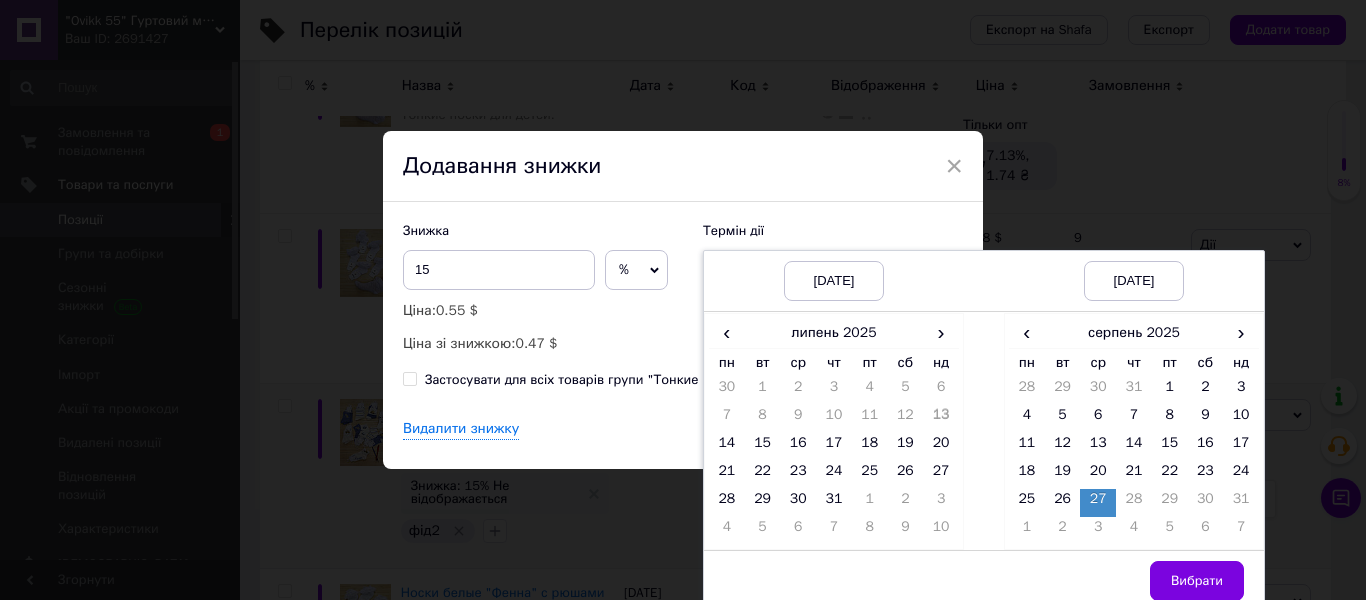 drag, startPoint x: 1186, startPoint y: 580, endPoint x: 1064, endPoint y: 485, distance: 154.62535 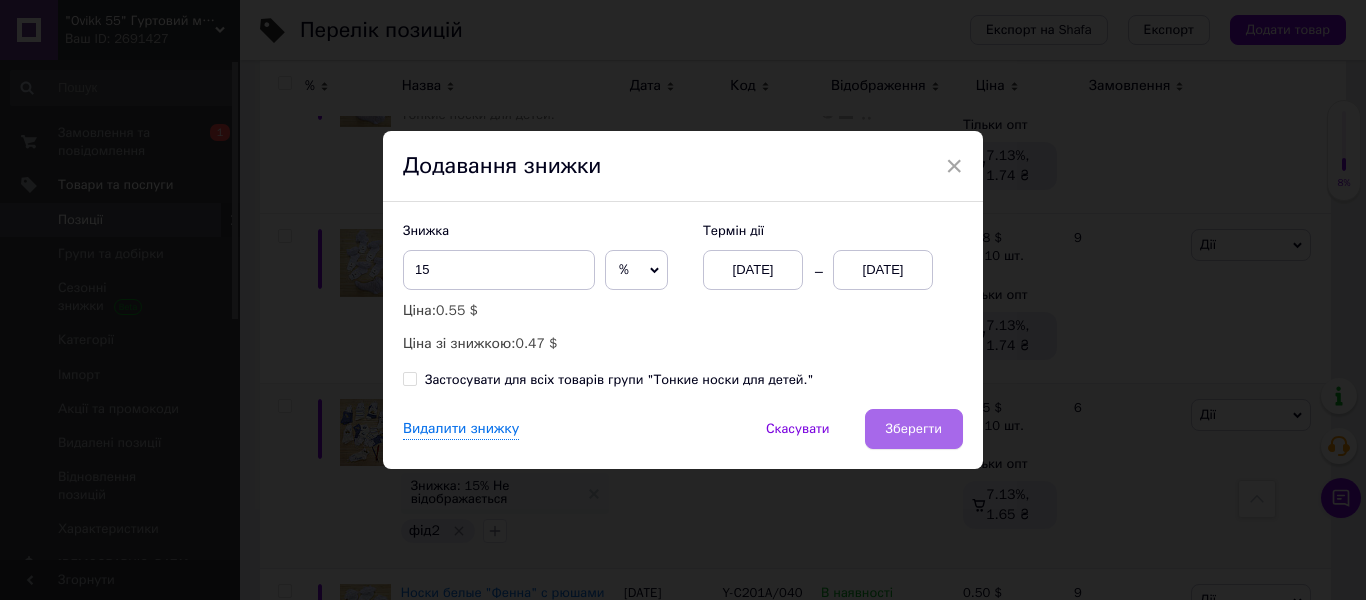 click on "Зберегти" at bounding box center (914, 429) 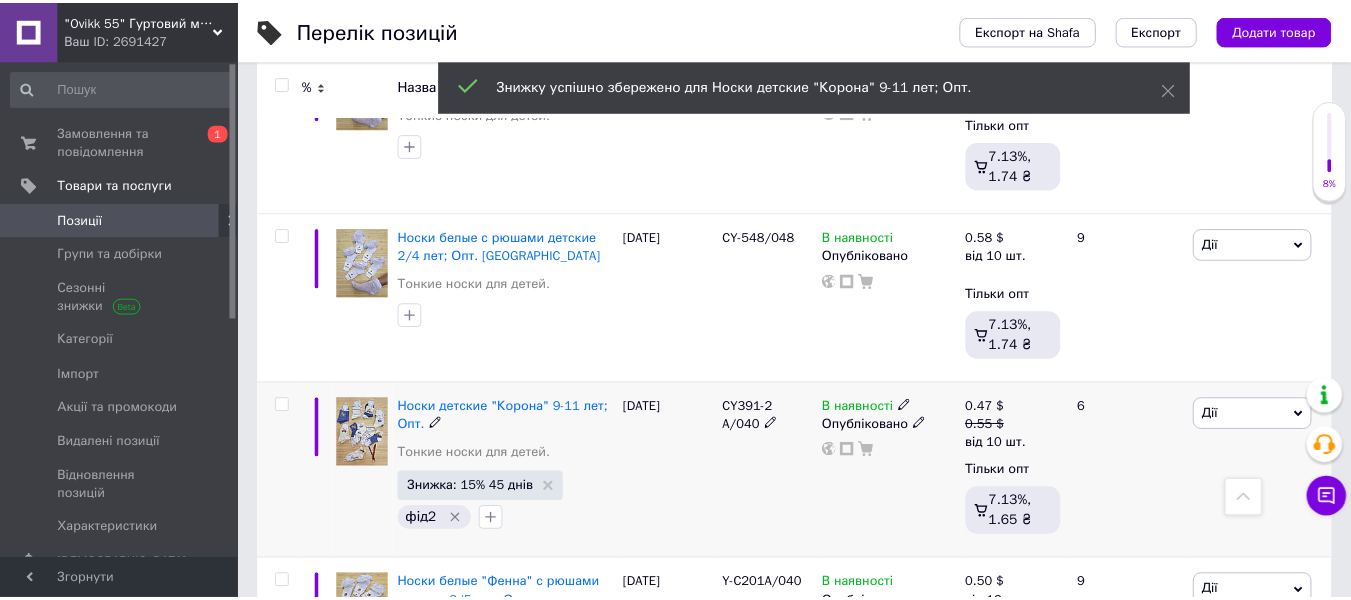 scroll, scrollTop: 0, scrollLeft: 209, axis: horizontal 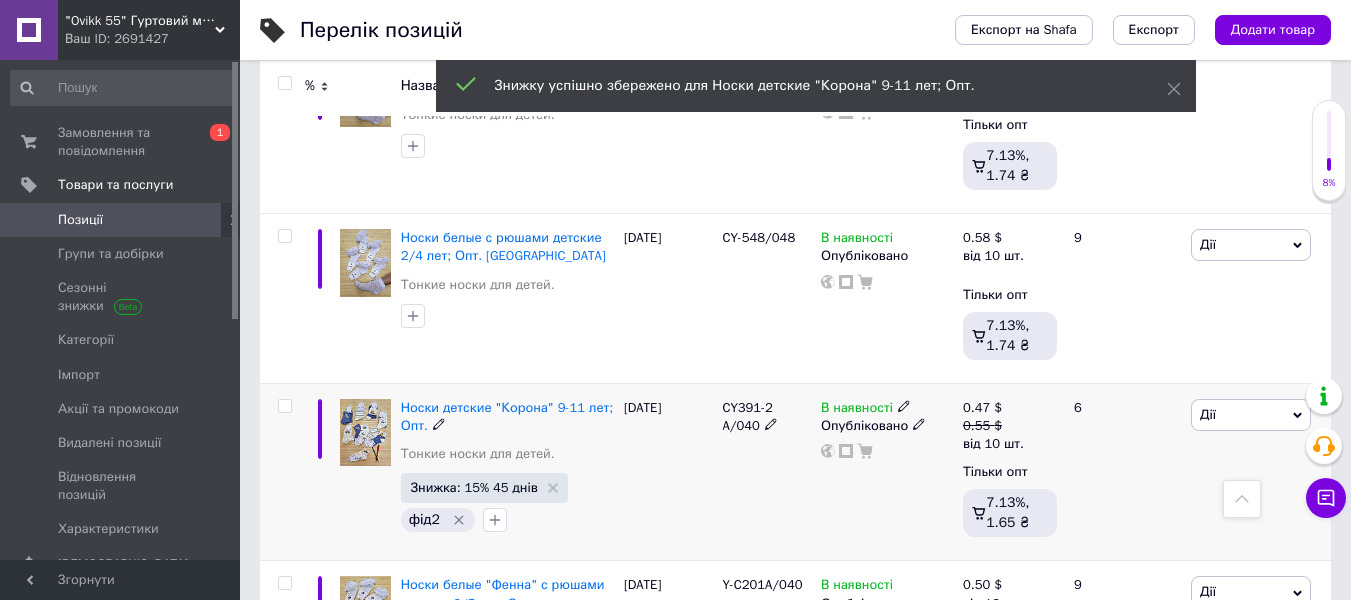 click on "Дії" at bounding box center (1251, 415) 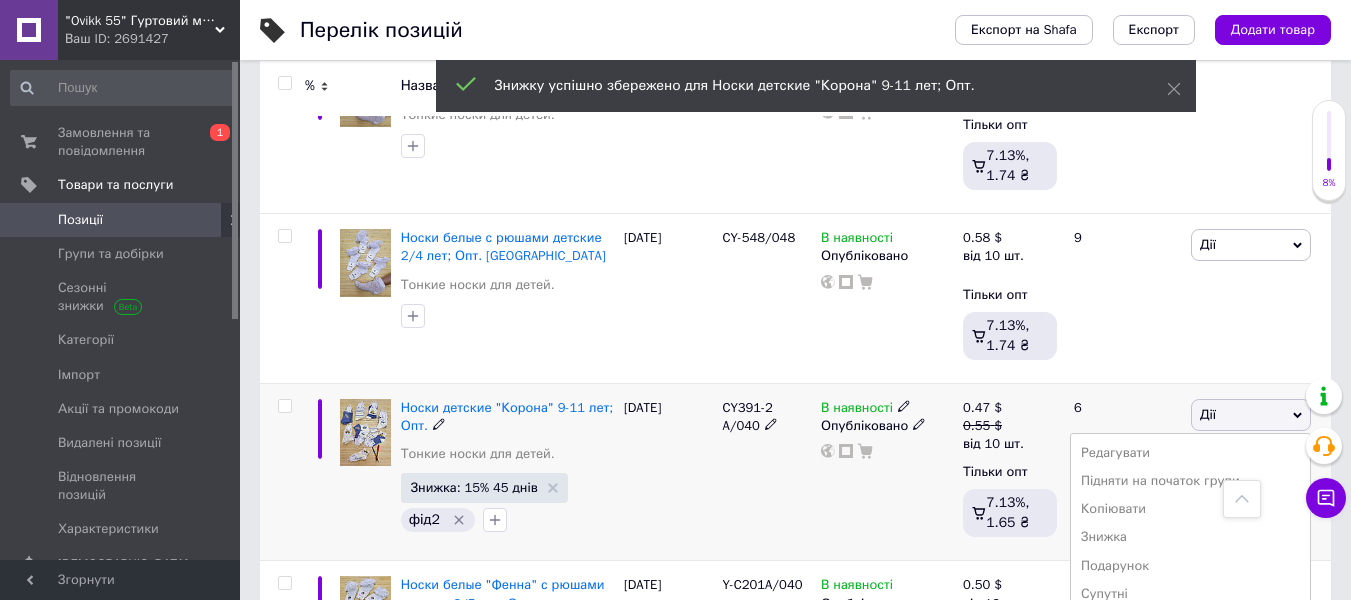 click on "Підняти на початок групи" at bounding box center (1190, 481) 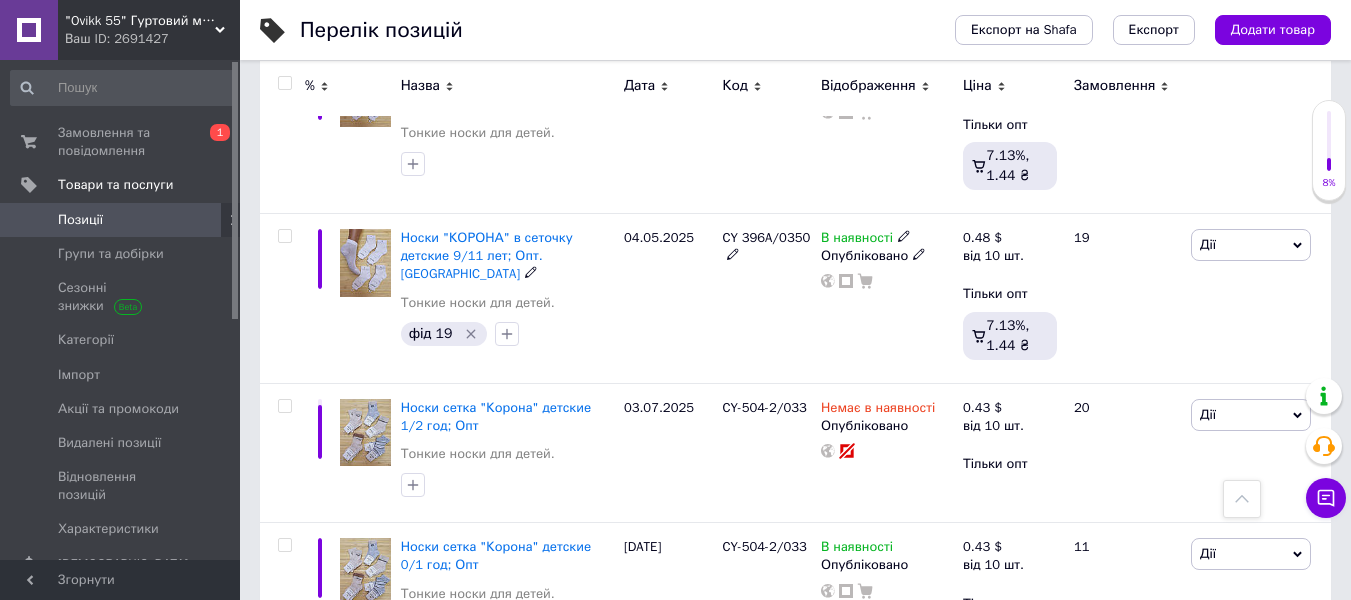 scroll, scrollTop: 15539, scrollLeft: 0, axis: vertical 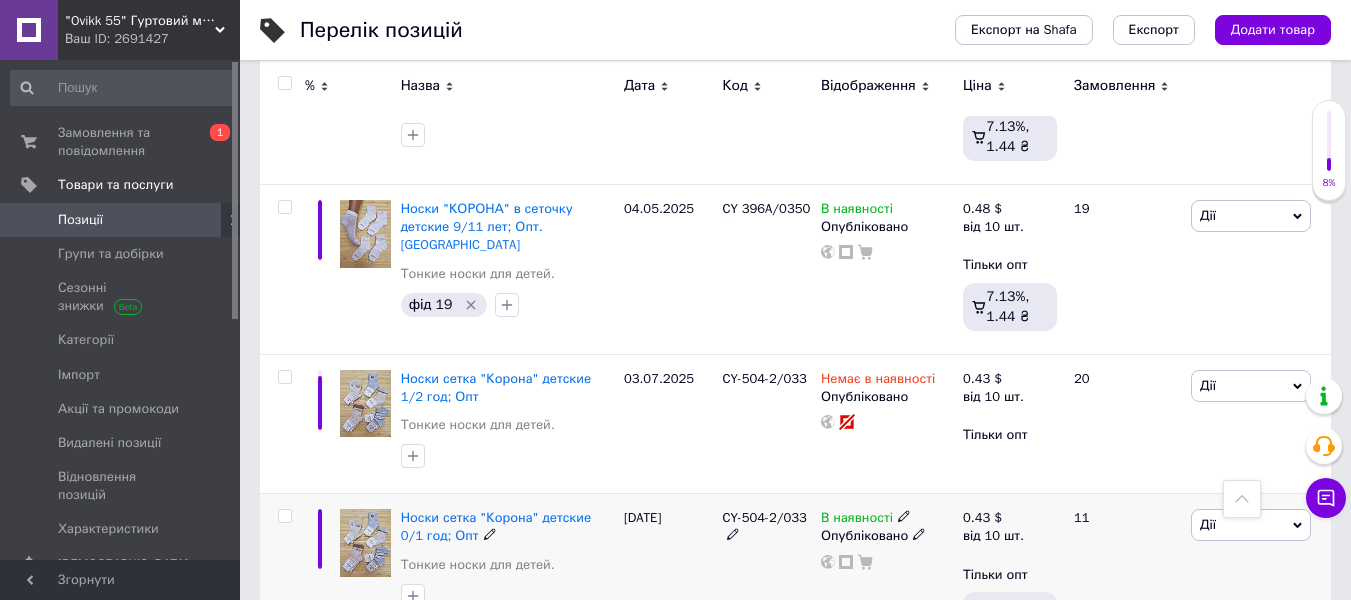 click on "Дії" at bounding box center [1251, 525] 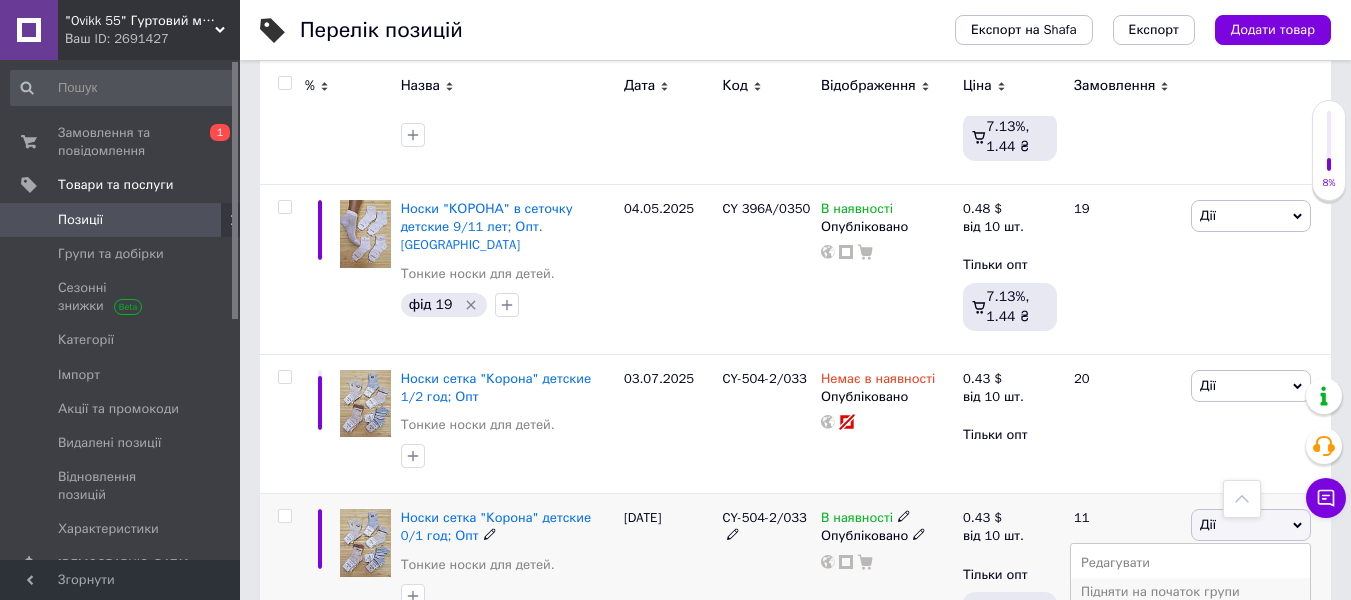 click on "Підняти на початок групи" at bounding box center [1190, 592] 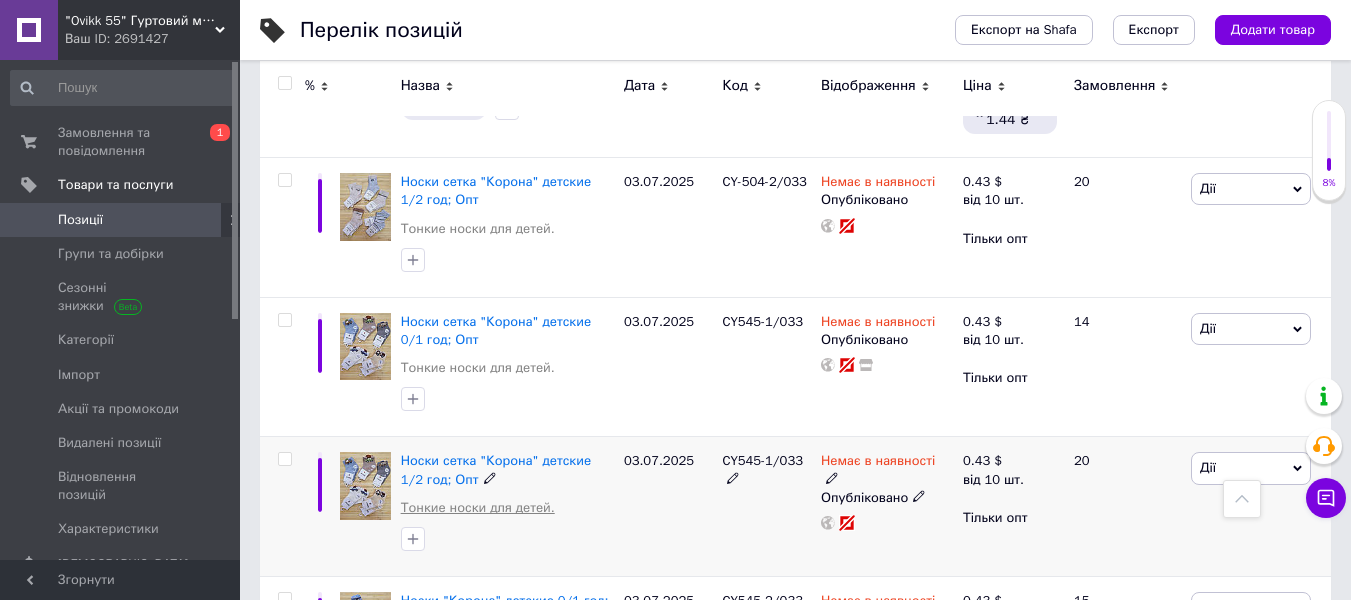 scroll, scrollTop: 15939, scrollLeft: 0, axis: vertical 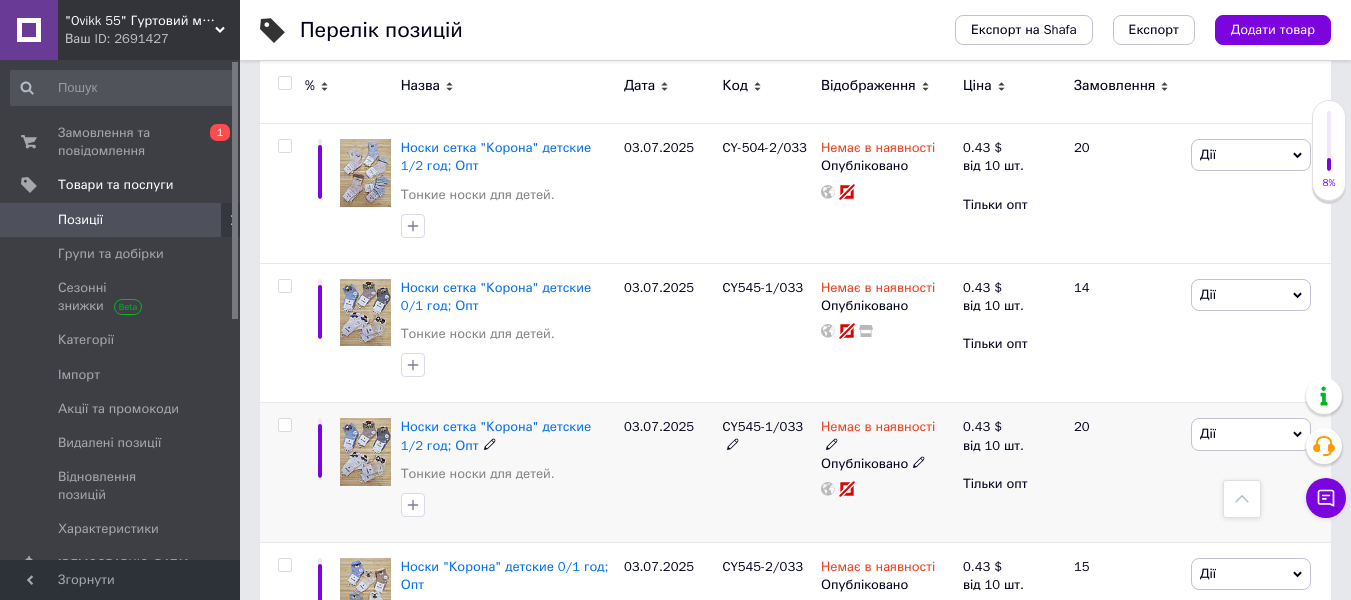 click at bounding box center (284, 425) 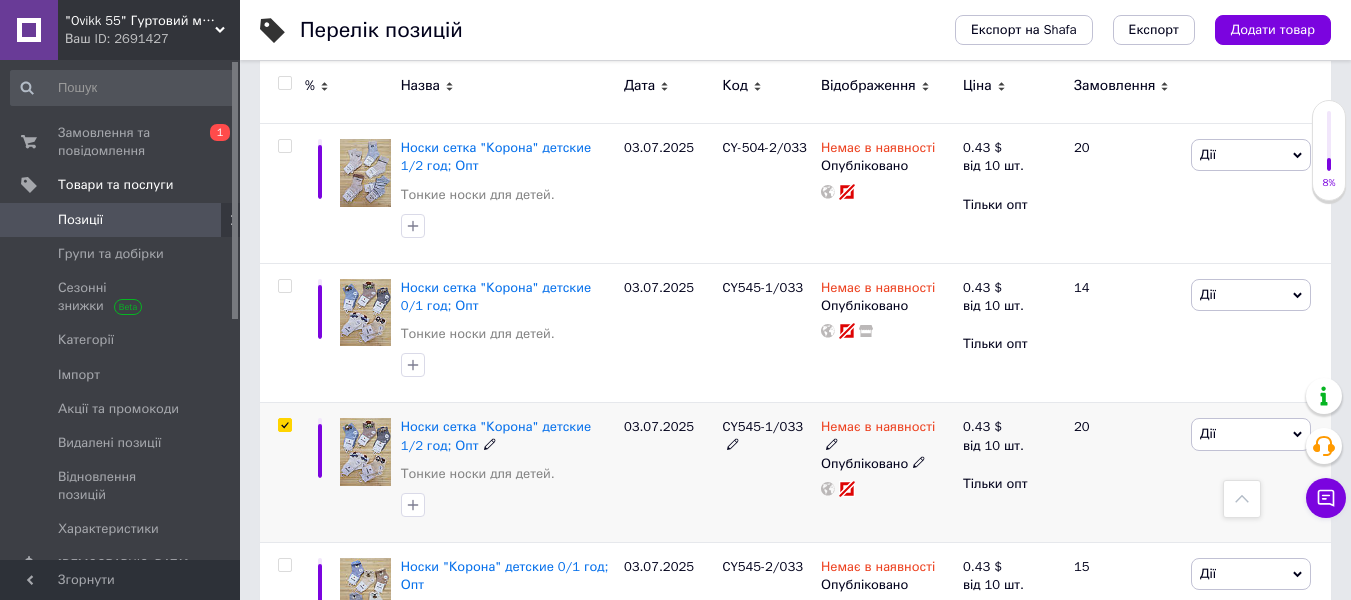 checkbox on "true" 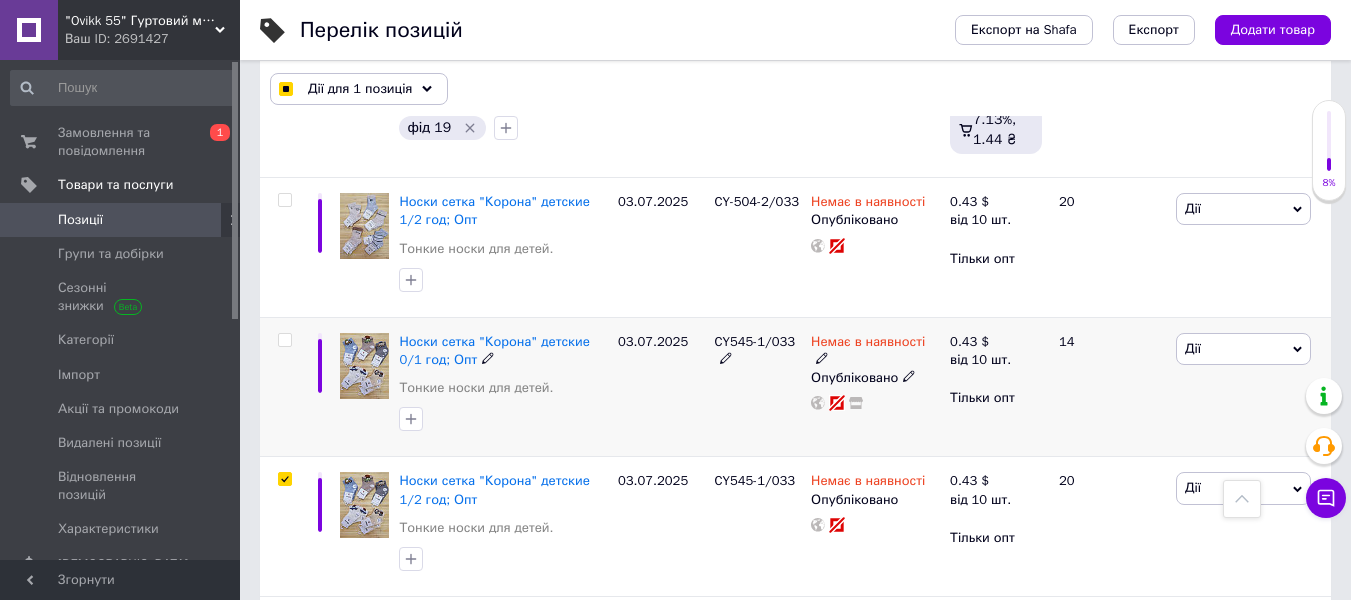 click at bounding box center (284, 340) 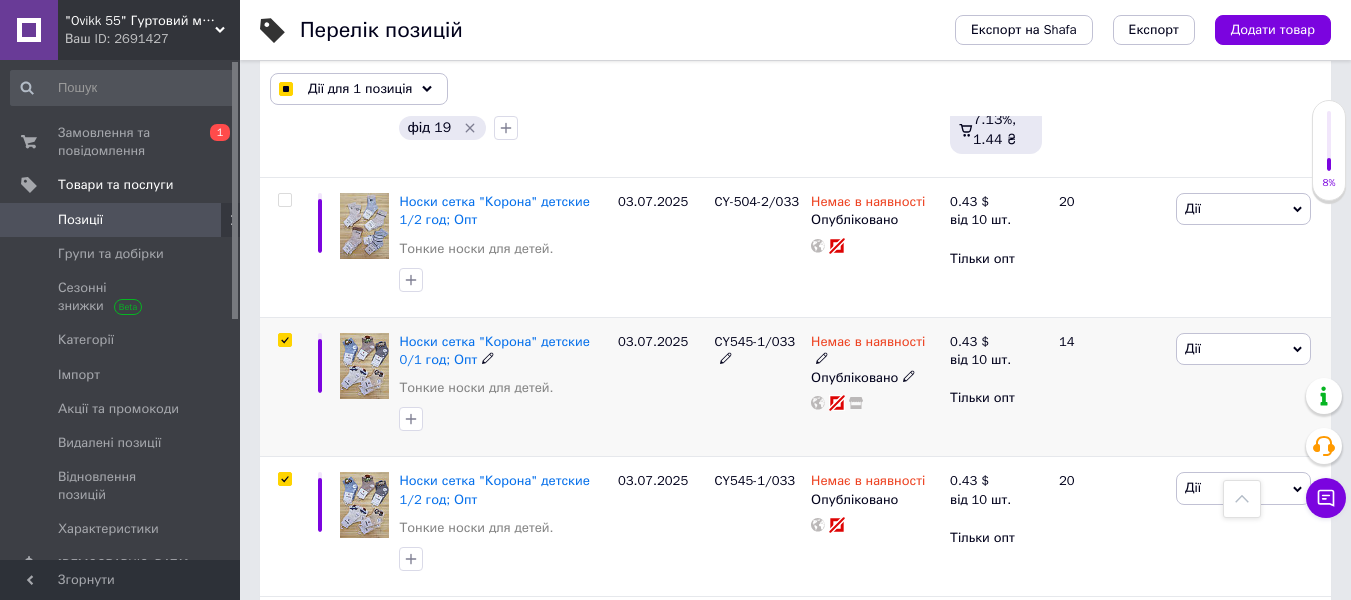 checkbox on "true" 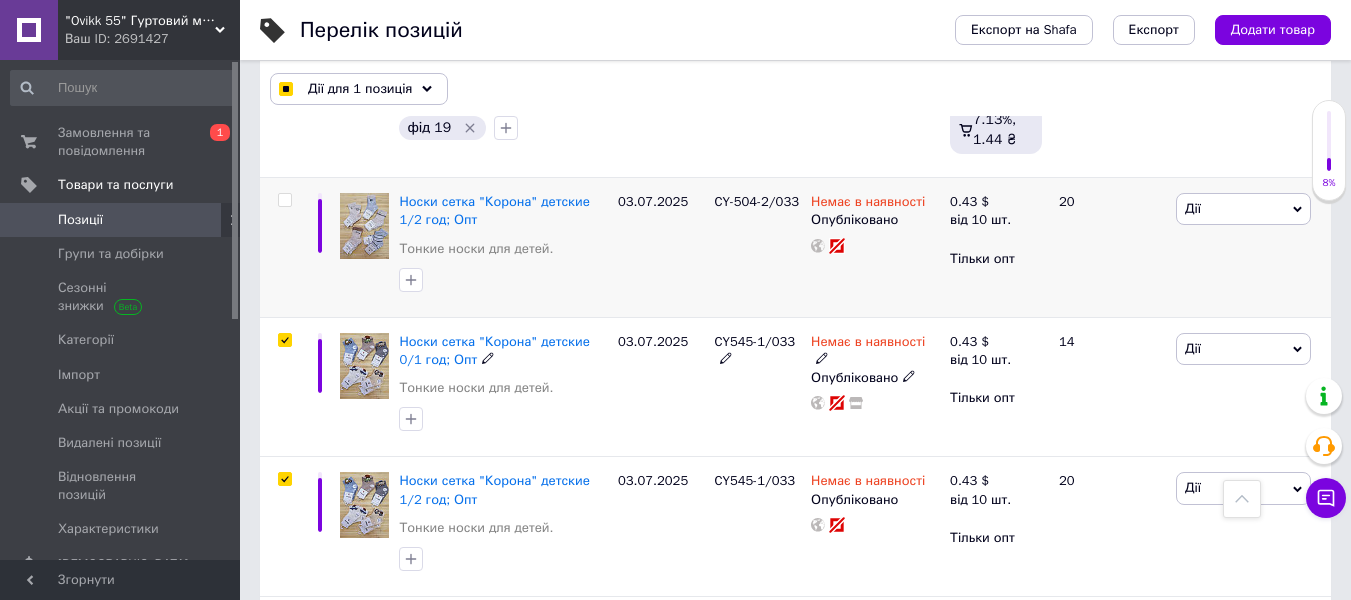 checkbox on "true" 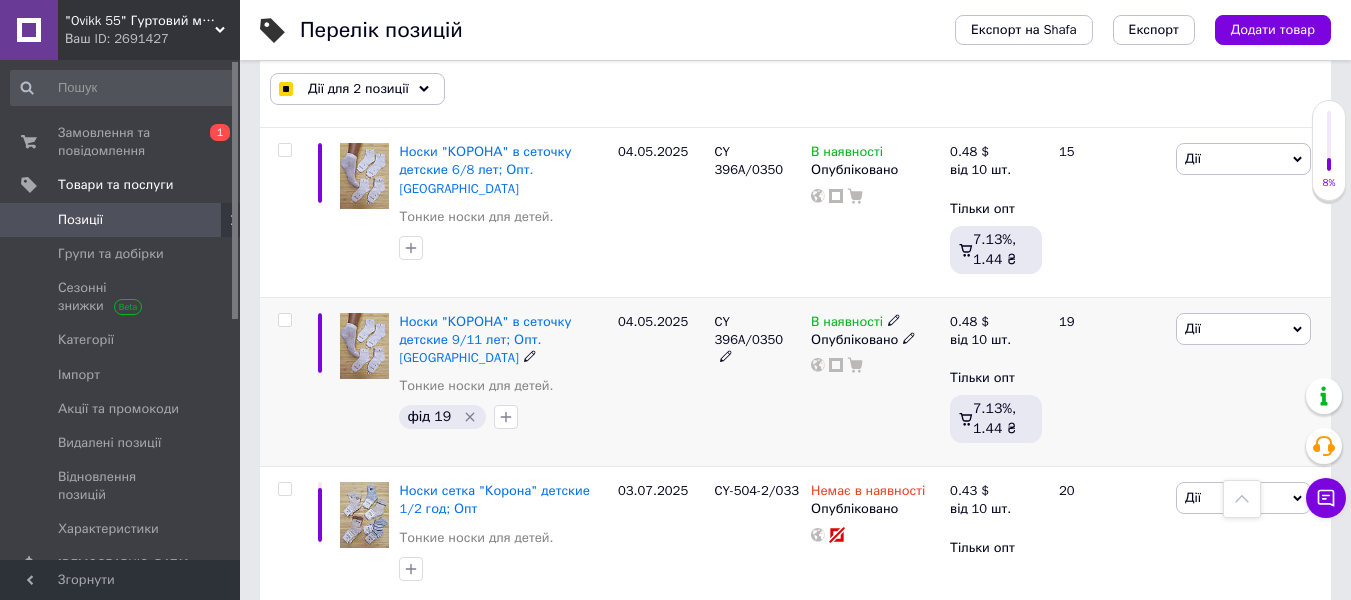 scroll, scrollTop: 15639, scrollLeft: 0, axis: vertical 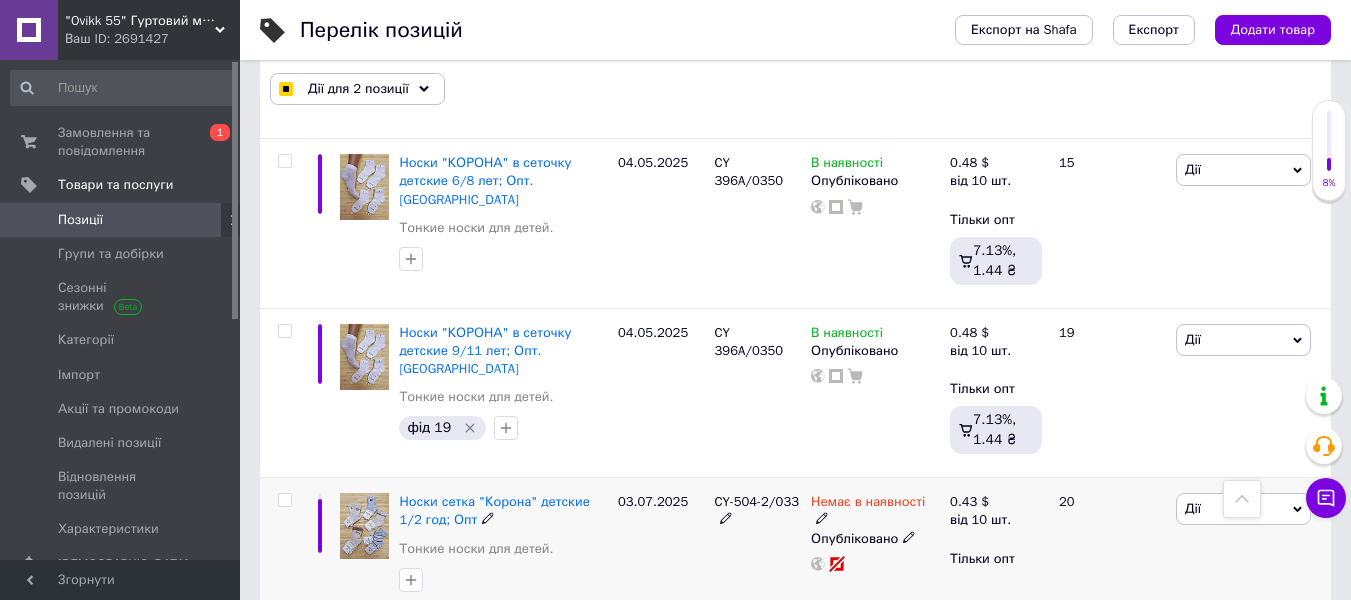 click at bounding box center (284, 500) 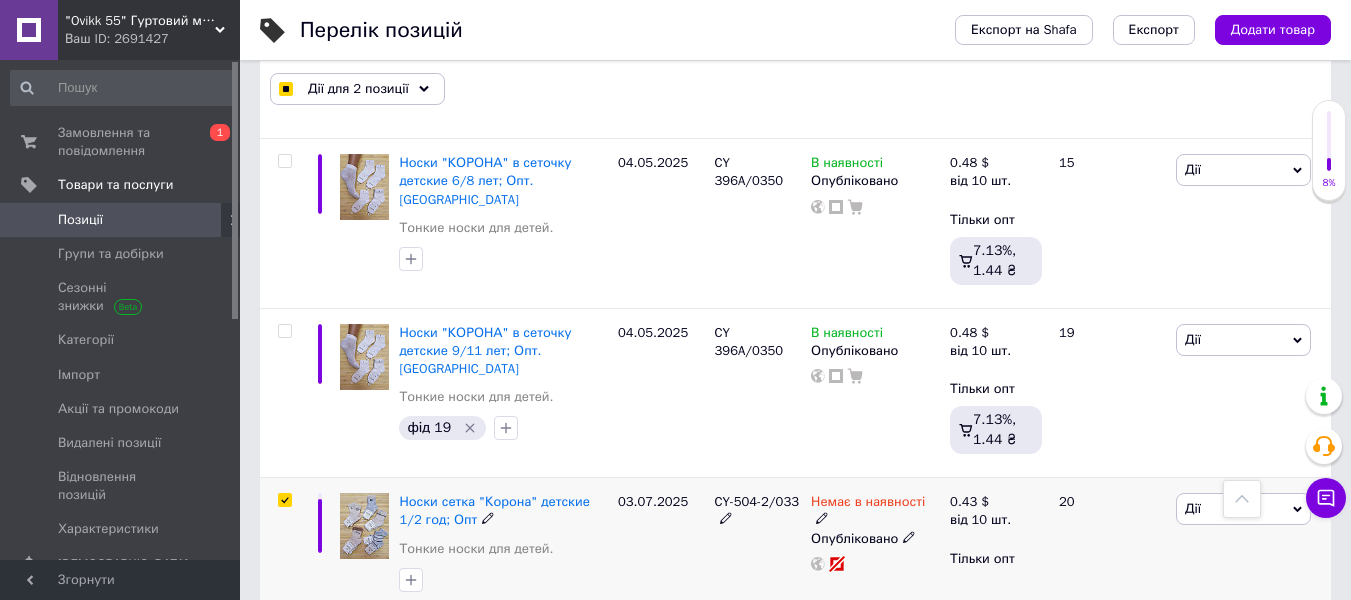 checkbox on "true" 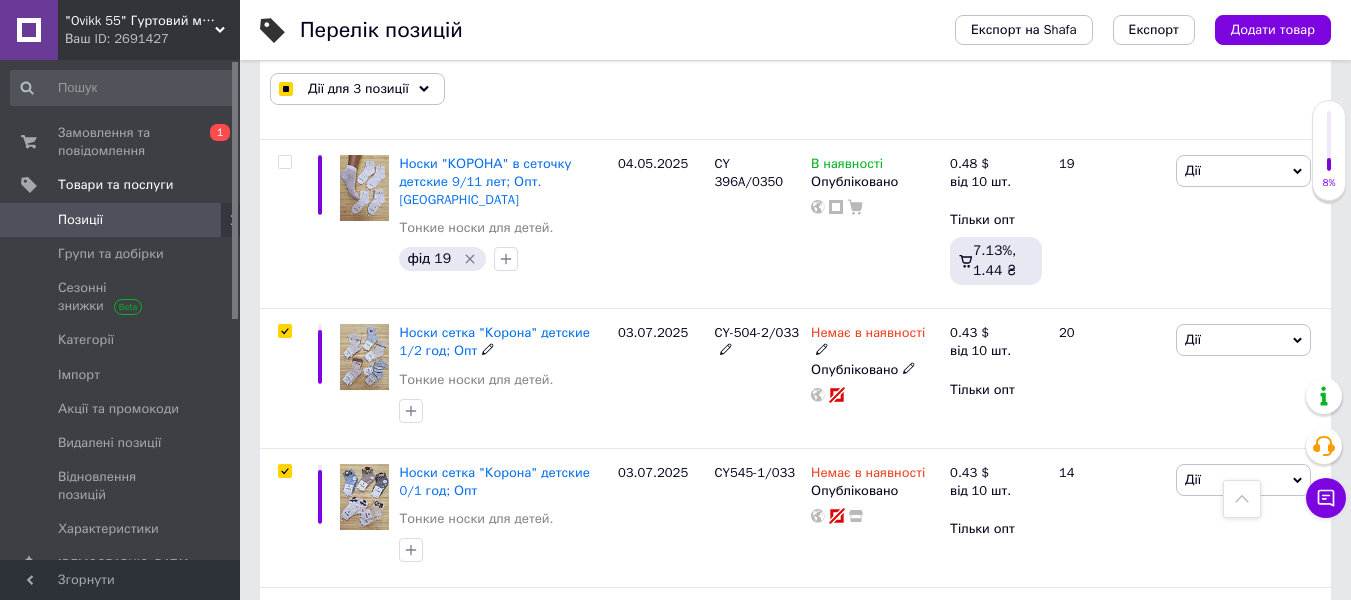 scroll, scrollTop: 16039, scrollLeft: 0, axis: vertical 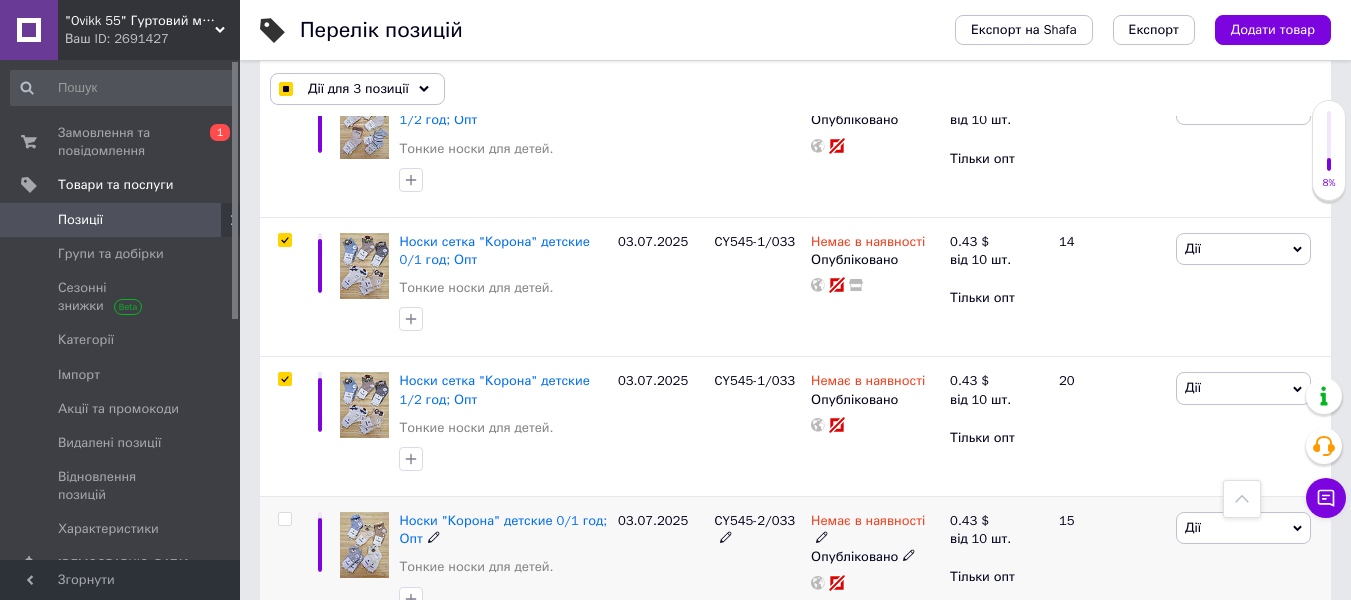 click at bounding box center [284, 519] 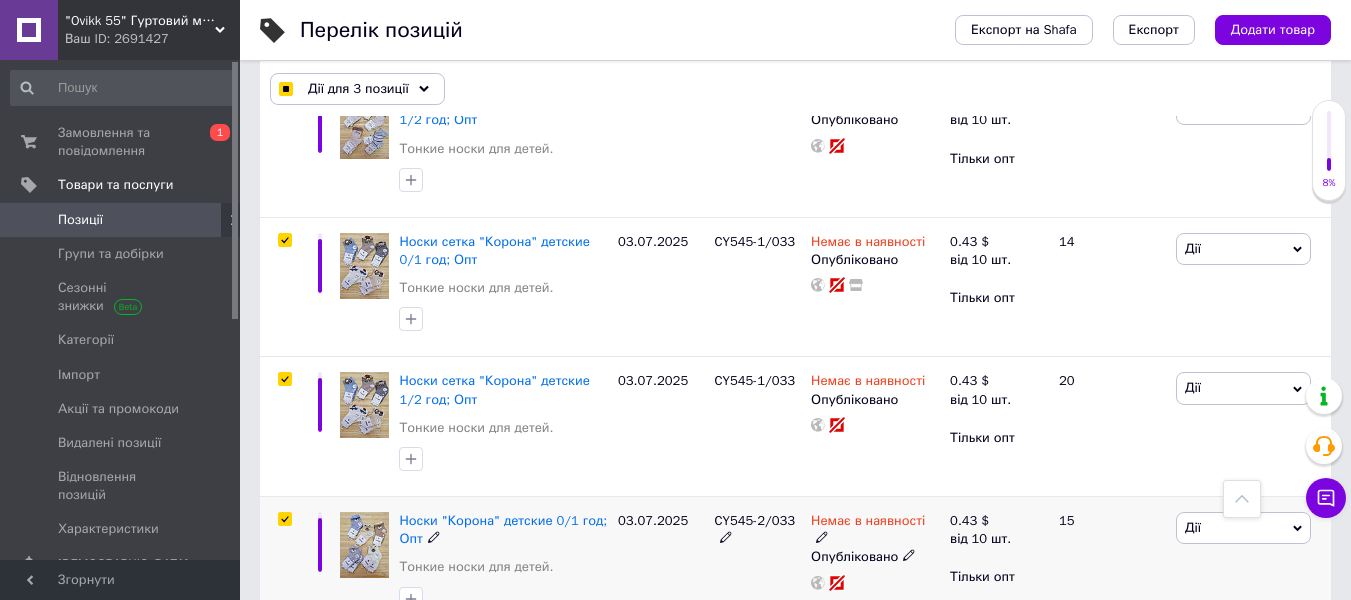 checkbox on "true" 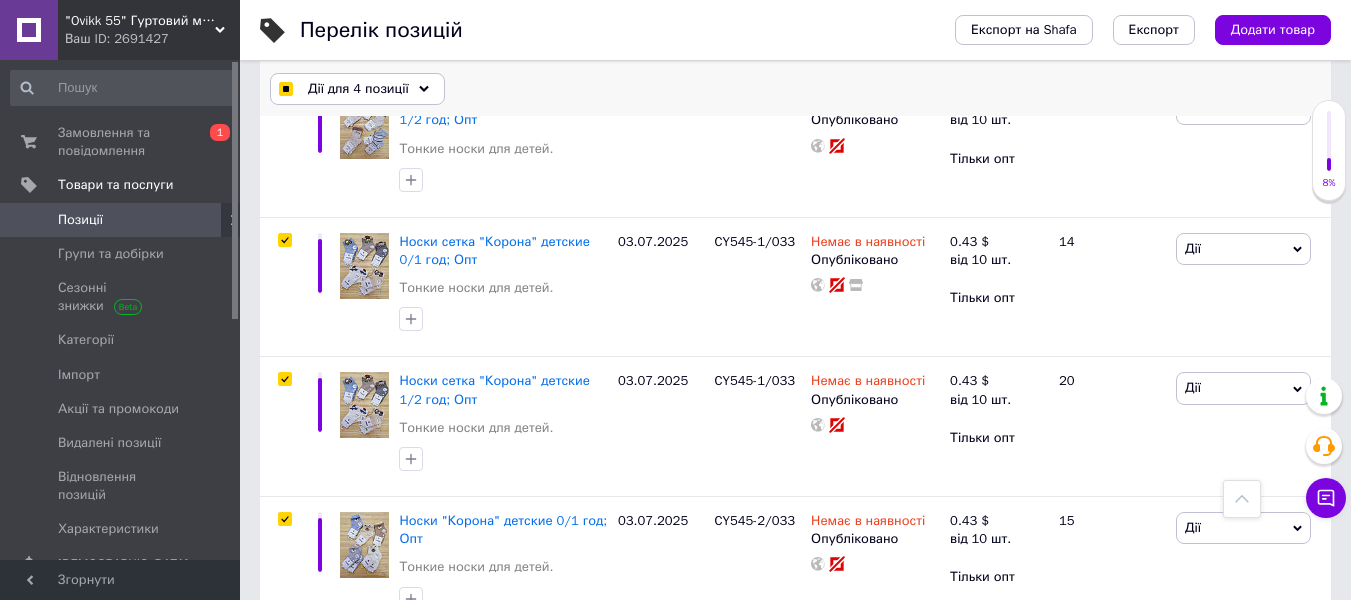 click on "Дії для 4 позиції" at bounding box center (358, 89) 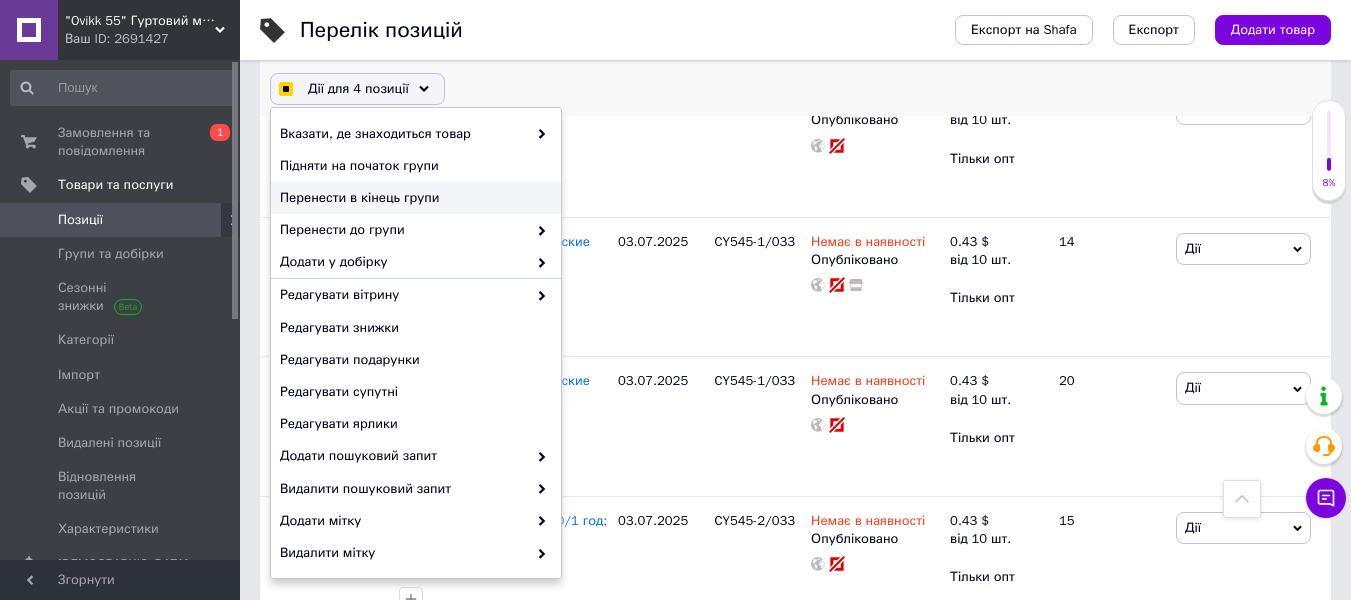 click on "Перенести в кінець групи" at bounding box center (413, 198) 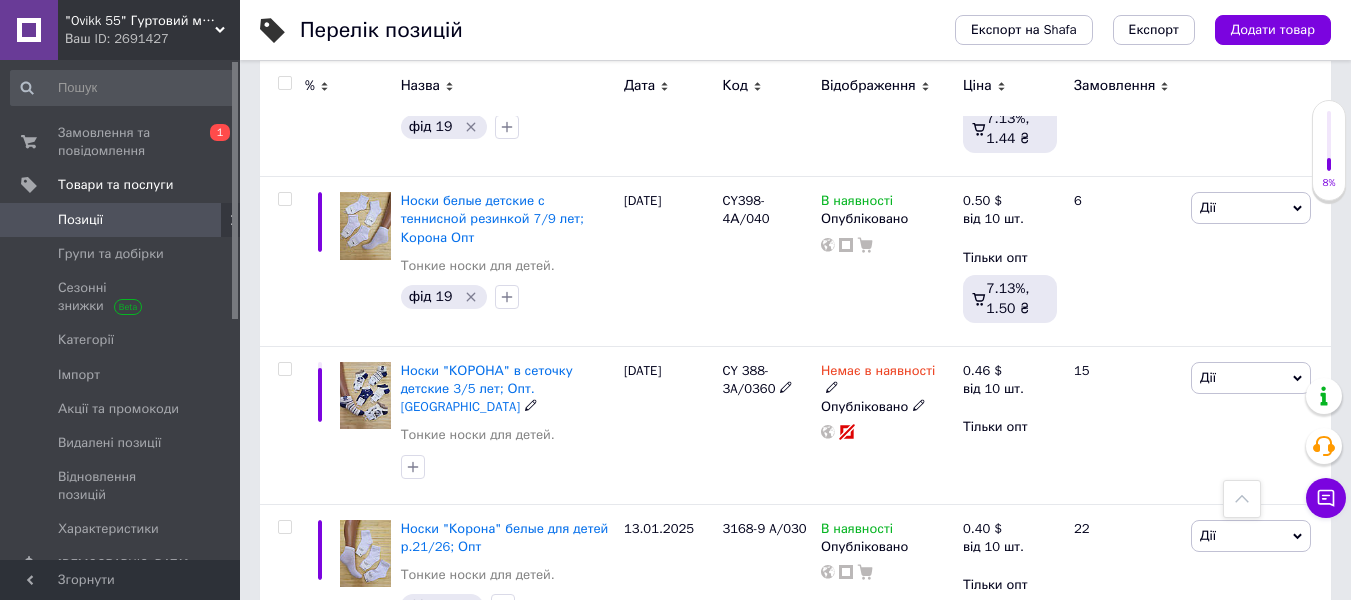 scroll, scrollTop: 16740, scrollLeft: 0, axis: vertical 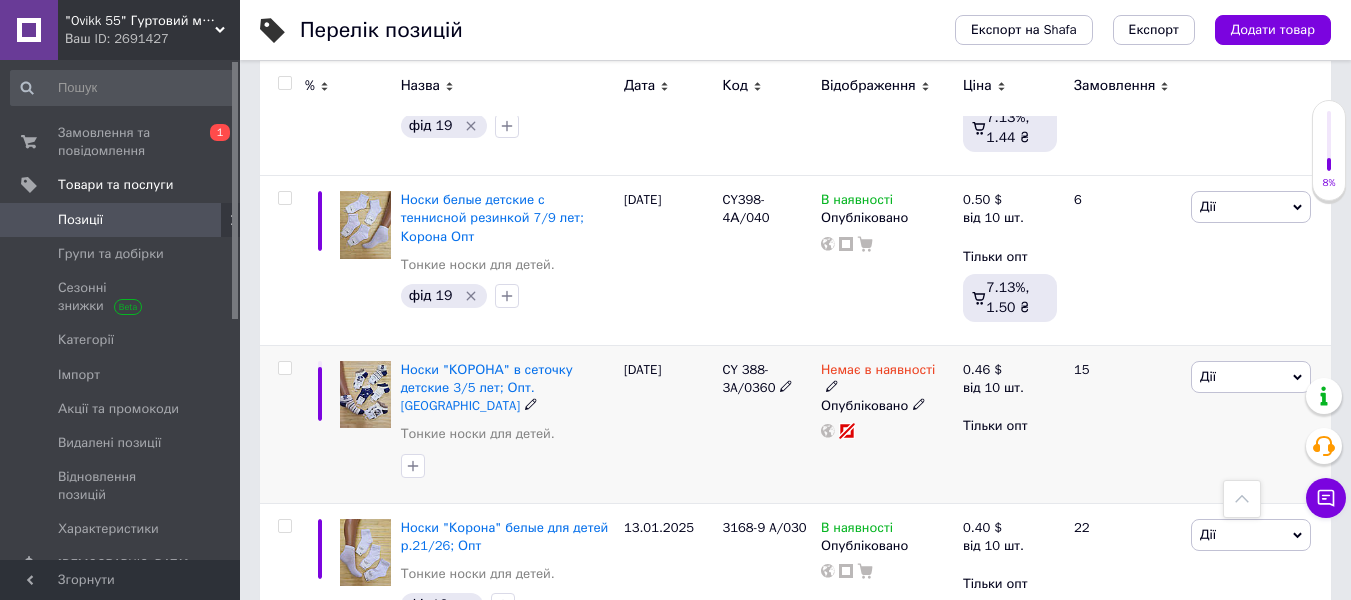 click at bounding box center [284, 368] 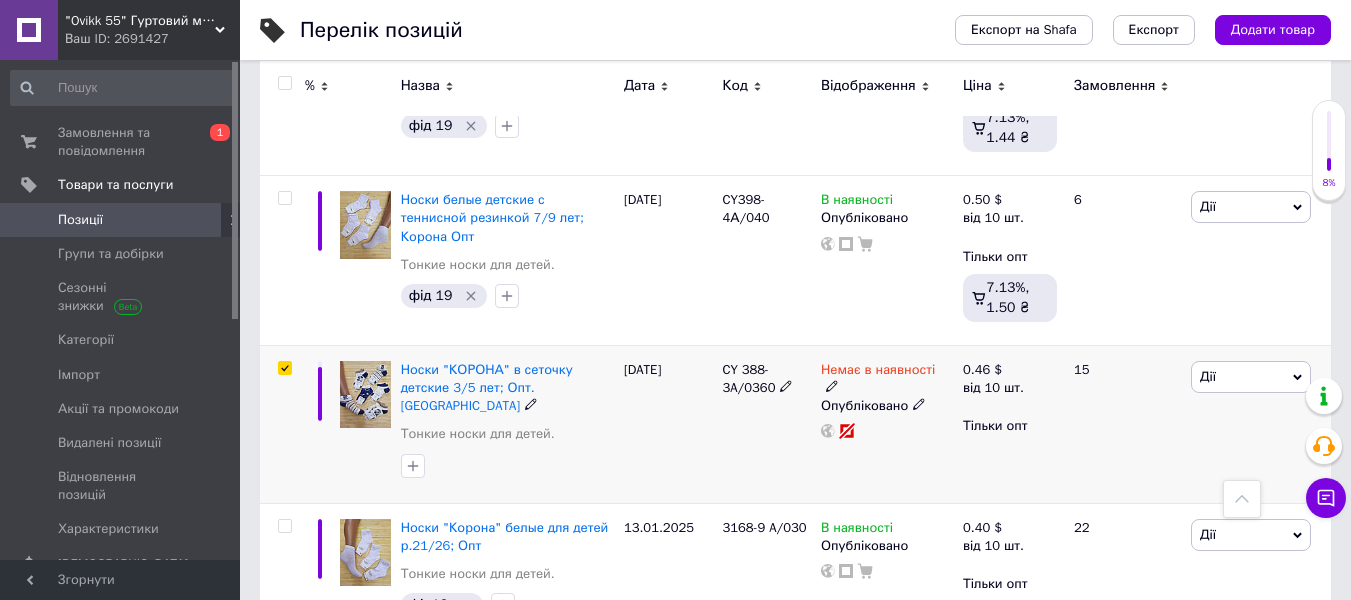 checkbox on "true" 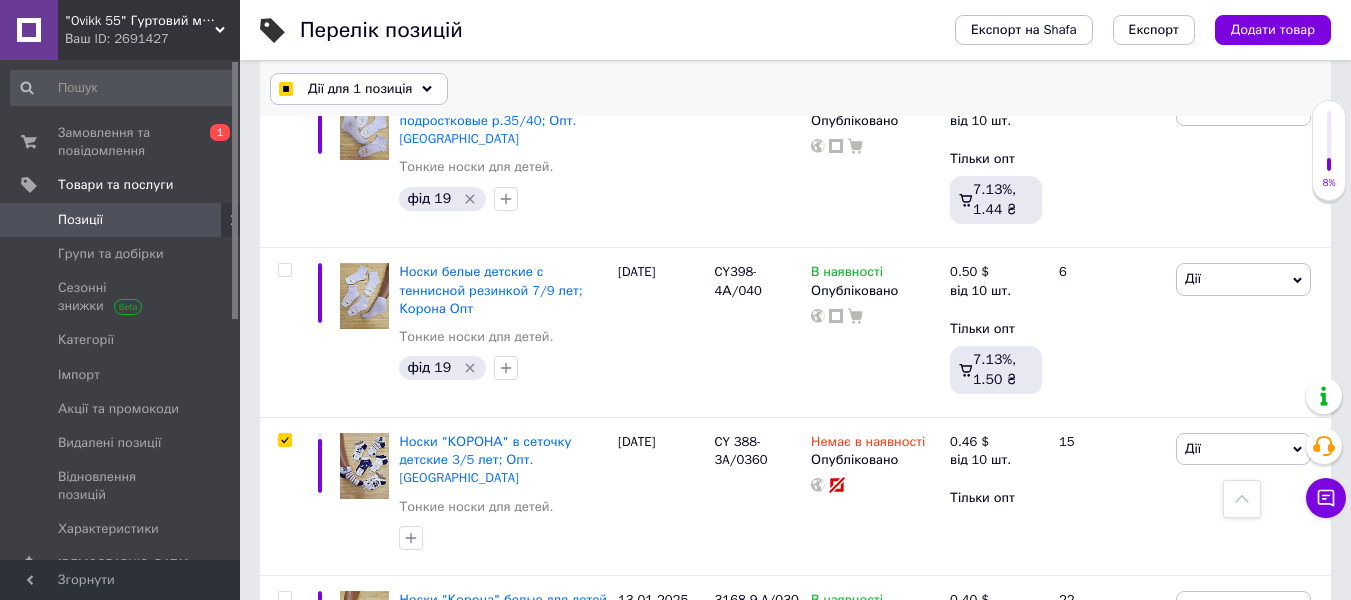 click on "Дії для 1 позиція" at bounding box center [360, 89] 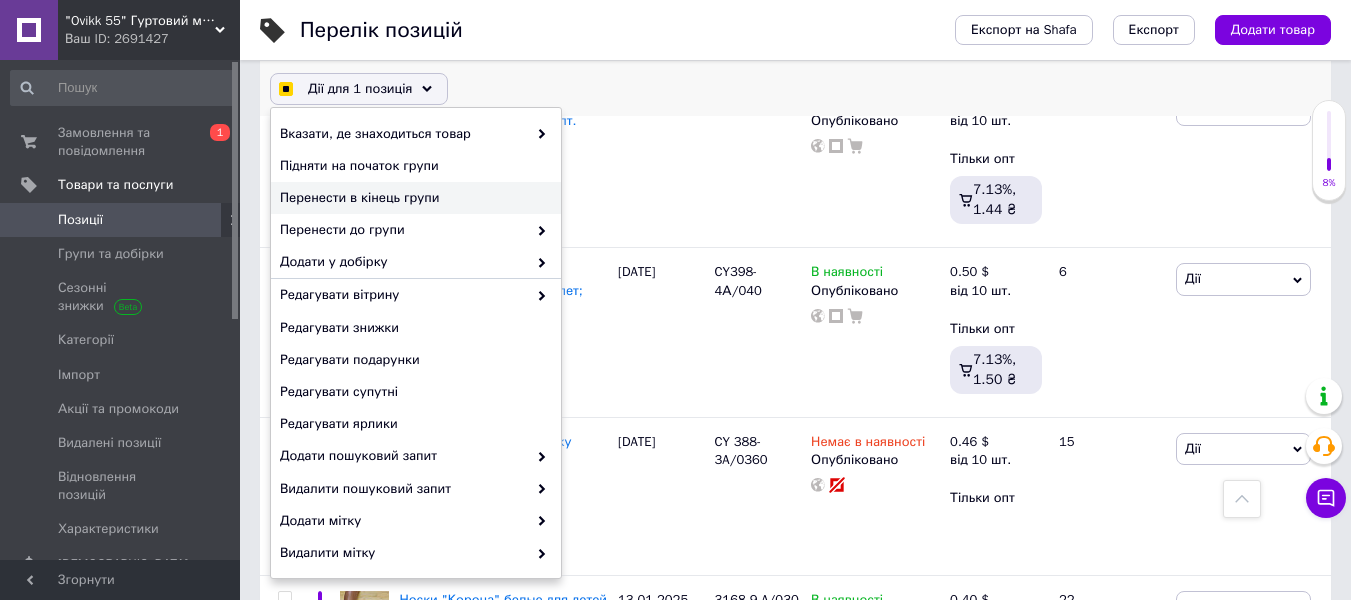 checkbox on "true" 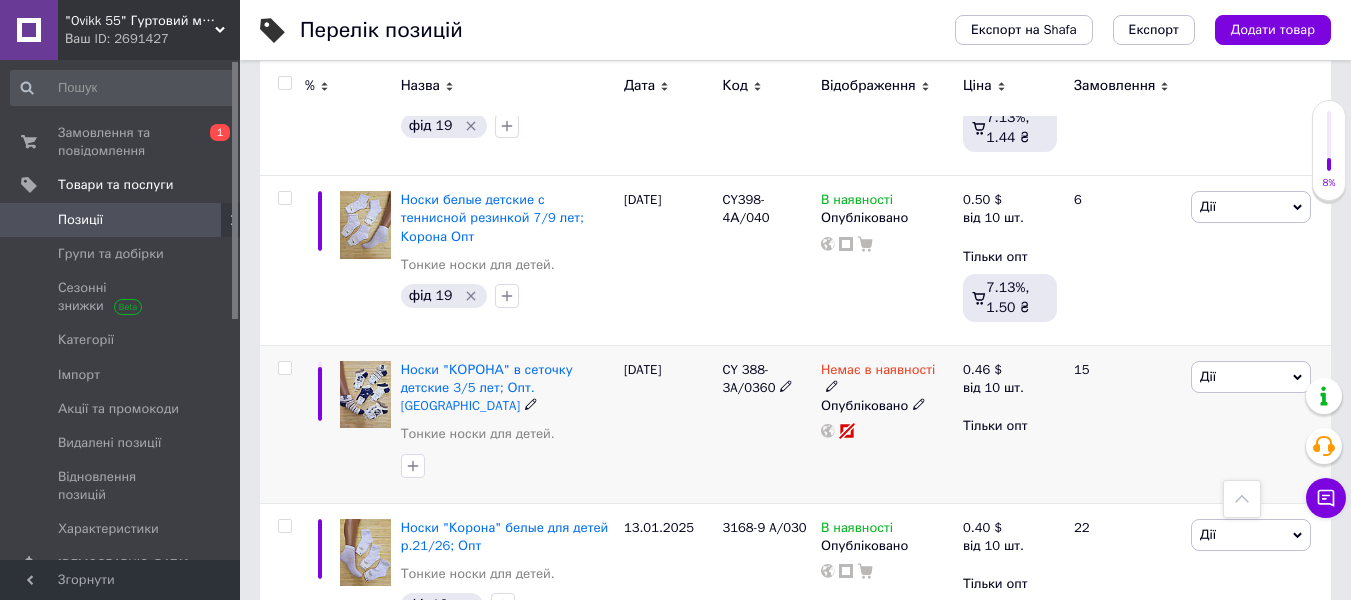 click at bounding box center [285, 368] 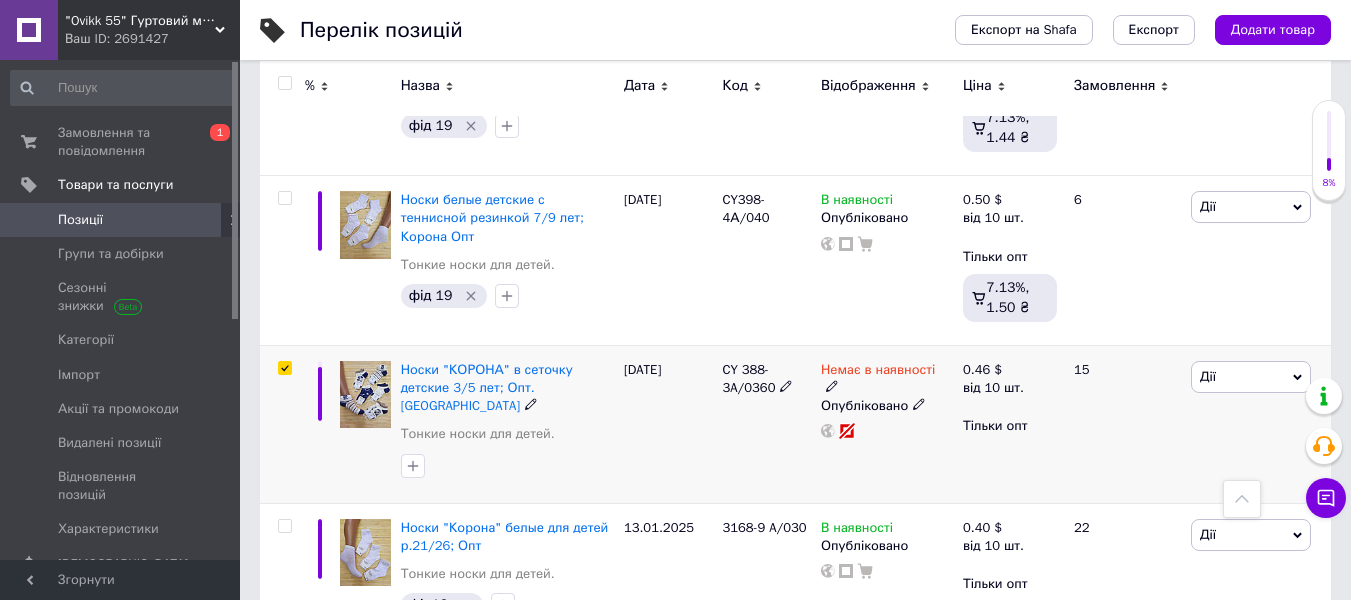 checkbox on "true" 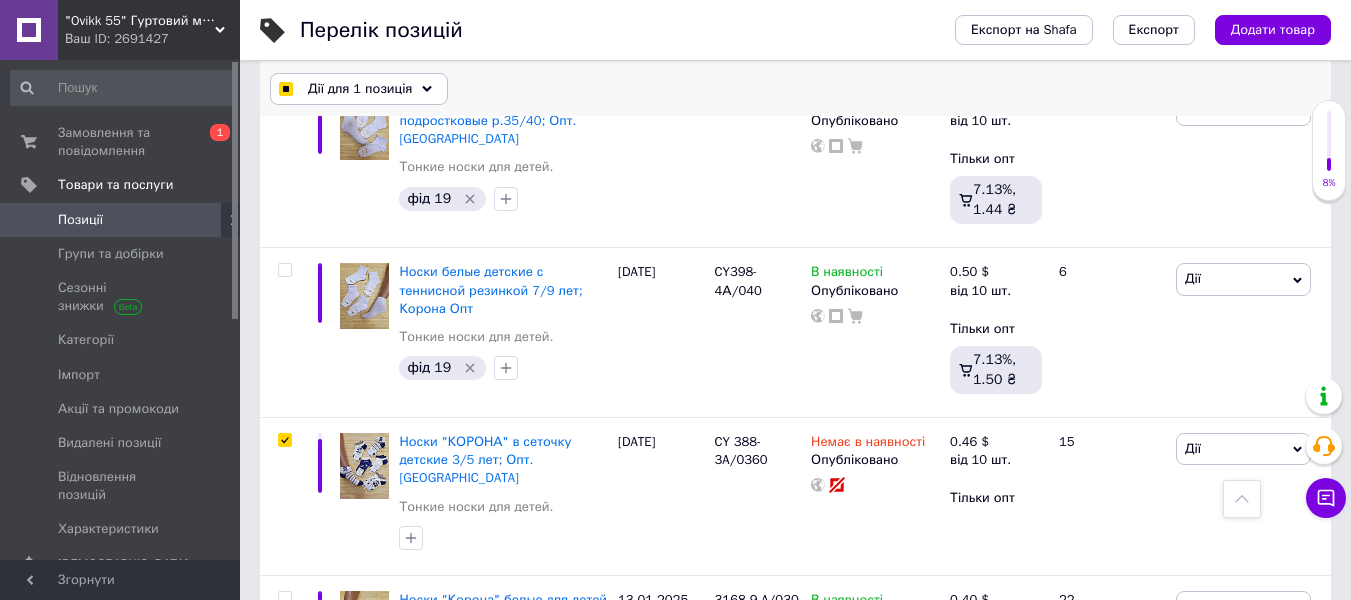 drag, startPoint x: 346, startPoint y: 87, endPoint x: 354, endPoint y: 111, distance: 25.298222 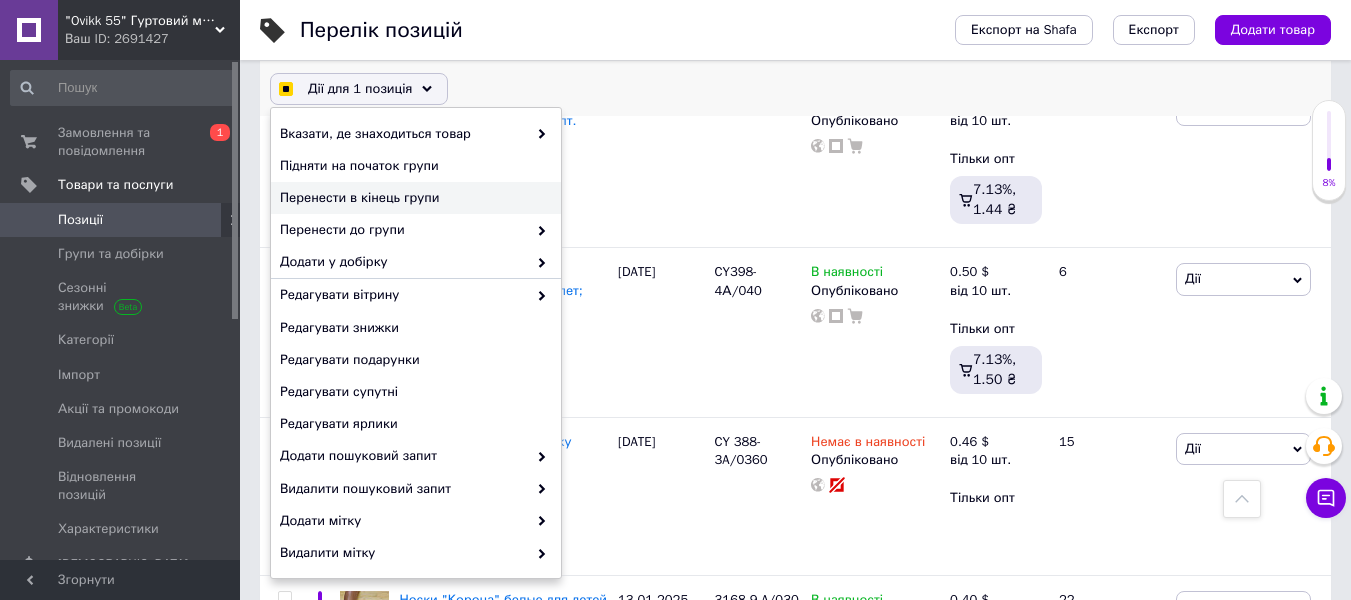 click on "Перенести в кінець групи" at bounding box center (413, 198) 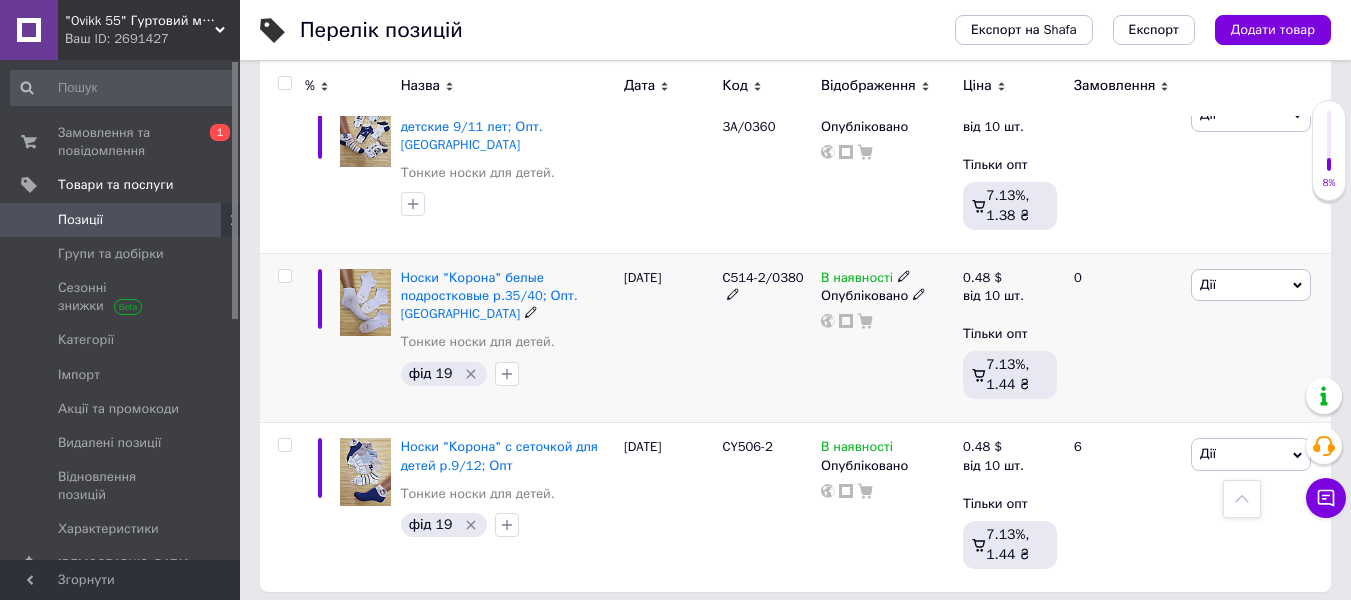 scroll, scrollTop: 17182, scrollLeft: 0, axis: vertical 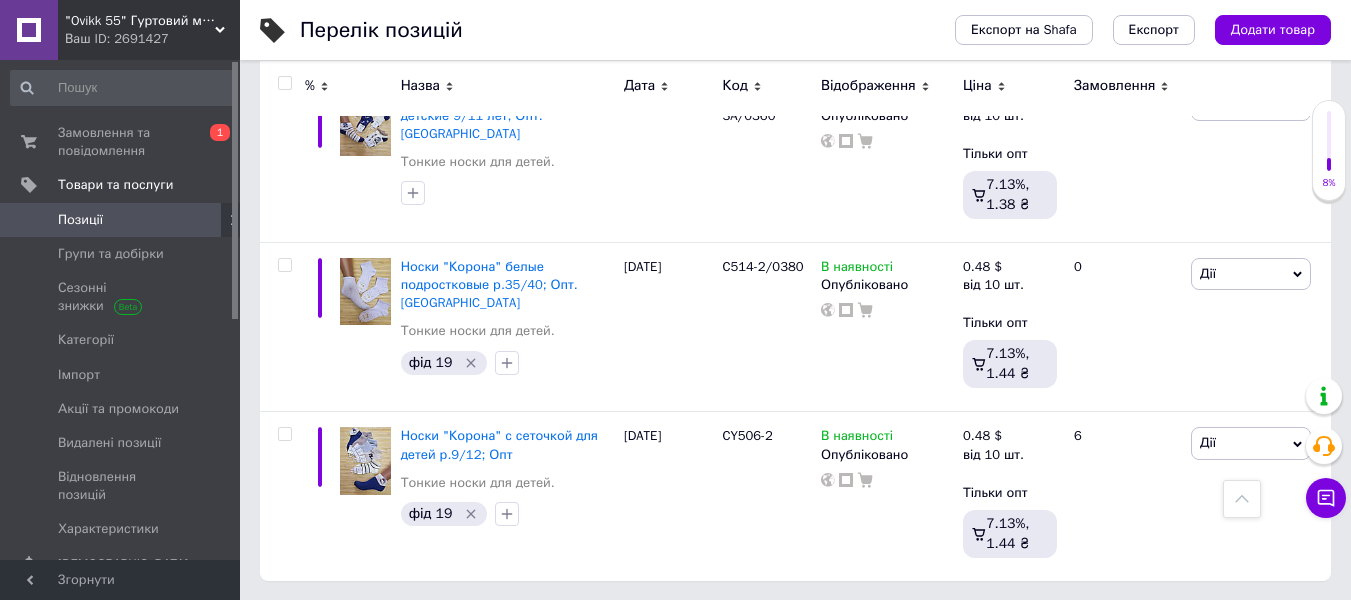 click on "2" at bounding box center [327, 622] 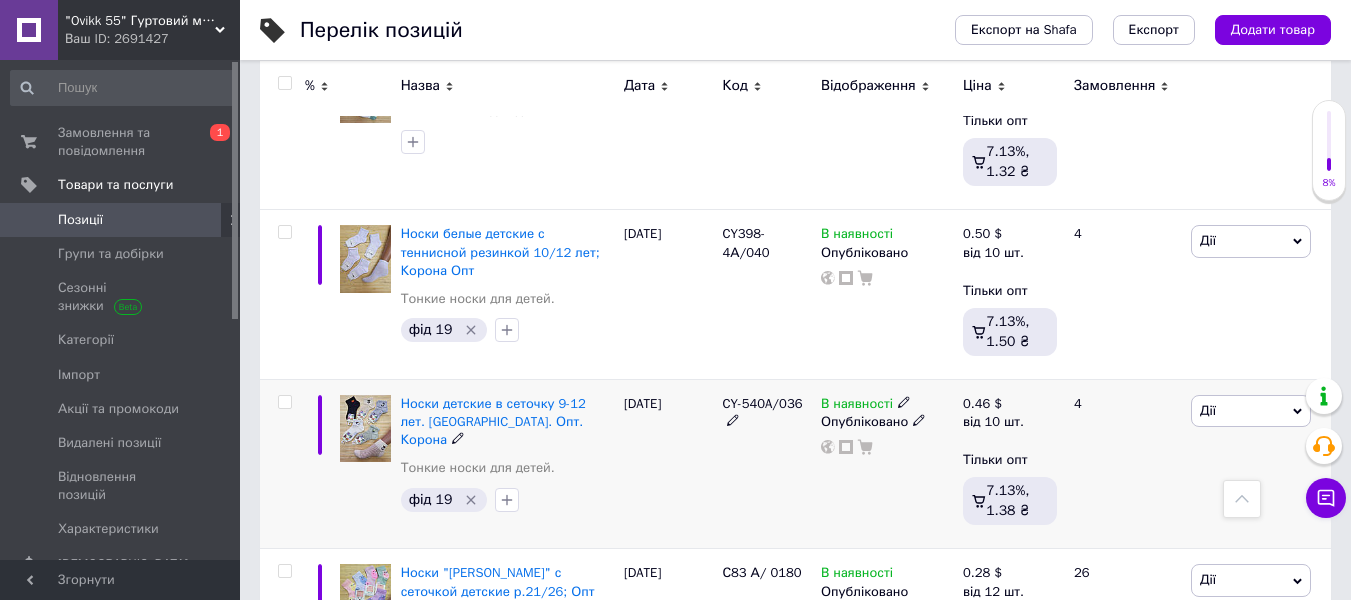 scroll, scrollTop: 4964, scrollLeft: 0, axis: vertical 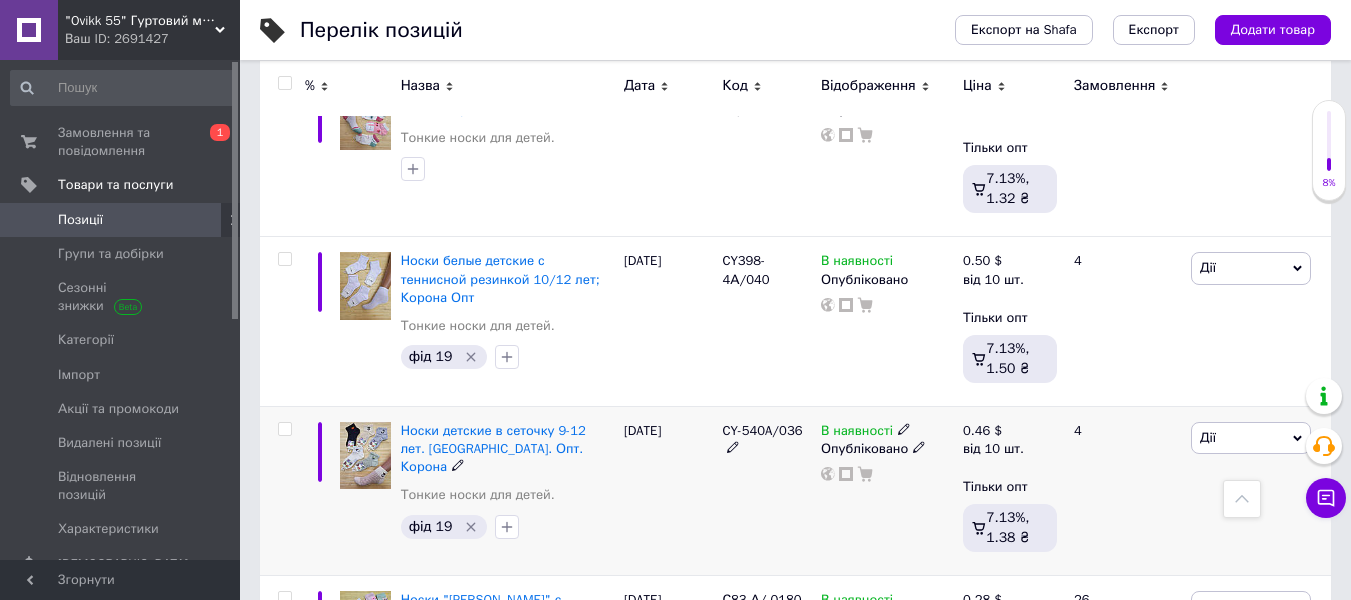 click on "Дії" at bounding box center [1208, 437] 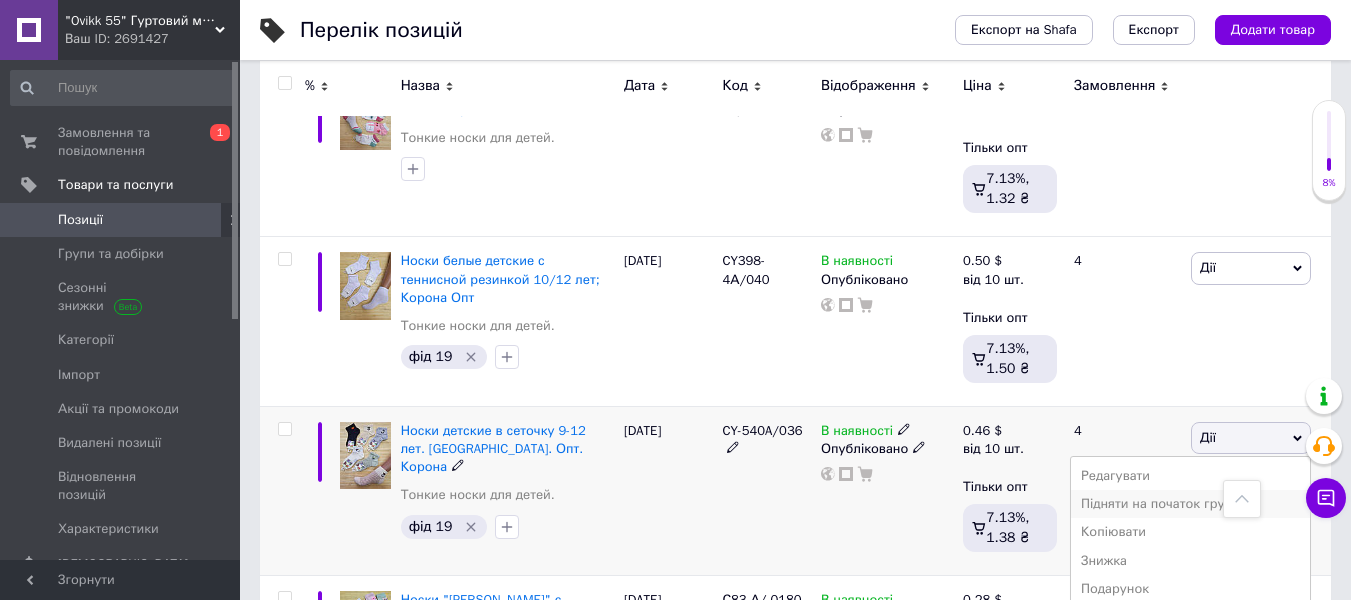 click on "Підняти на початок групи" at bounding box center [1190, 504] 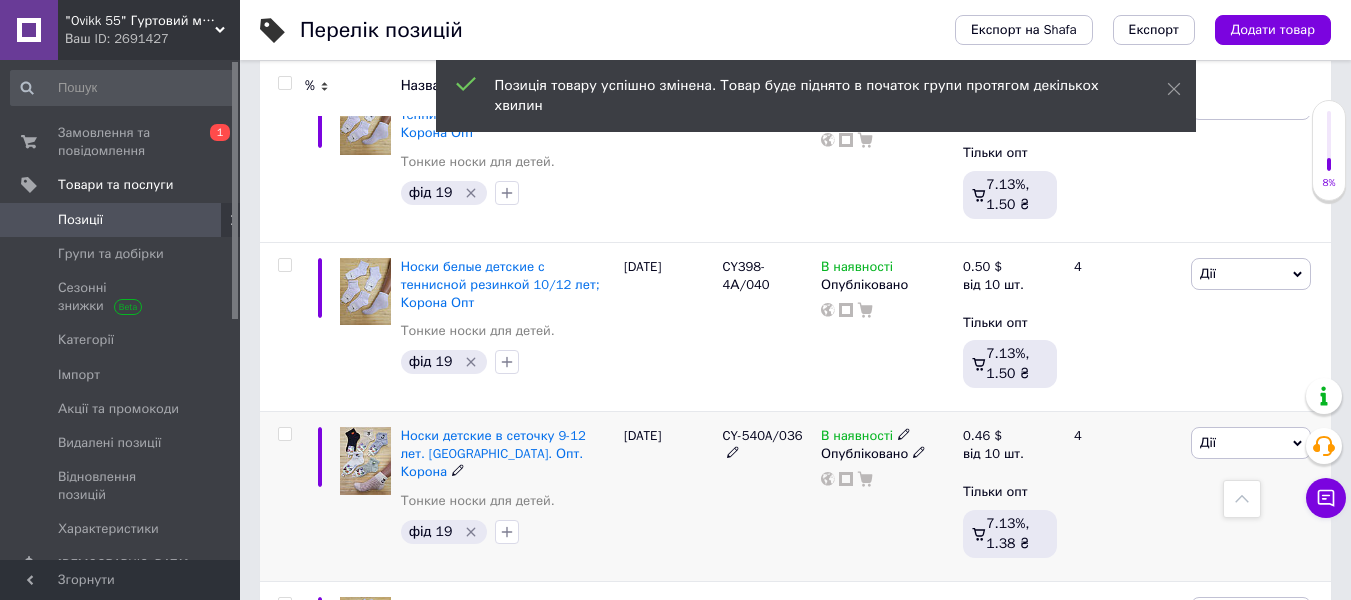 scroll, scrollTop: 4970, scrollLeft: 0, axis: vertical 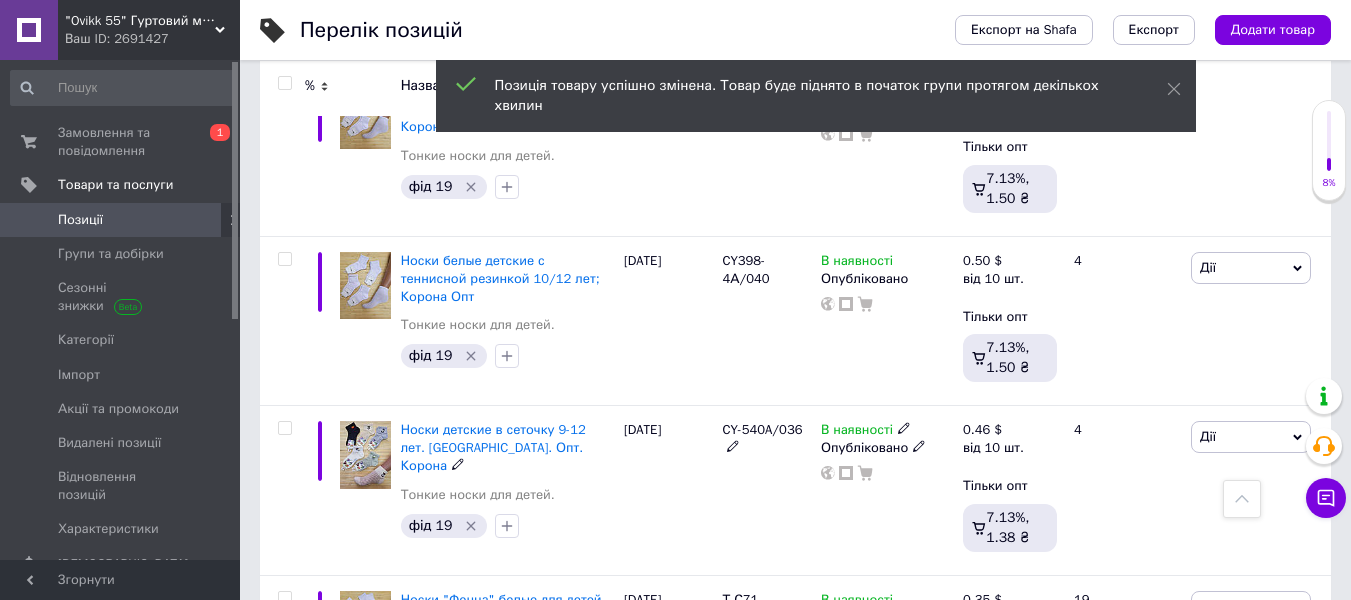 click on "Дії" at bounding box center [1251, 437] 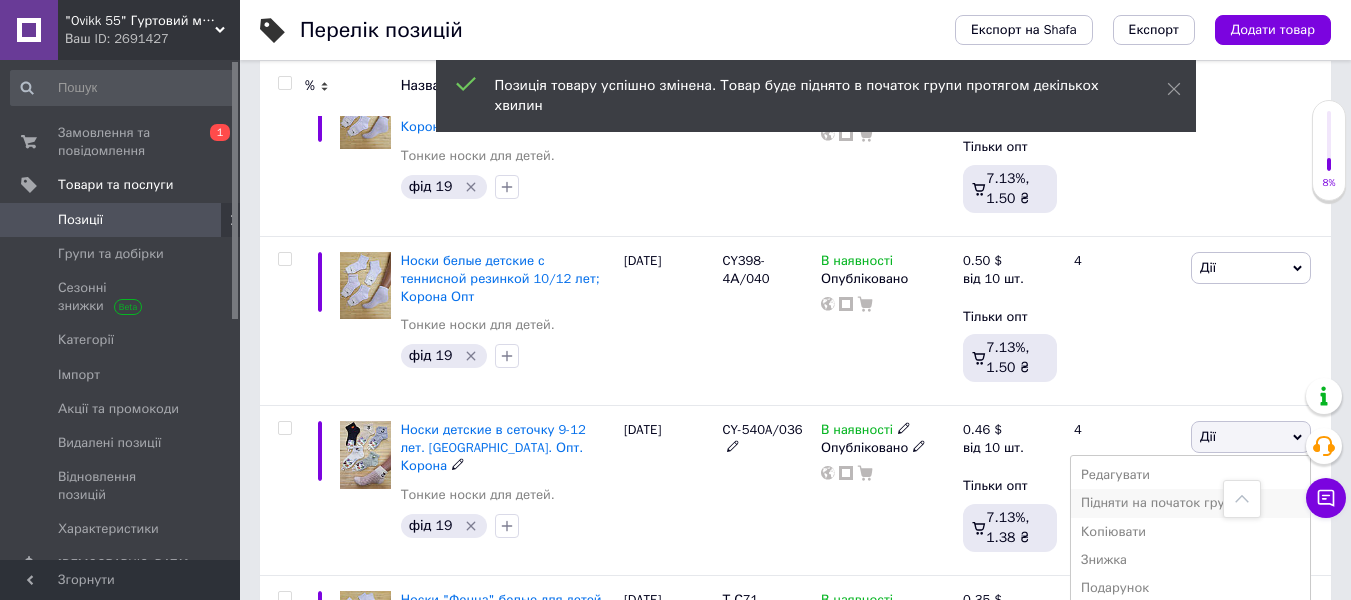 click on "Підняти на початок групи" at bounding box center (1190, 503) 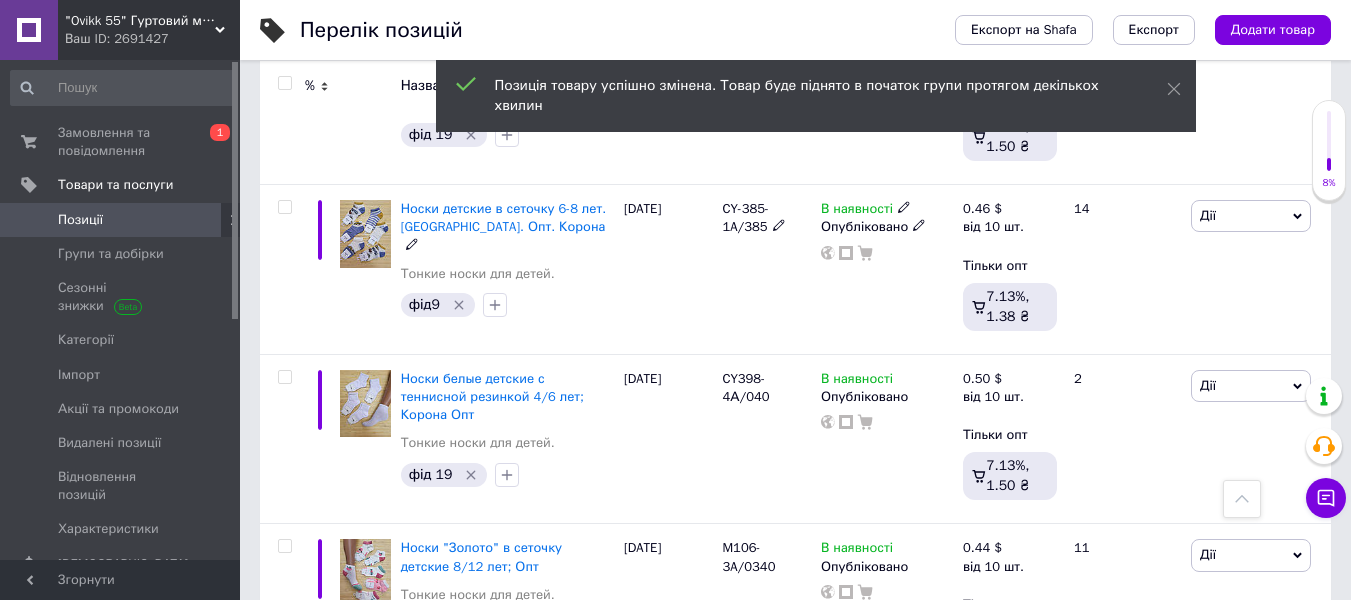 scroll, scrollTop: 4465, scrollLeft: 0, axis: vertical 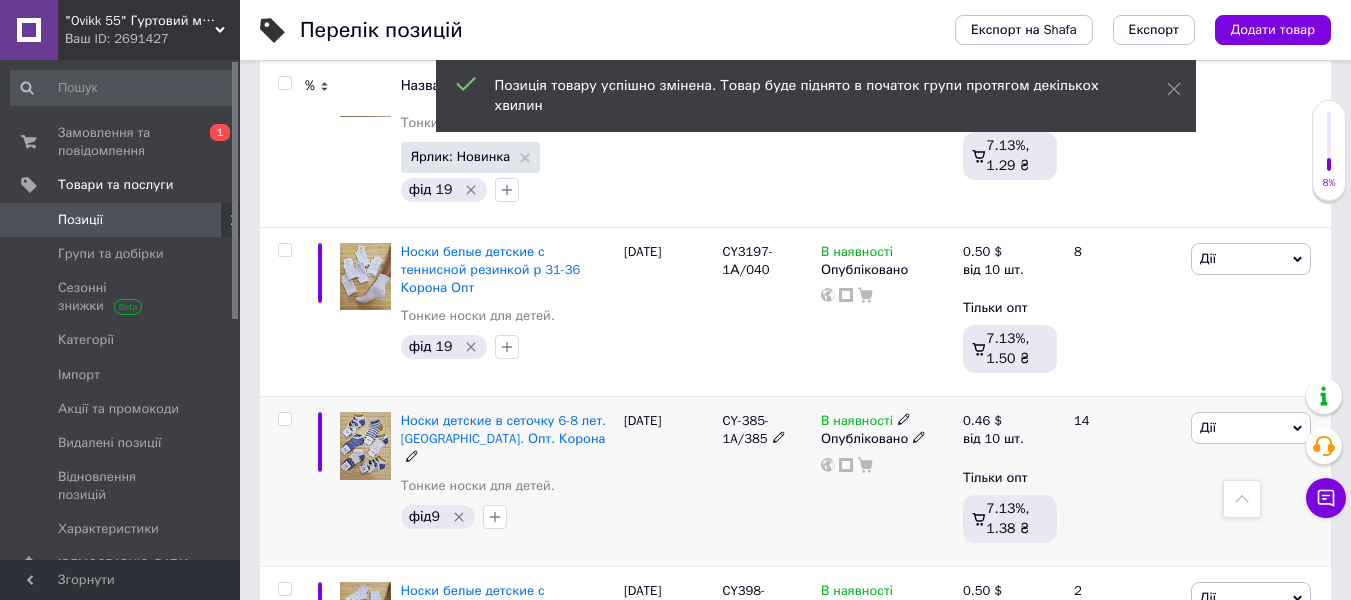 click on "Дії" at bounding box center (1251, 428) 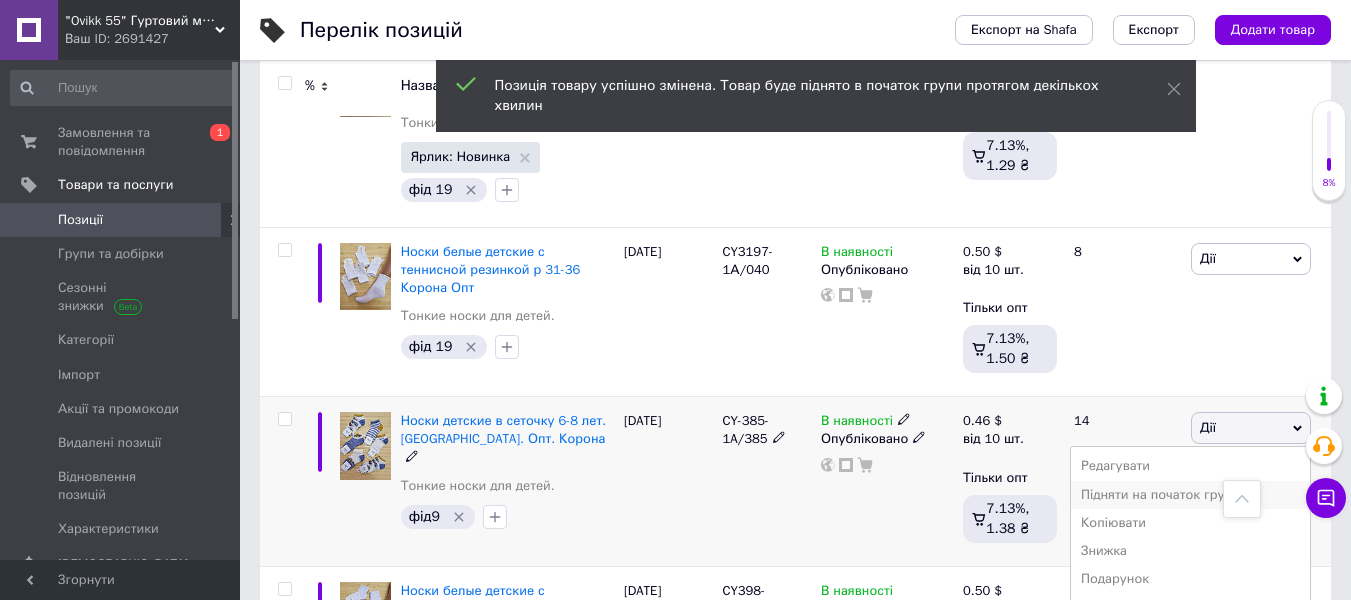 click on "Підняти на початок групи" at bounding box center (1190, 495) 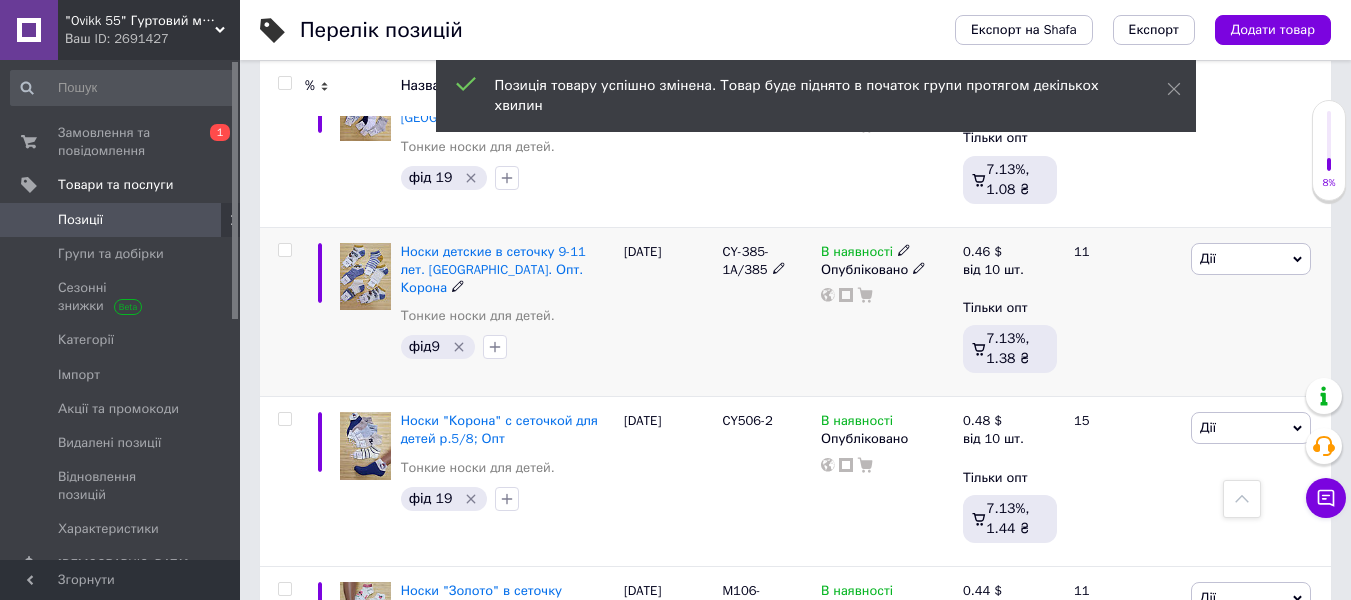 click on "Дії" at bounding box center (1251, 259) 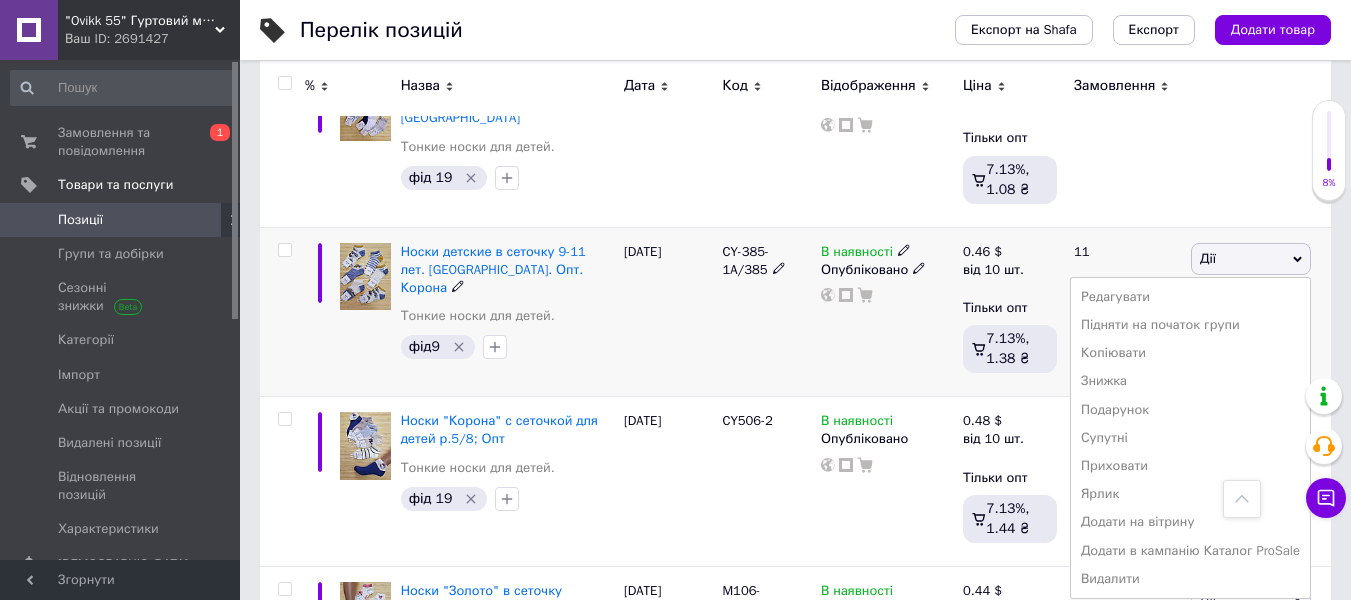 click on "Підняти на початок групи" at bounding box center (1190, 325) 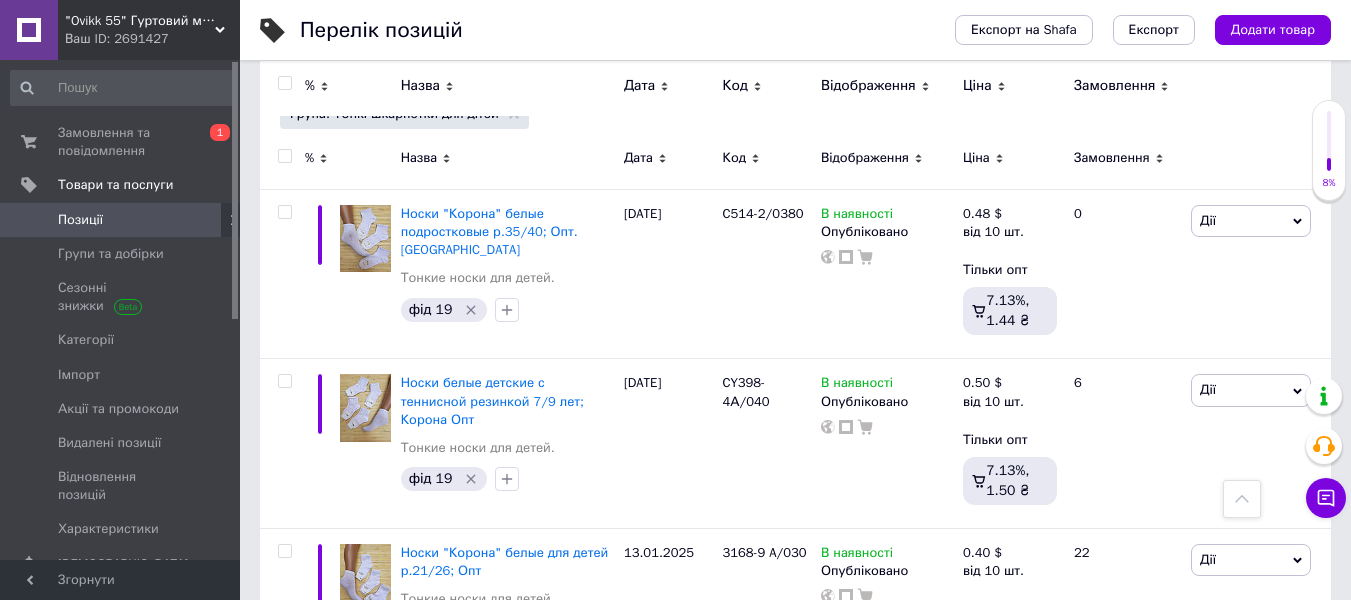 scroll, scrollTop: 0, scrollLeft: 0, axis: both 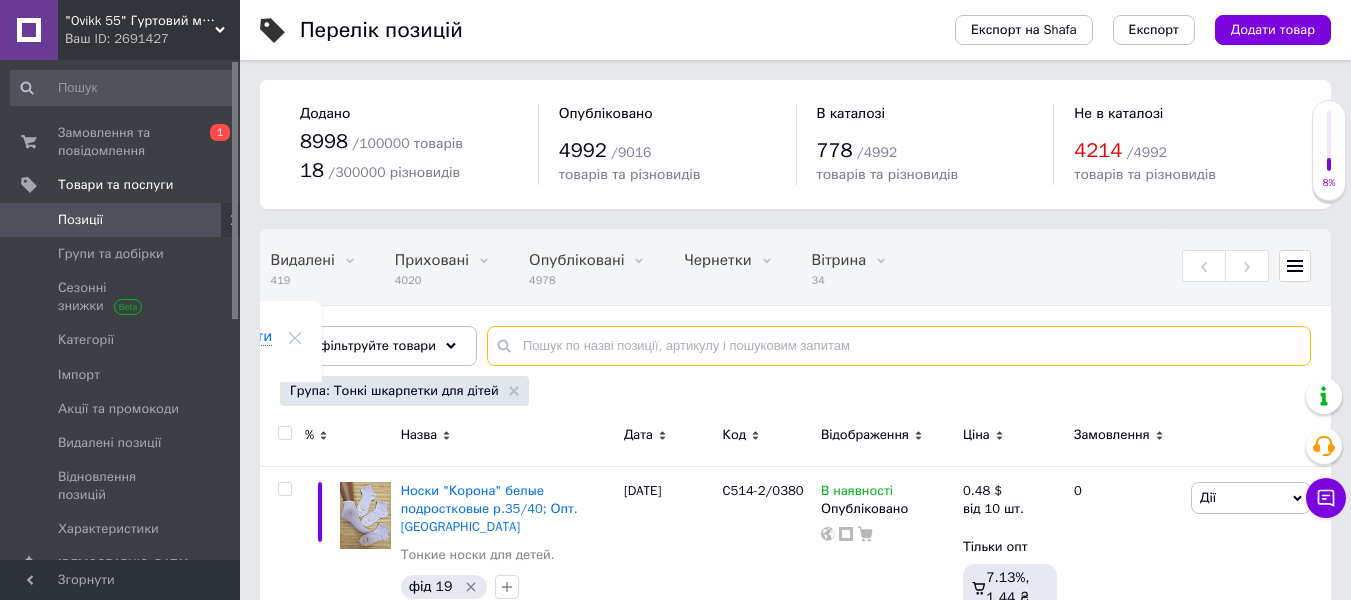 click at bounding box center (899, 346) 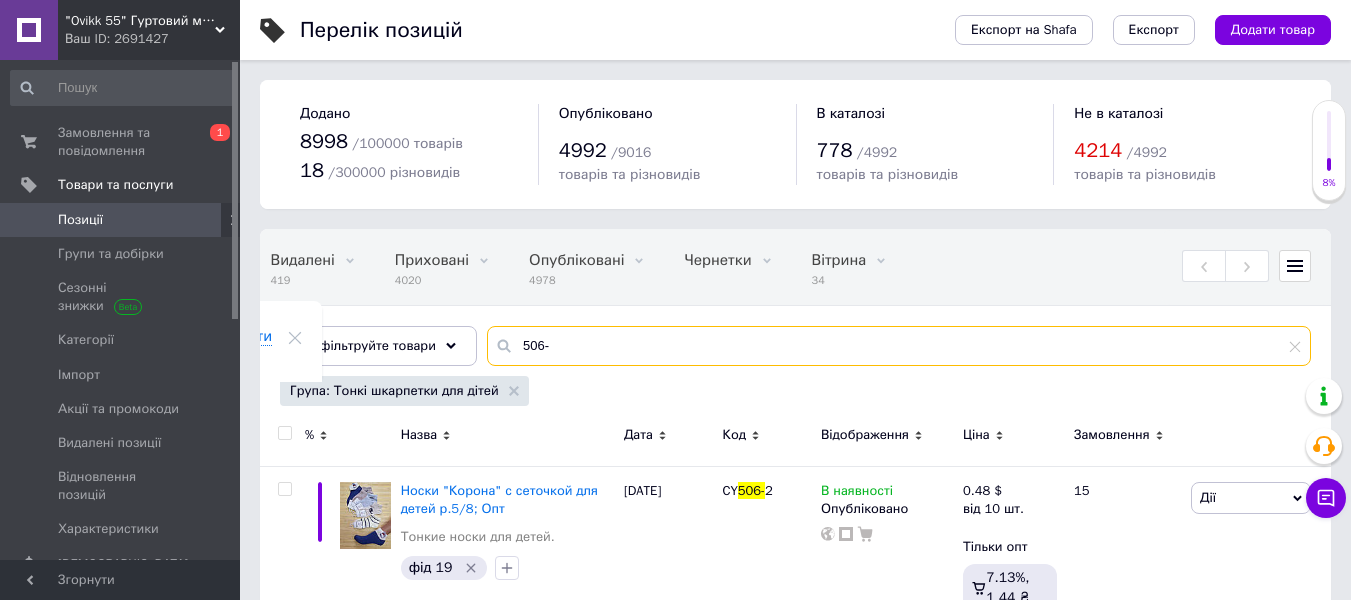type on "506-" 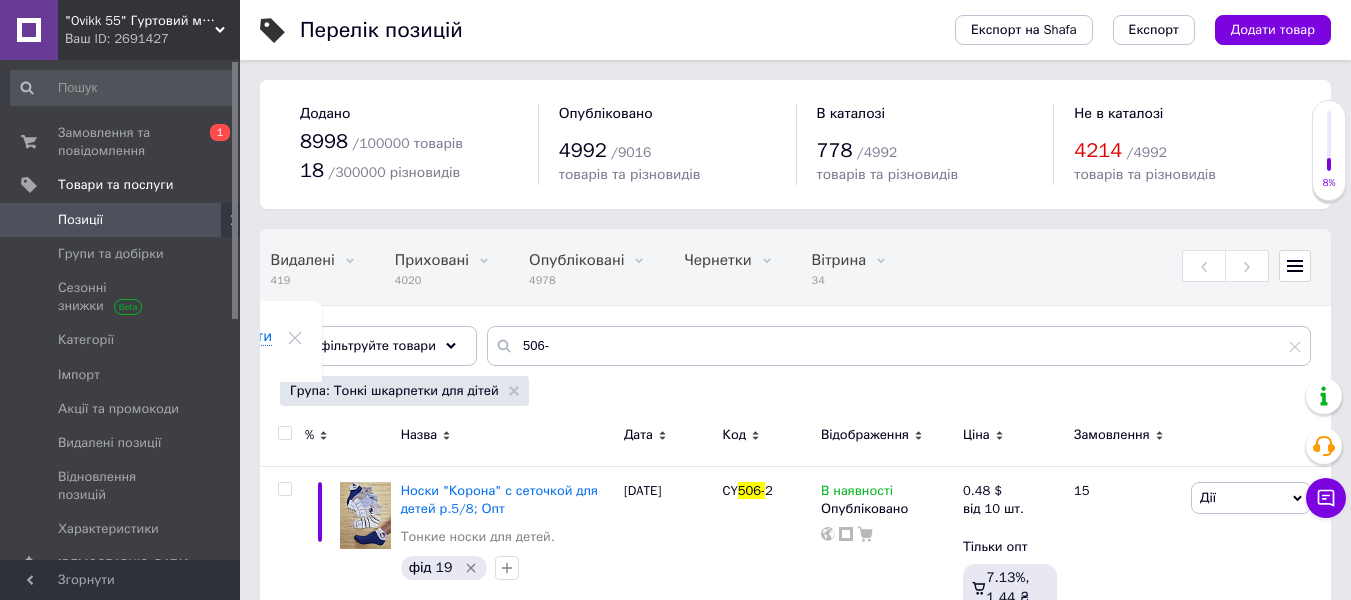 drag, startPoint x: 280, startPoint y: 420, endPoint x: 281, endPoint y: 431, distance: 11.045361 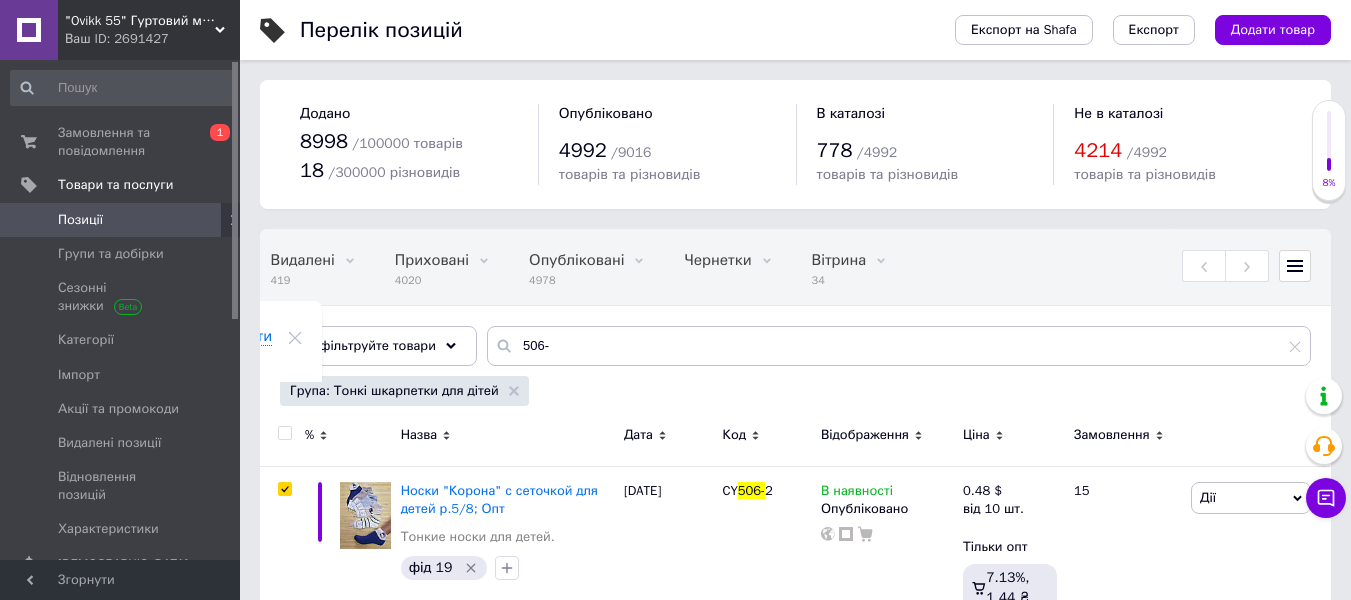 checkbox on "true" 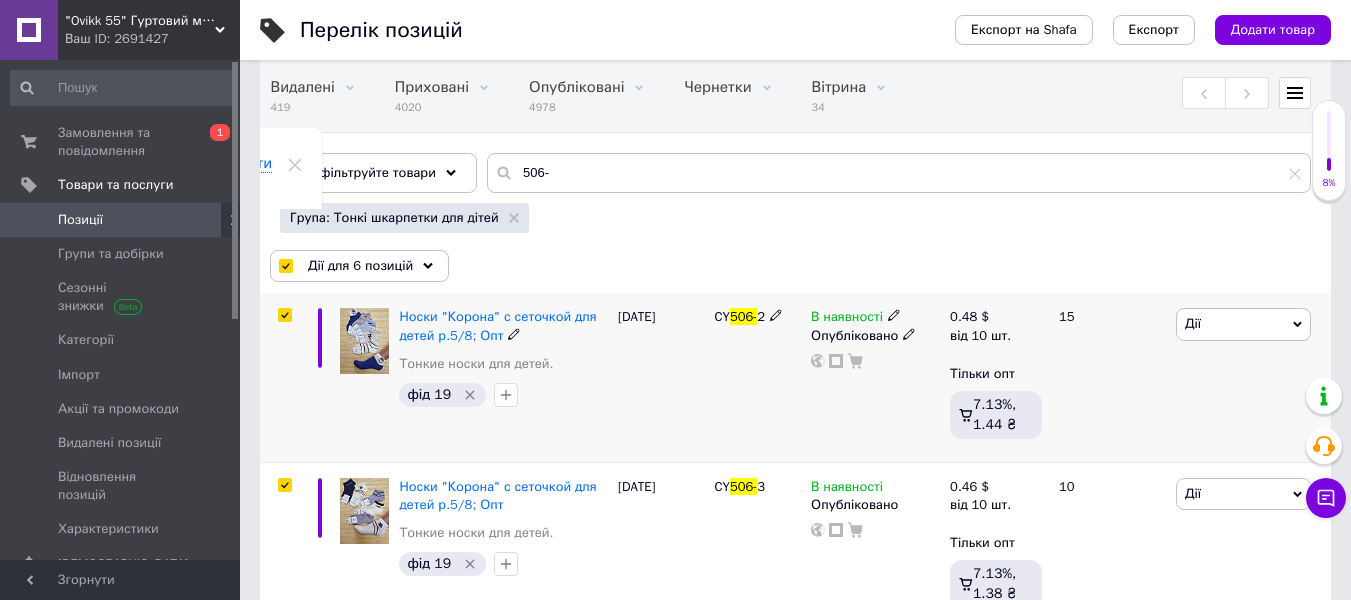 scroll, scrollTop: 200, scrollLeft: 0, axis: vertical 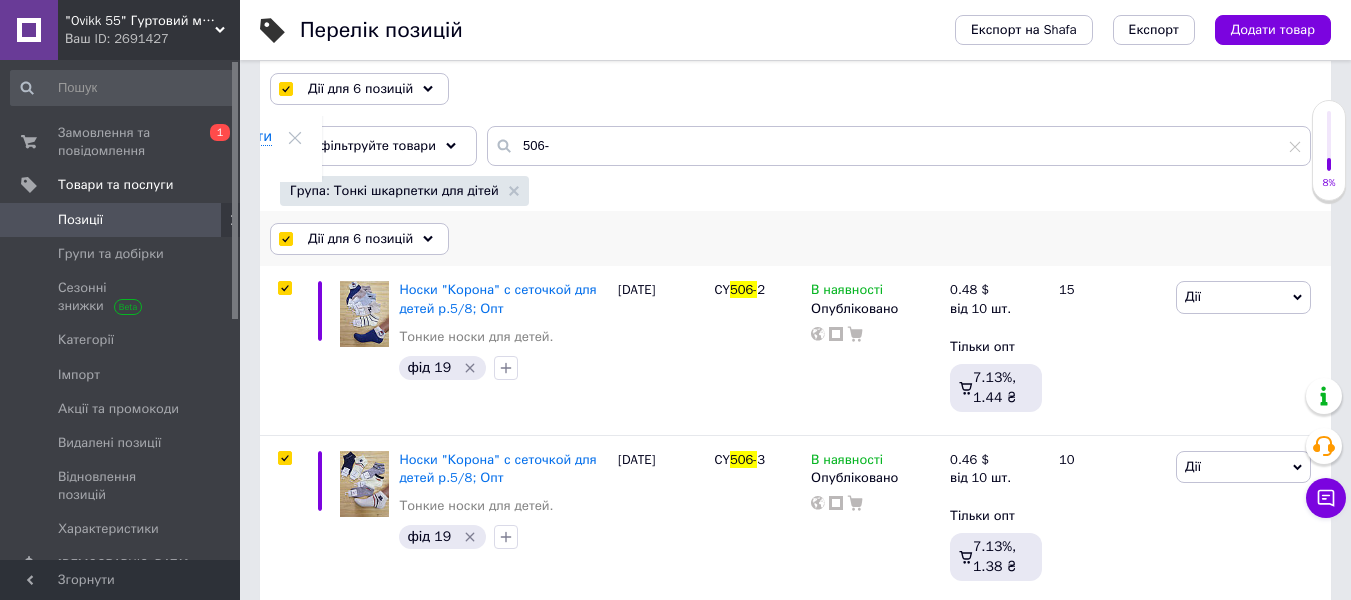 click on "Дії для 6 позицій" at bounding box center (360, 239) 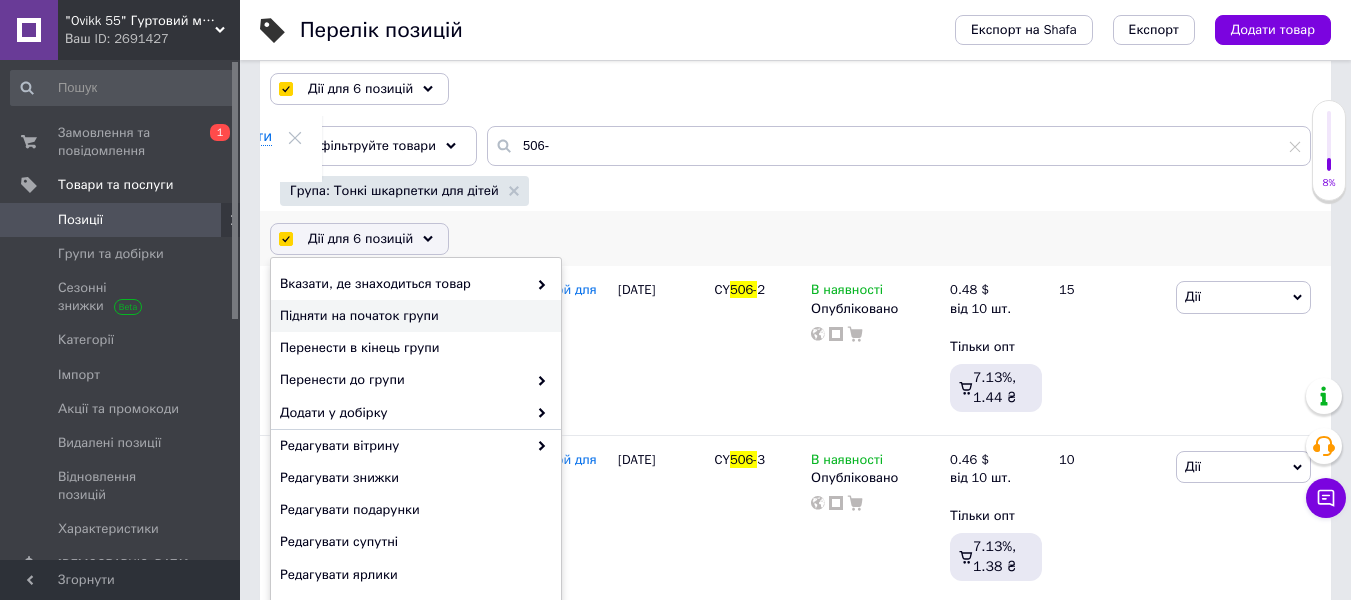 click on "Підняти на початок групи" at bounding box center [413, 316] 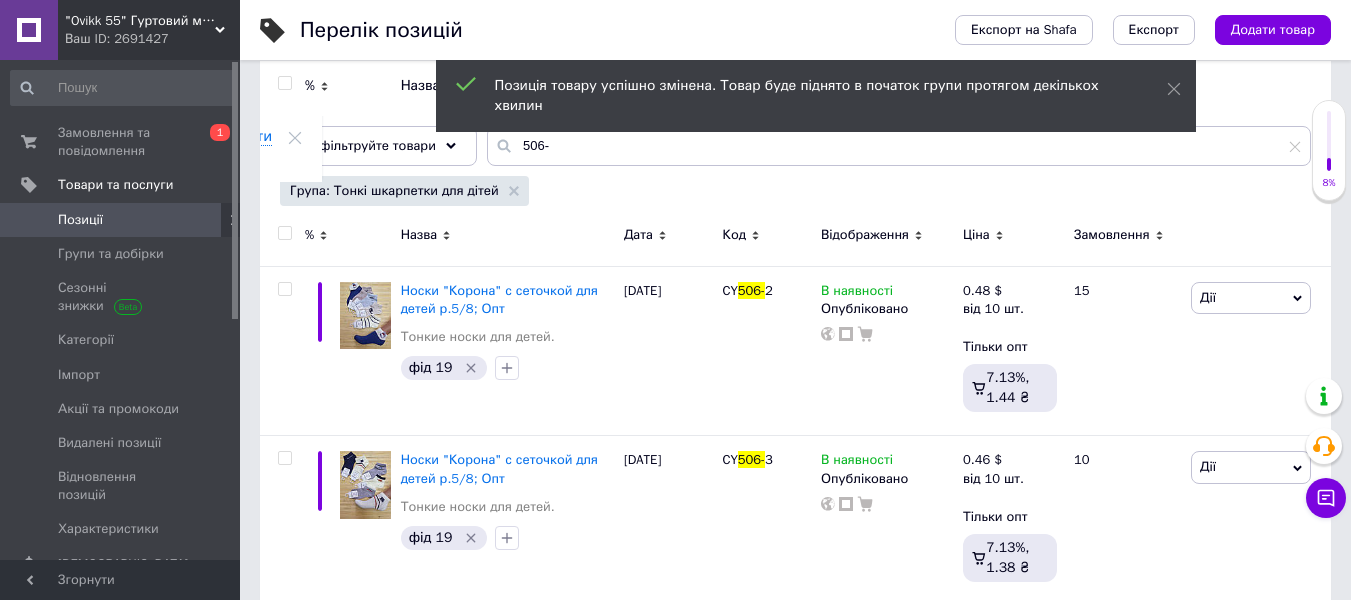 click at bounding box center [284, 233] 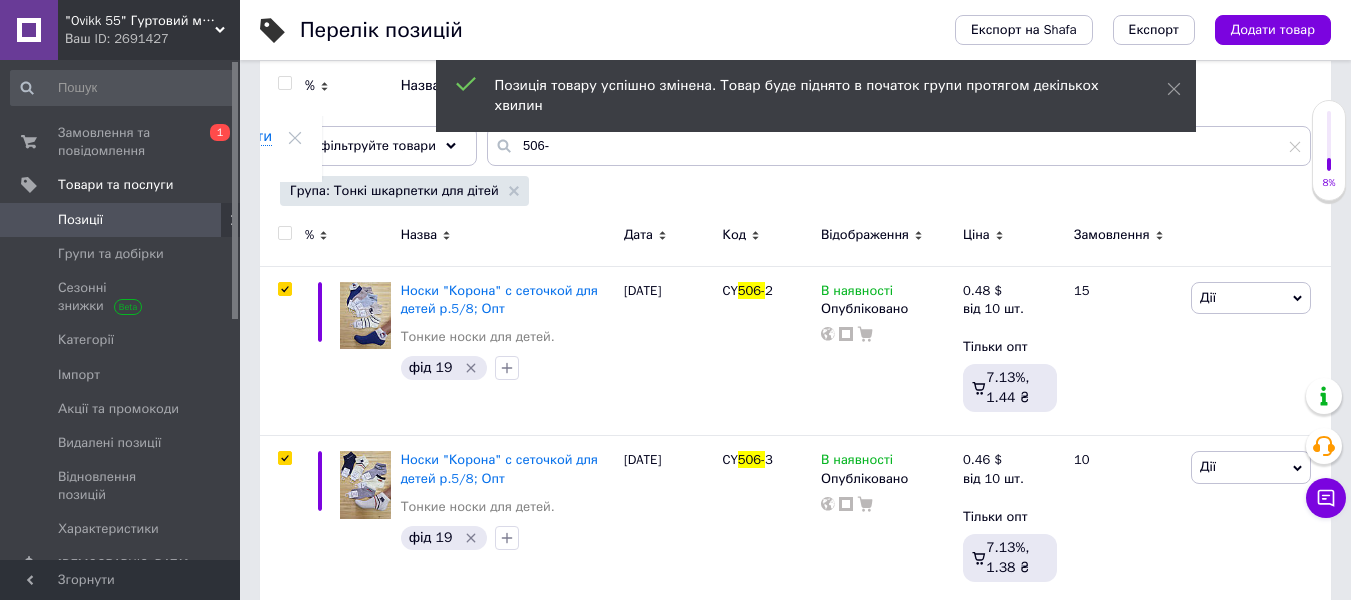 checkbox on "true" 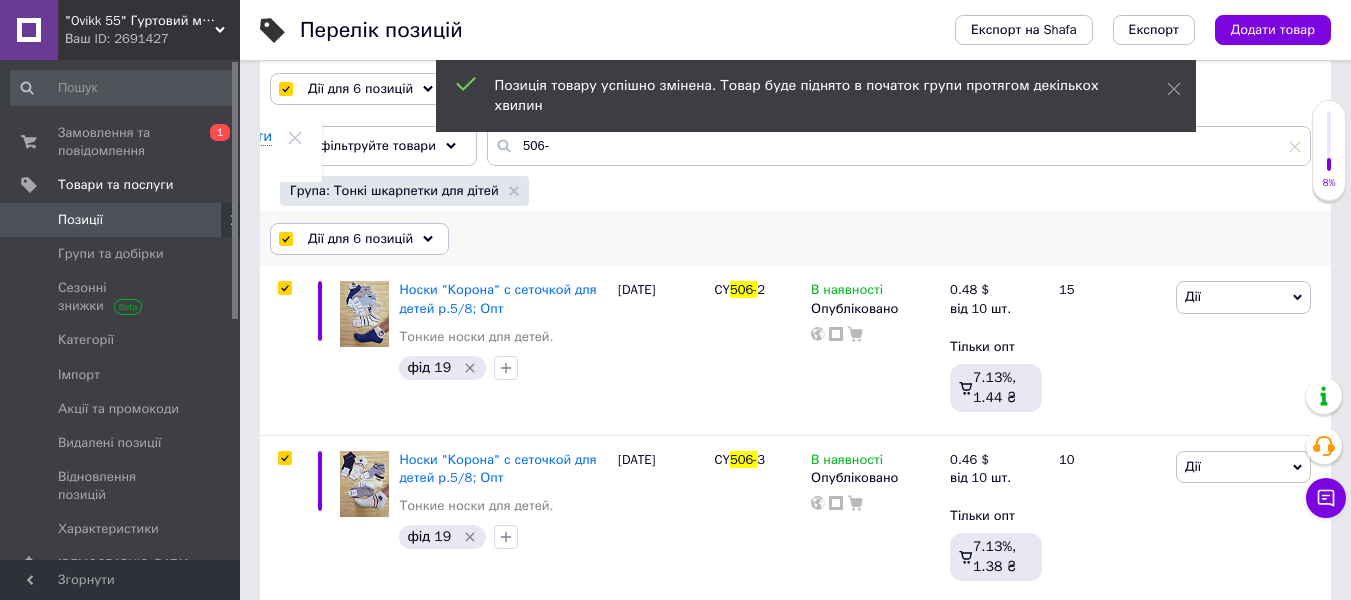 click on "Дії для 6 позицій" at bounding box center [359, 239] 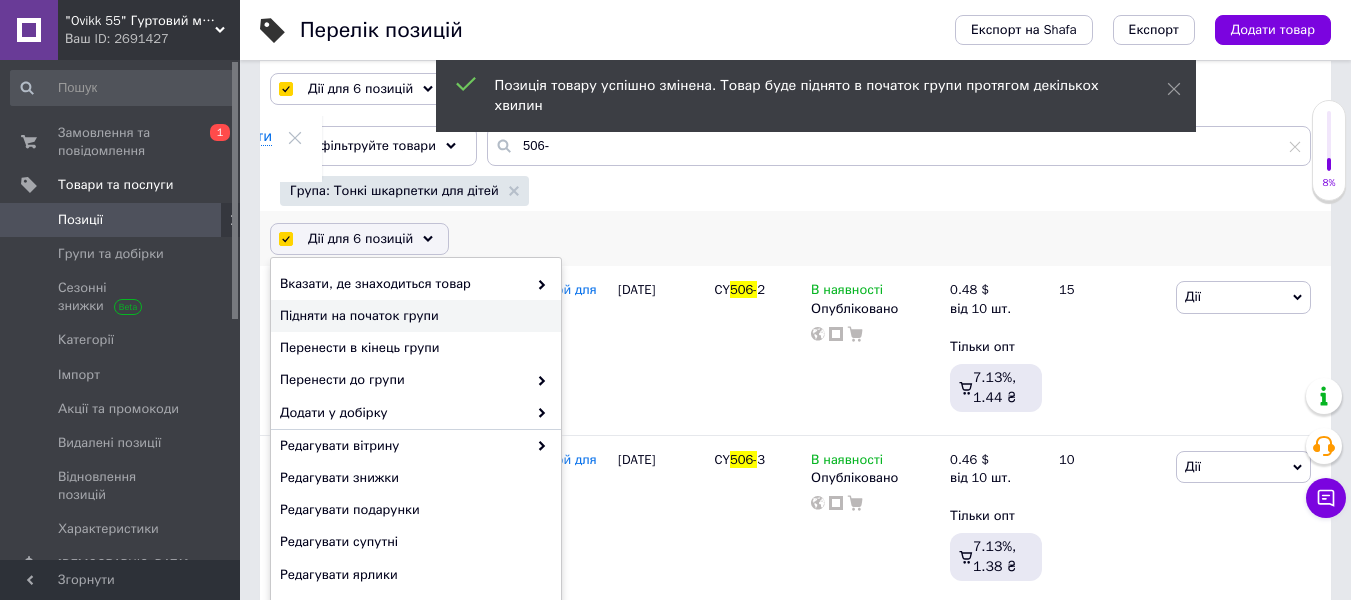 click on "Підняти на початок групи" at bounding box center (413, 316) 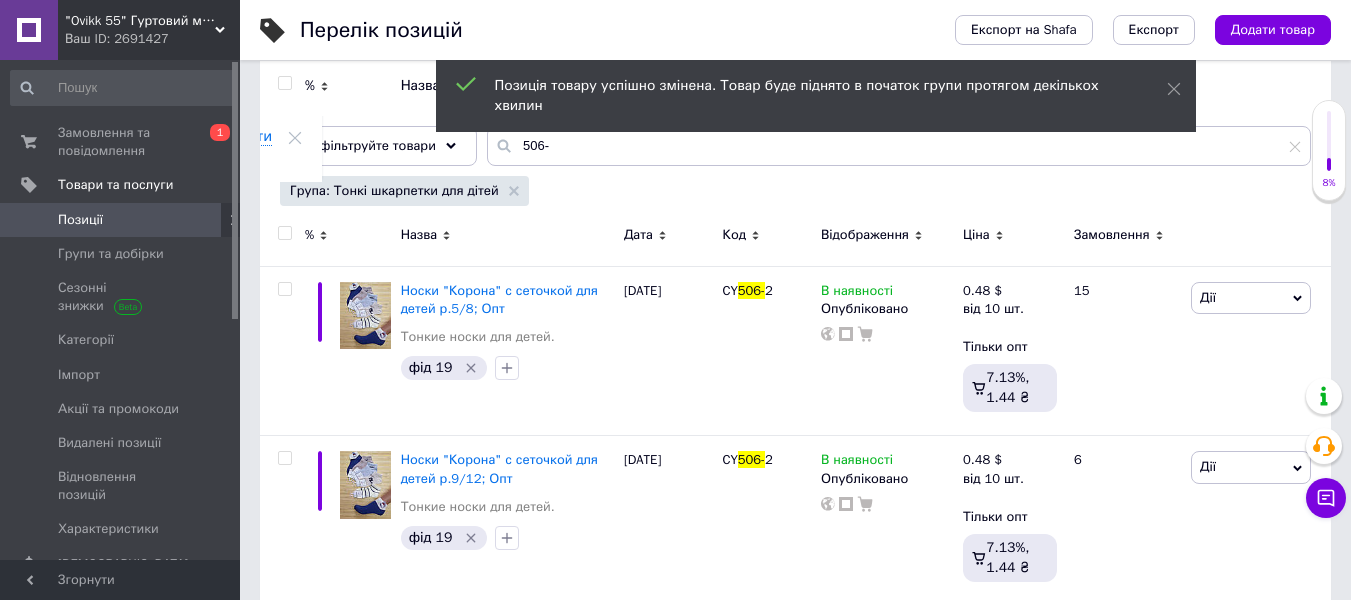 click at bounding box center (284, 233) 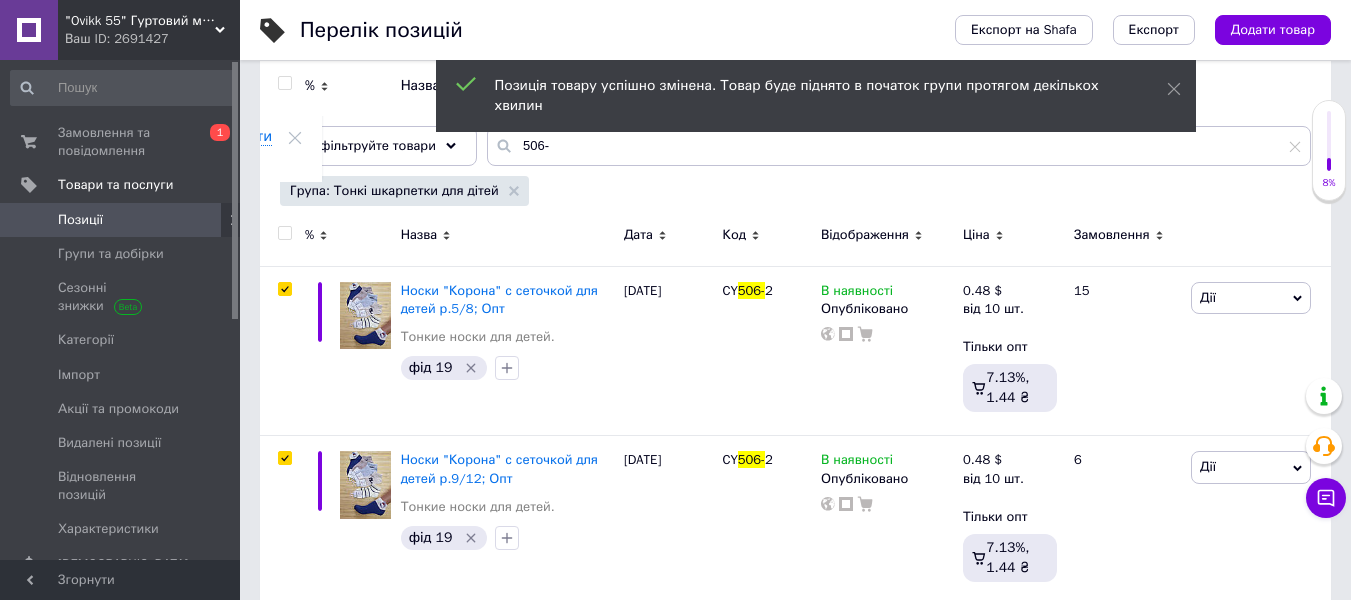 checkbox on "true" 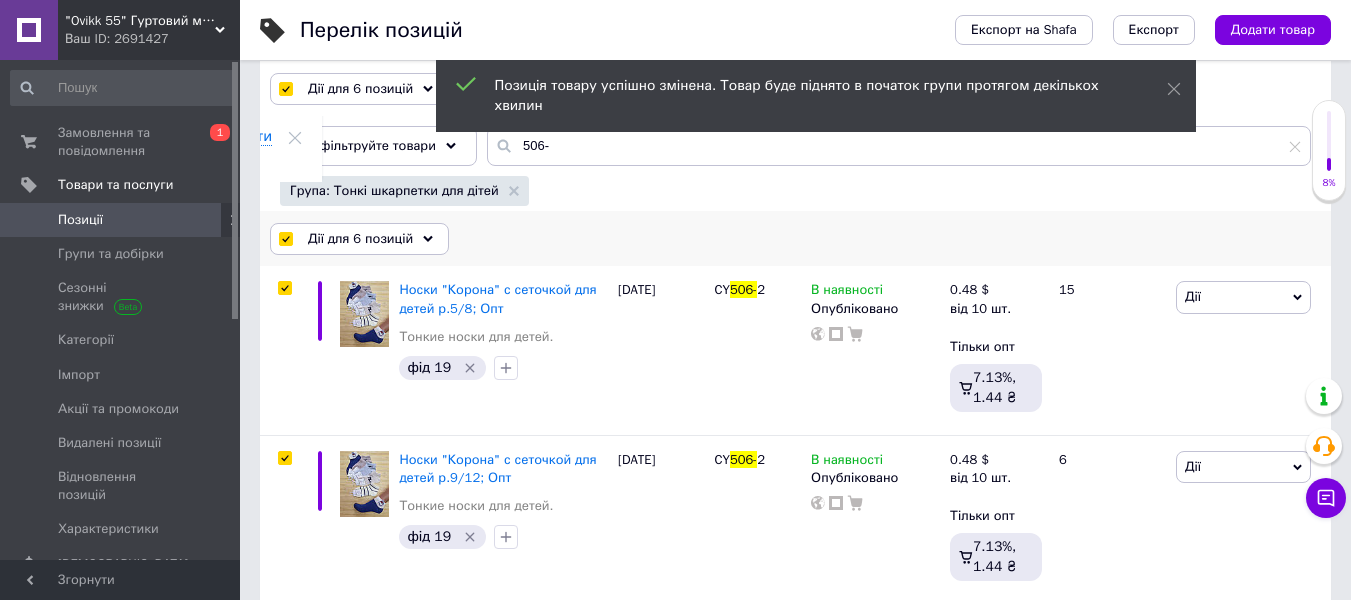 click on "Дії для 6 позицій" at bounding box center (360, 239) 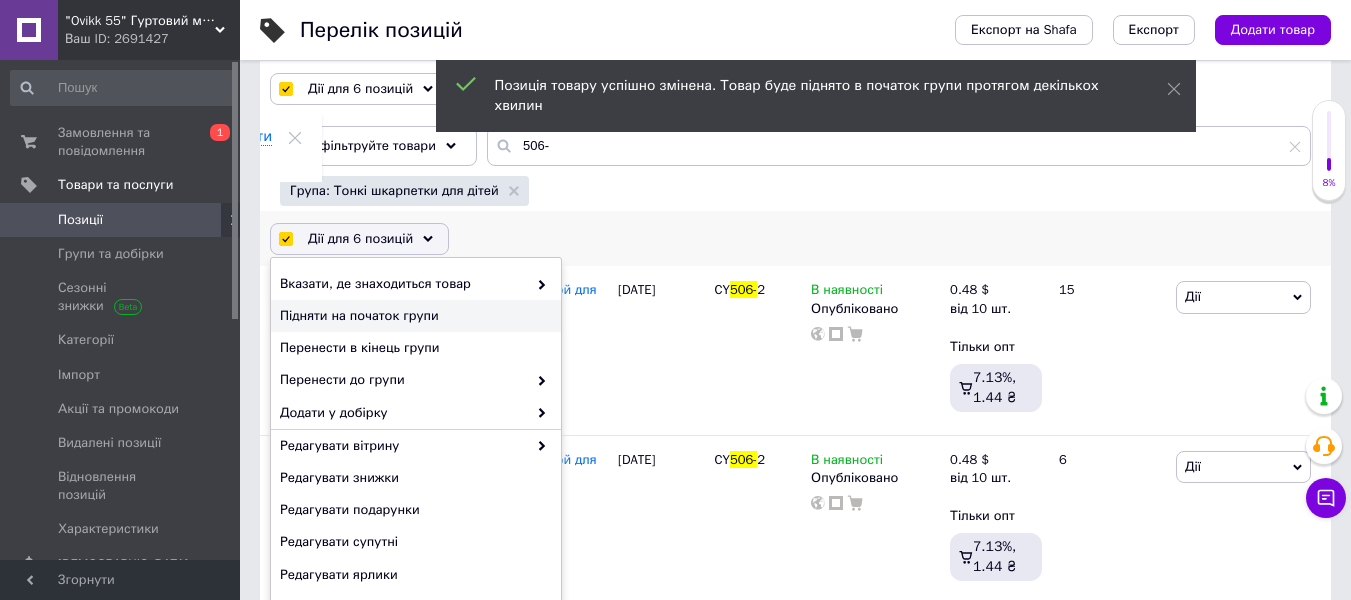 click on "Підняти на початок групи" at bounding box center [413, 316] 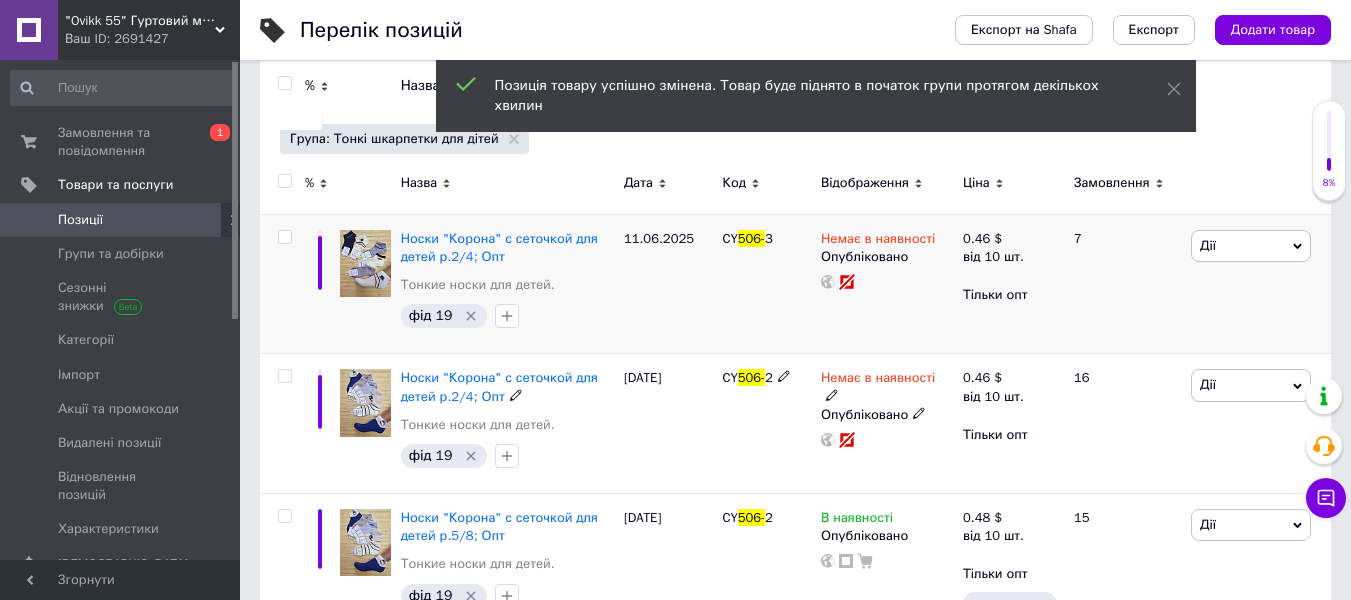 scroll, scrollTop: 300, scrollLeft: 0, axis: vertical 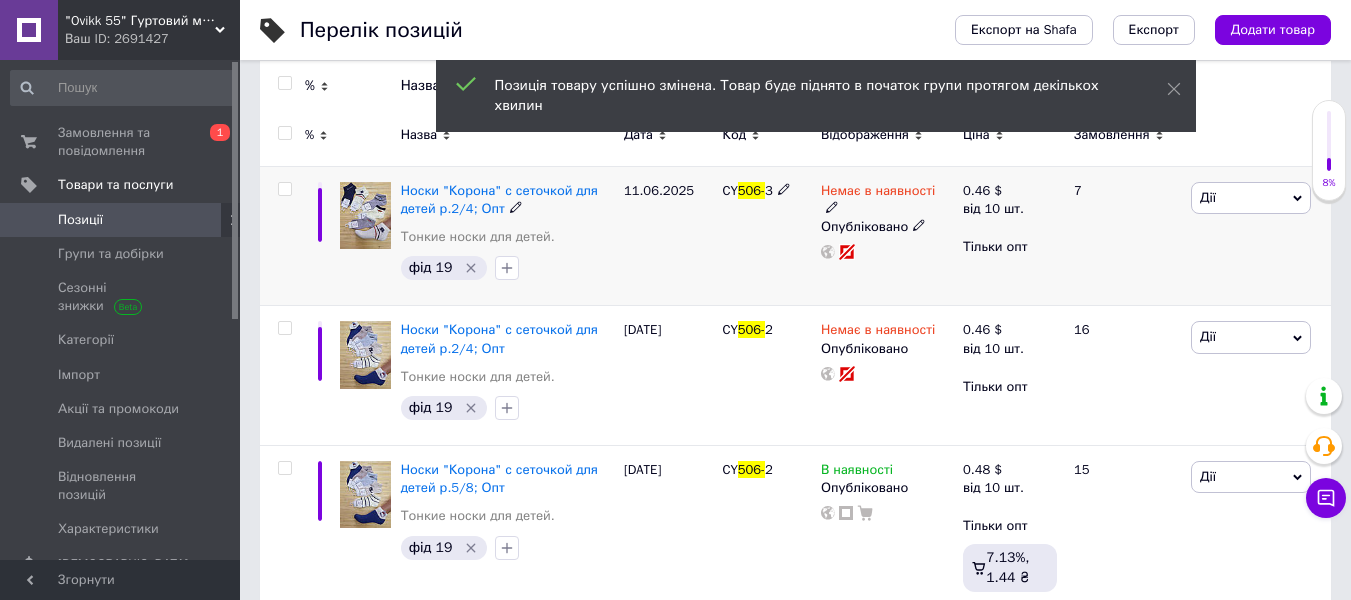 click at bounding box center [285, 189] 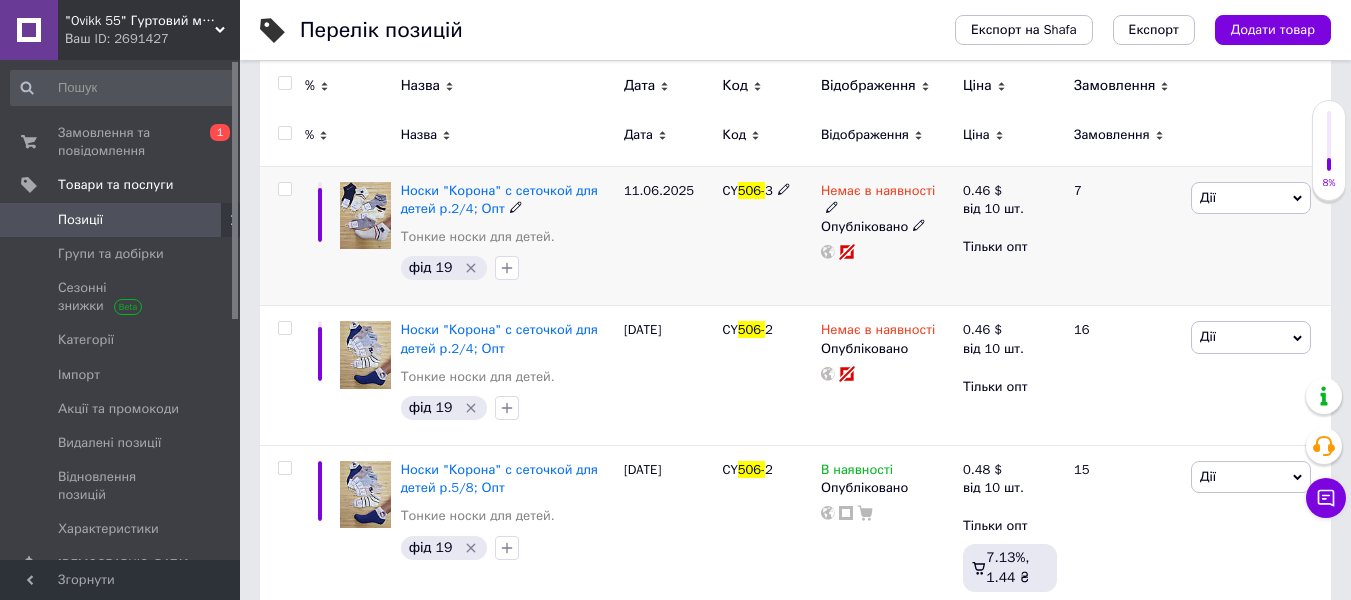 click at bounding box center [284, 189] 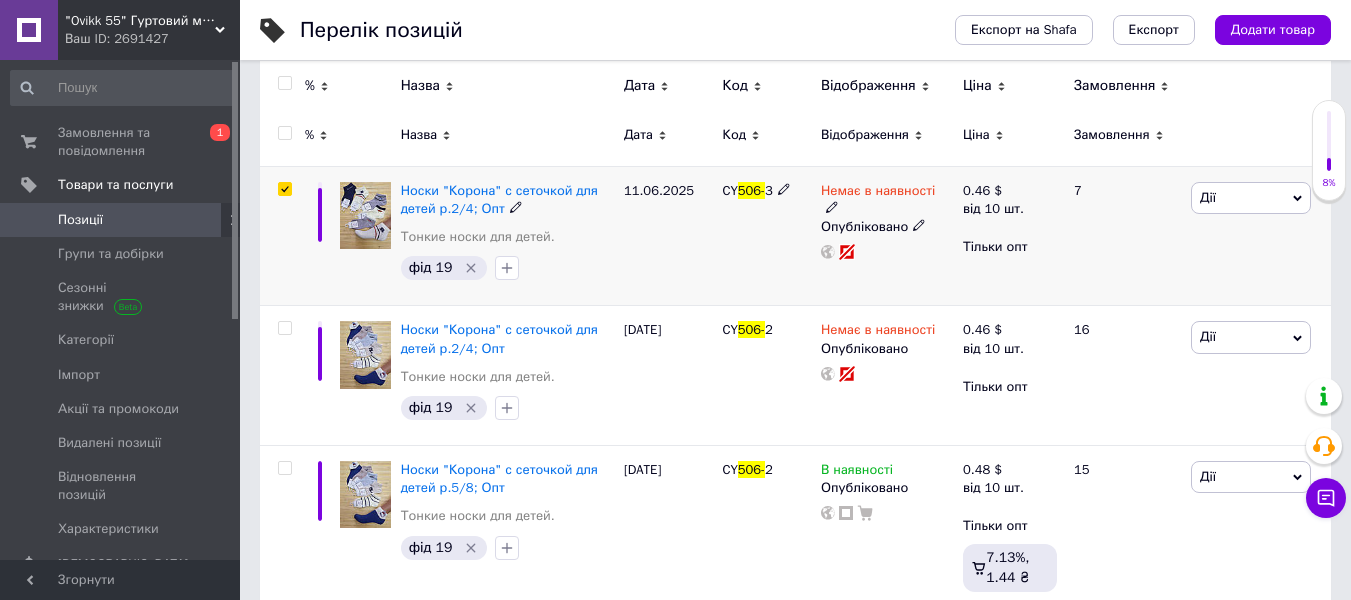 checkbox on "true" 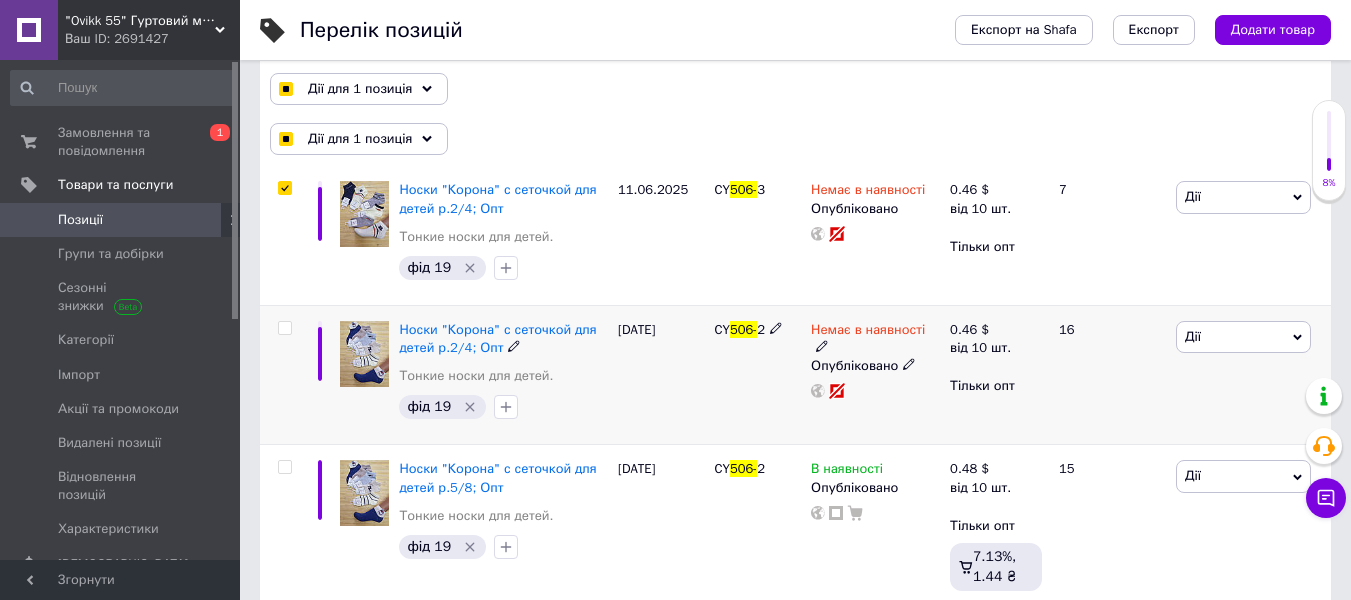 click at bounding box center [284, 328] 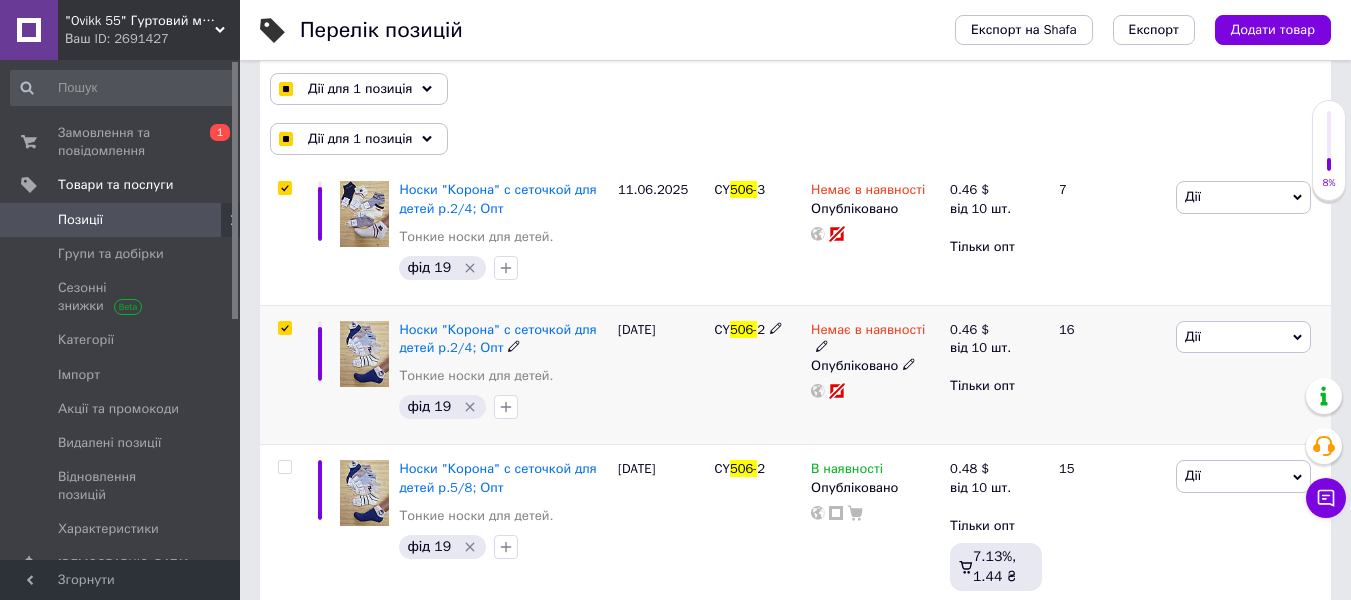 checkbox on "true" 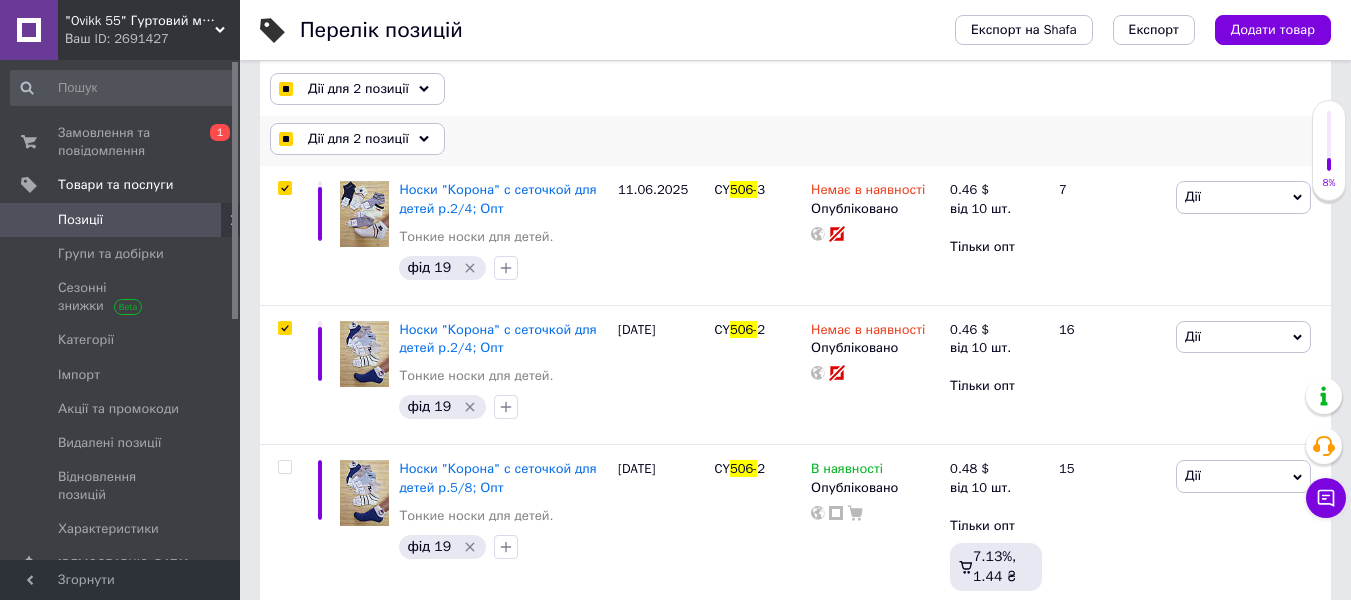 click on "Дії для 2 позиції" at bounding box center (358, 139) 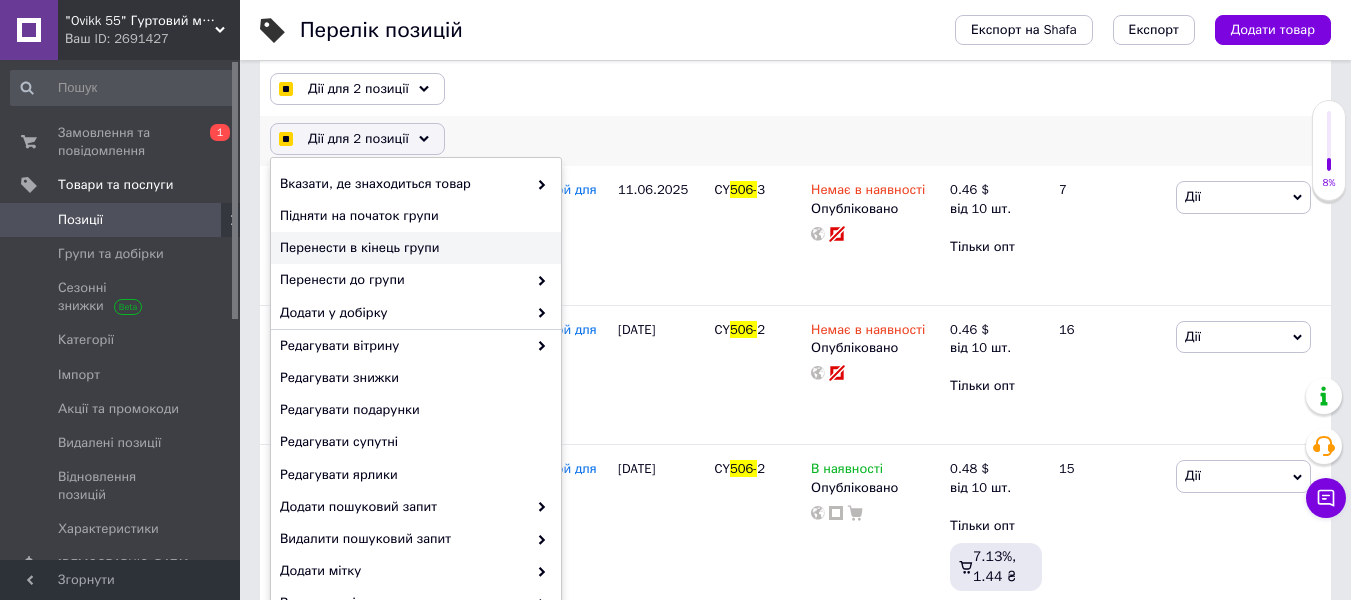 checkbox on "true" 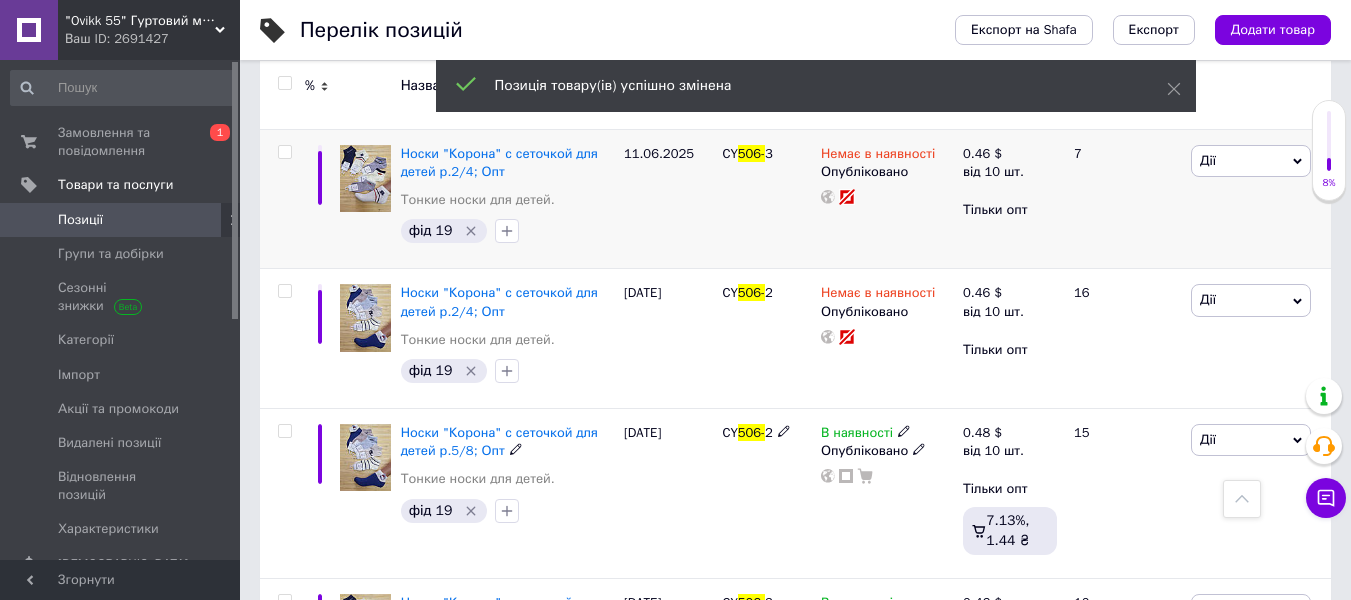 scroll, scrollTop: 200, scrollLeft: 0, axis: vertical 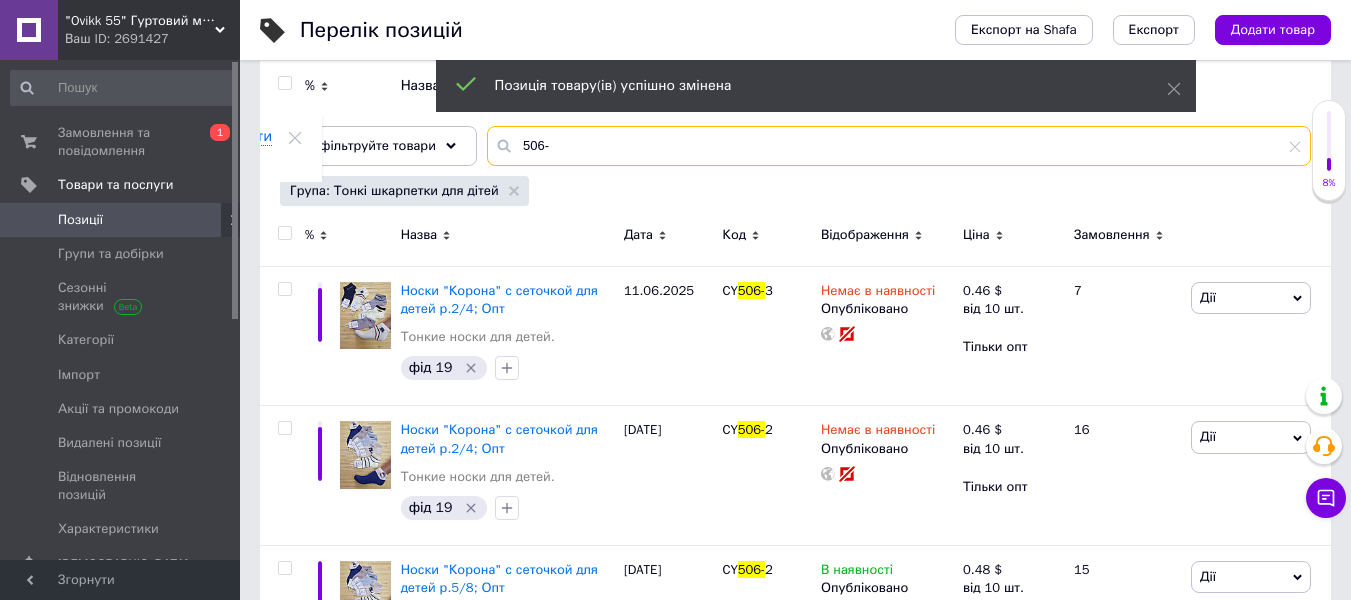 click on "506-" at bounding box center (899, 146) 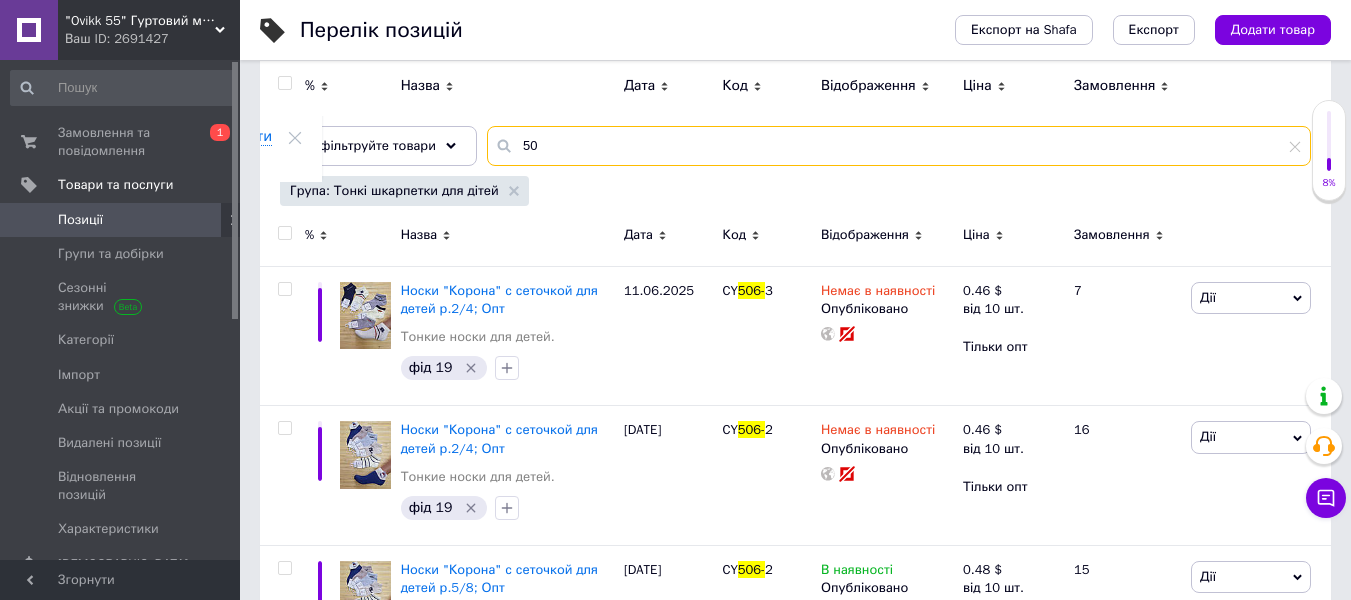 type on "5" 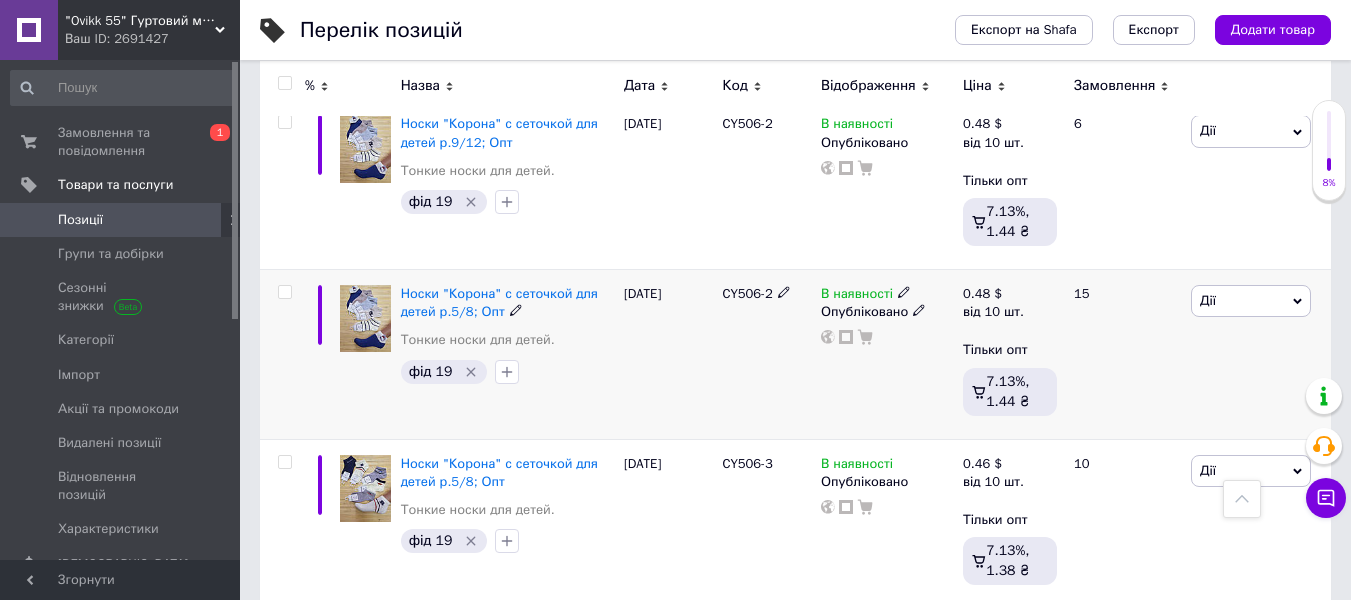 scroll, scrollTop: 500, scrollLeft: 0, axis: vertical 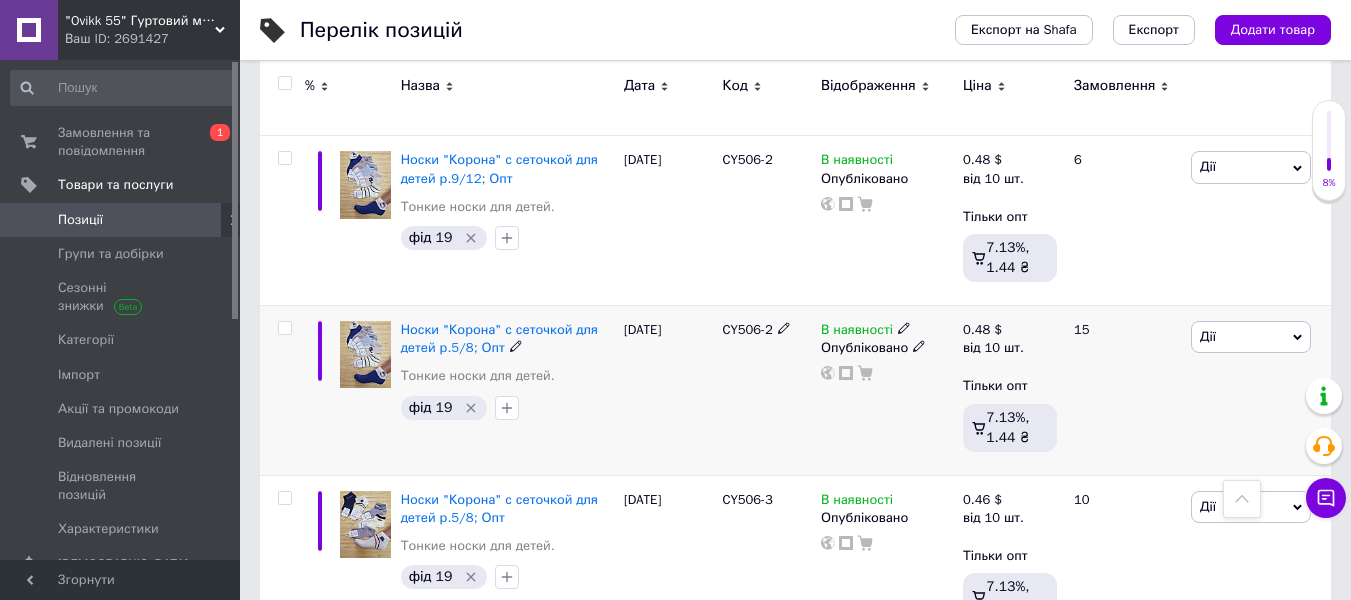 type 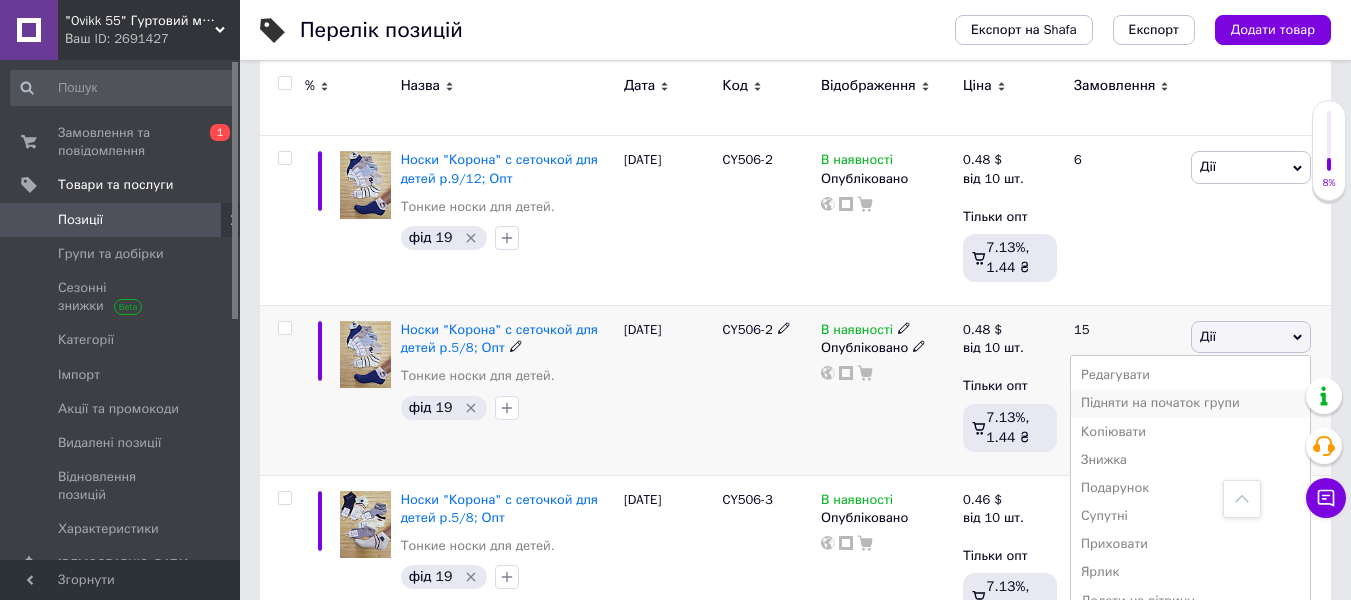 click on "Підняти на початок групи" at bounding box center (1190, 403) 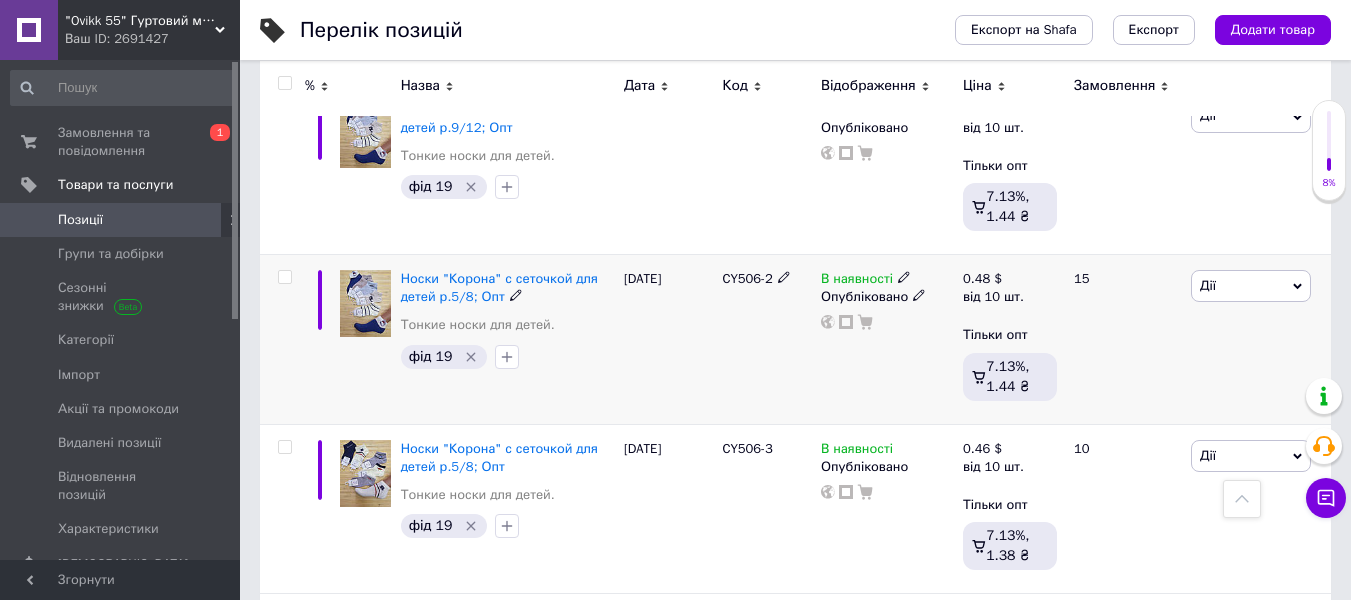 scroll, scrollTop: 600, scrollLeft: 0, axis: vertical 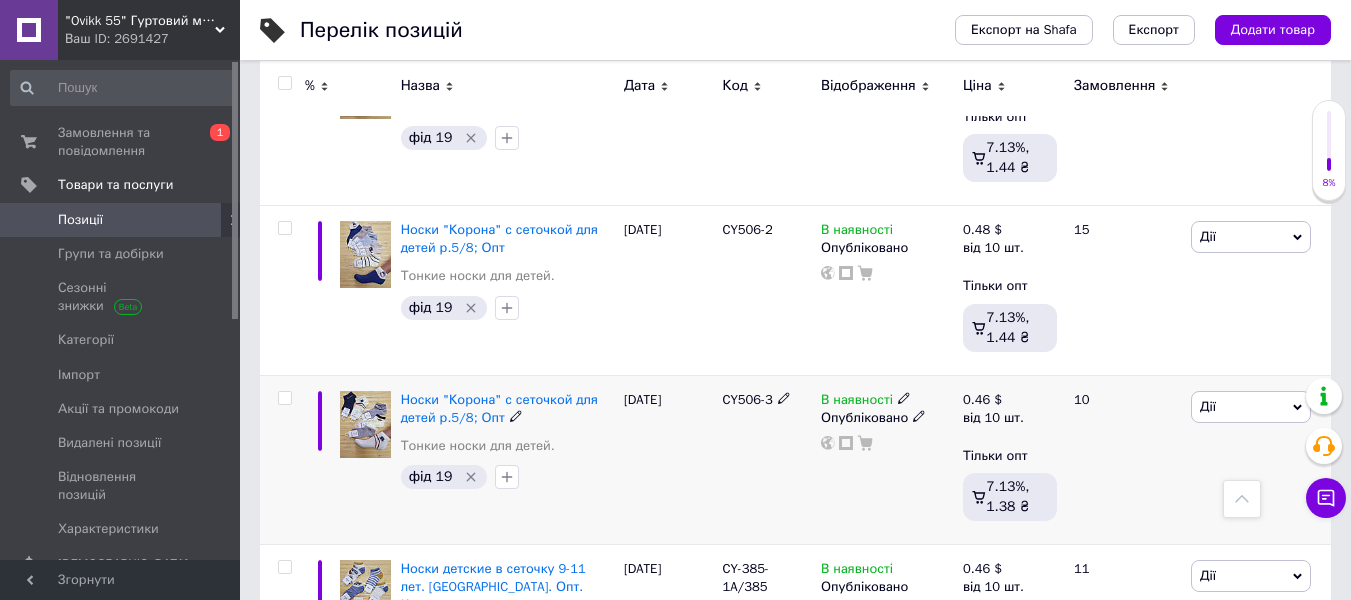 click on "Дії" at bounding box center (1208, 406) 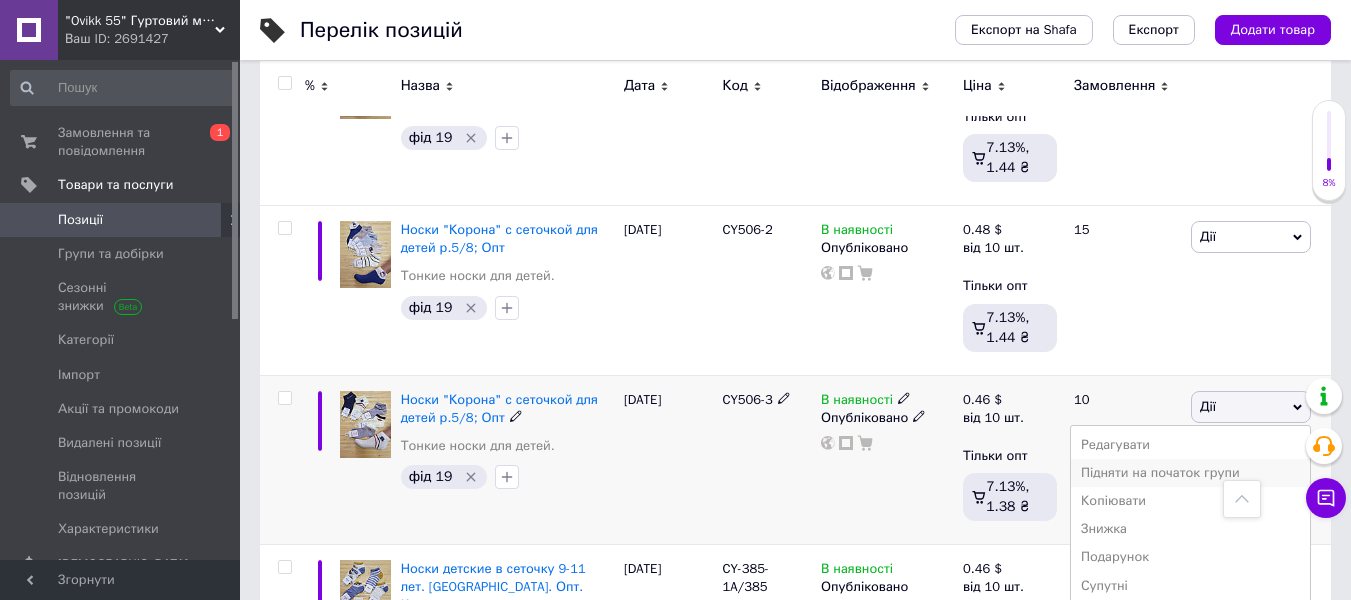 click on "Підняти на початок групи" at bounding box center [1190, 473] 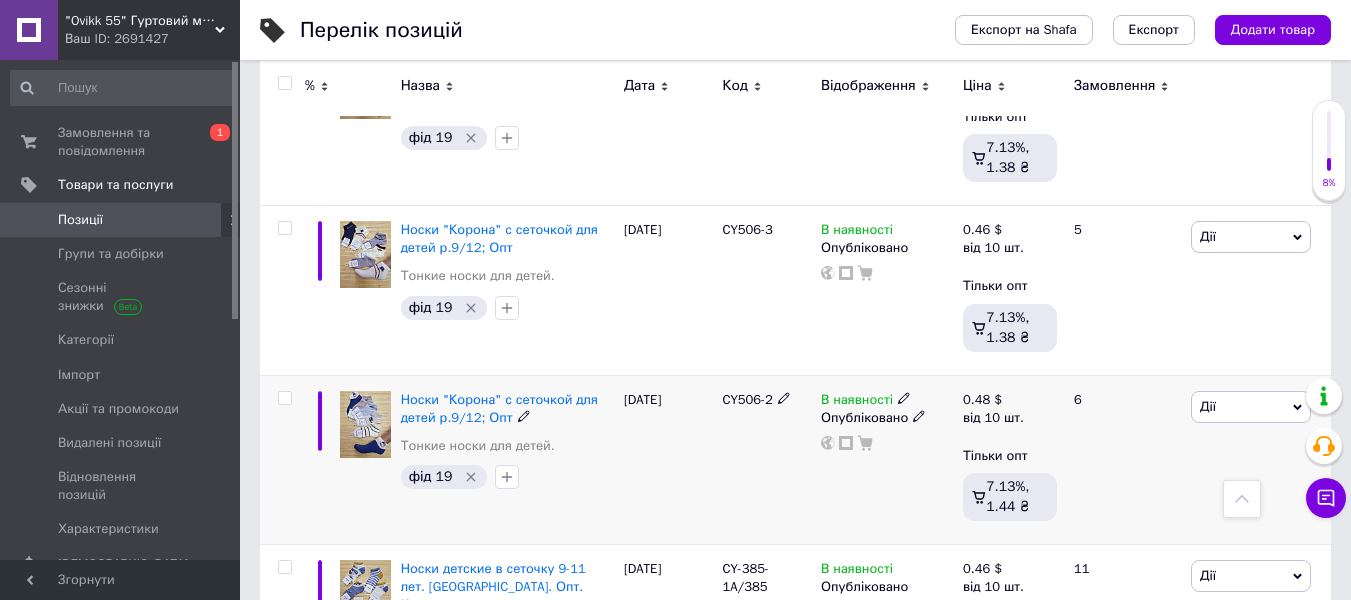 click on "Дії" at bounding box center [1208, 406] 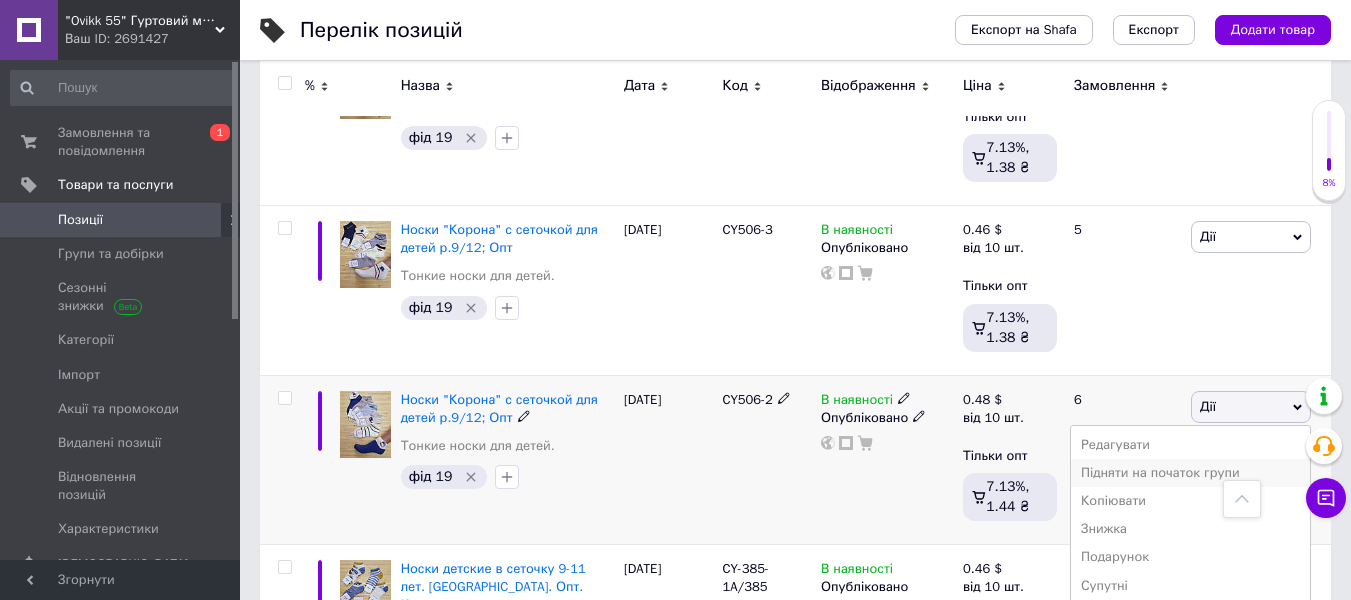 click on "Підняти на початок групи" at bounding box center [1190, 473] 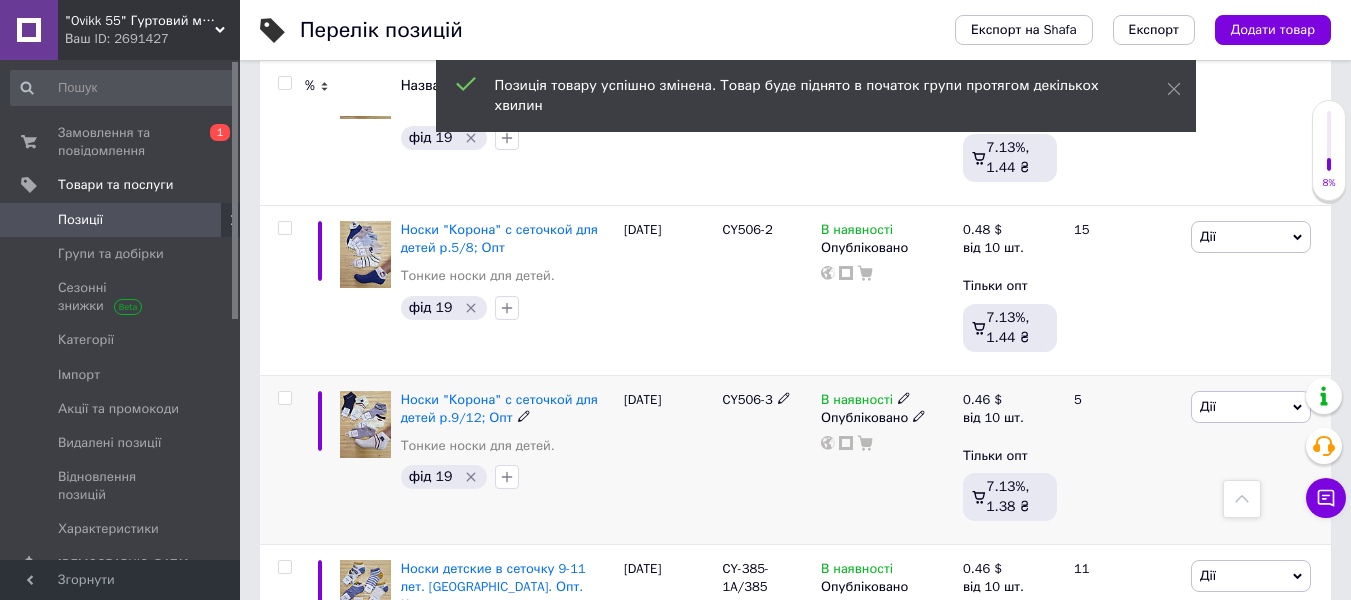 click on "Дії" at bounding box center (1251, 407) 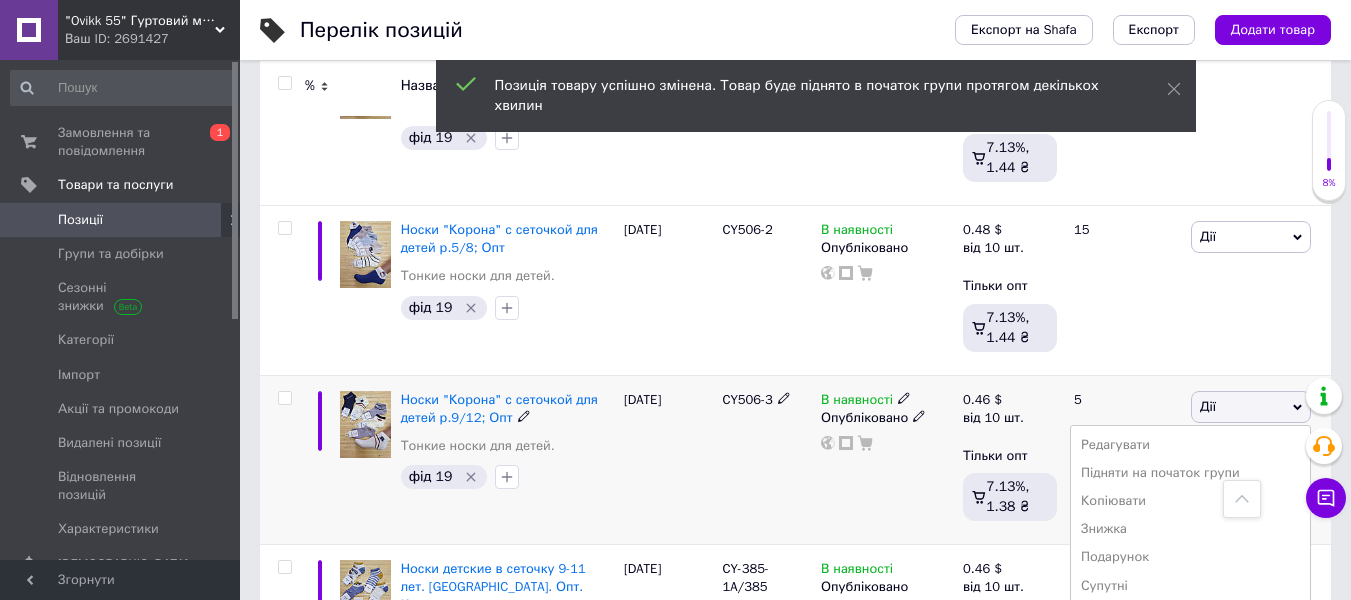 click on "Дії" at bounding box center [1251, 407] 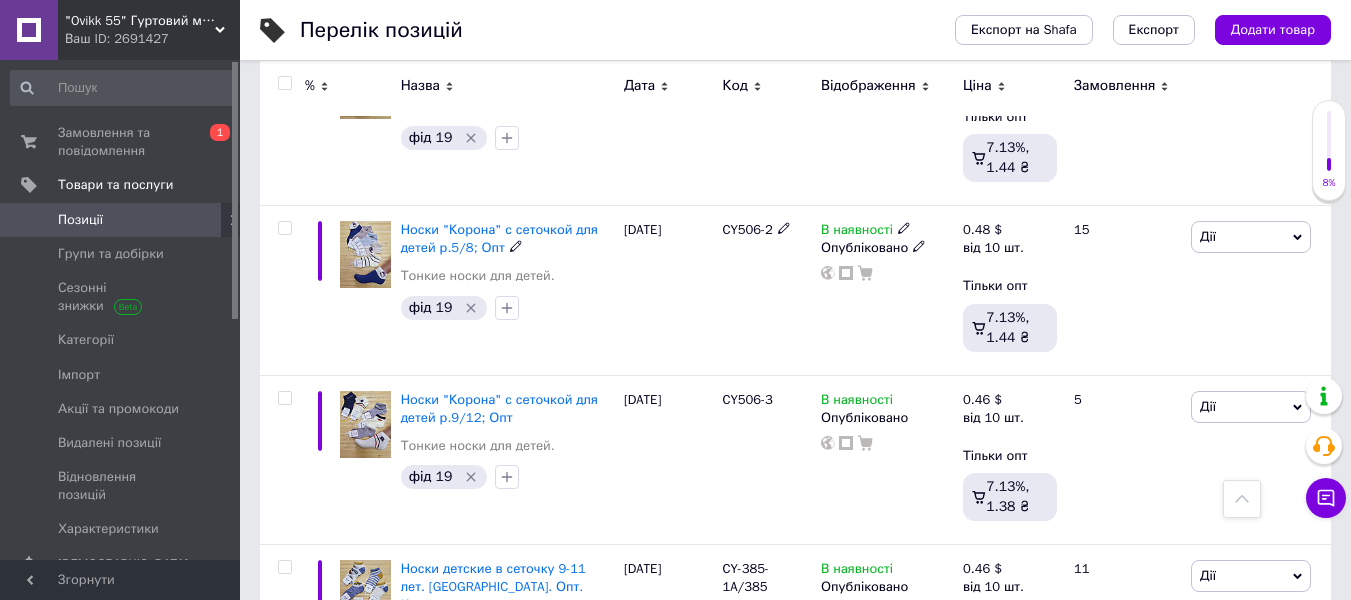 scroll, scrollTop: 300, scrollLeft: 0, axis: vertical 